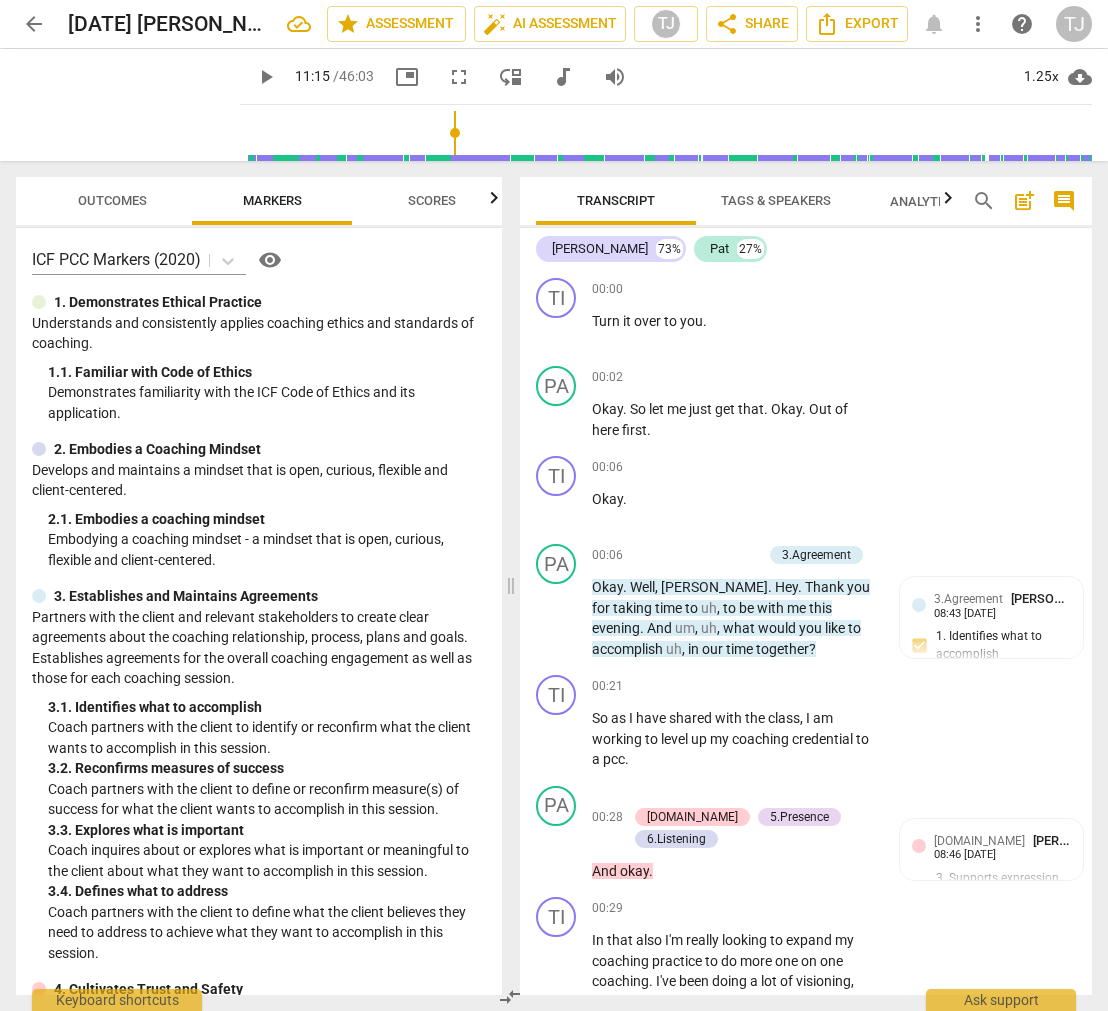 scroll, scrollTop: 0, scrollLeft: 0, axis: both 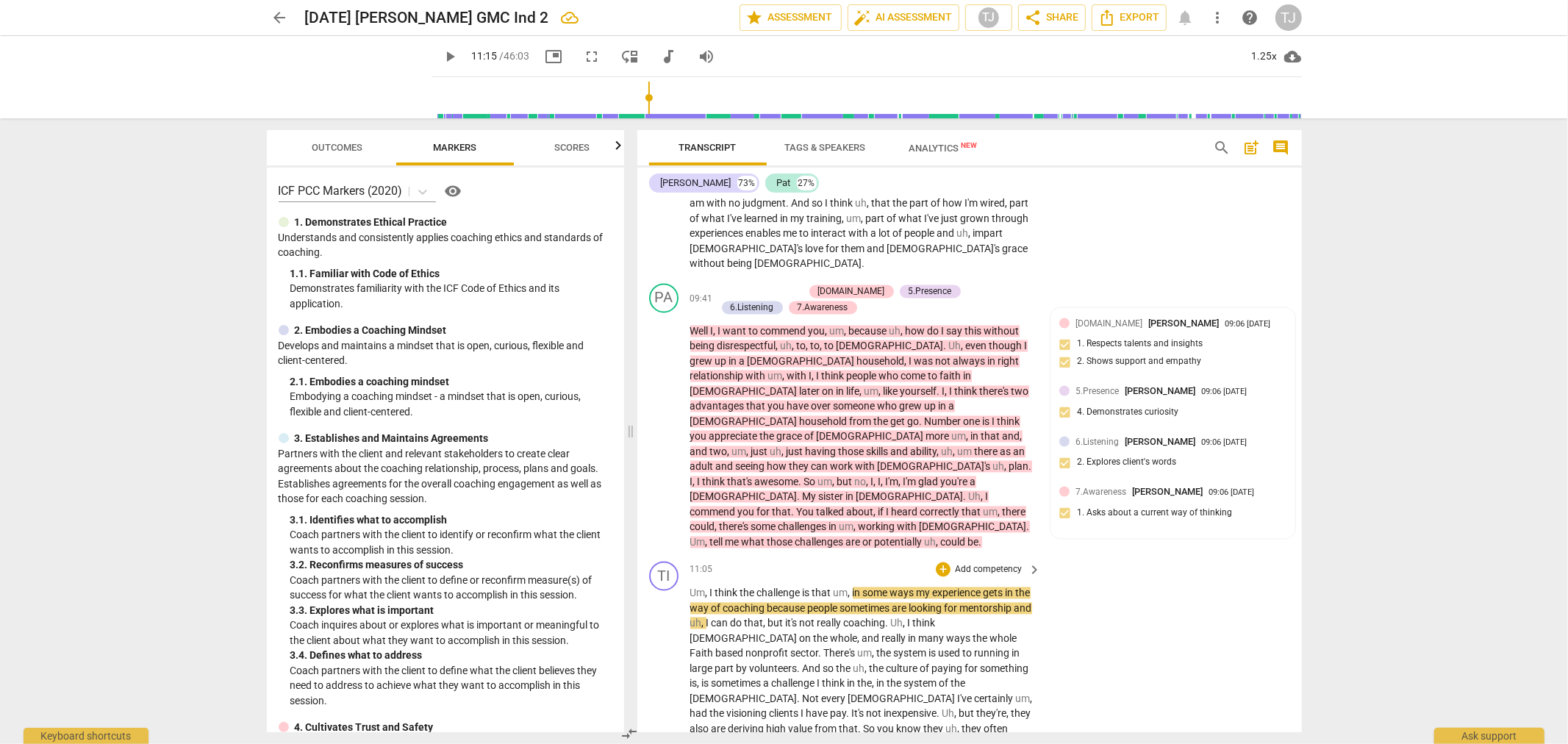 click on "play_arrow" at bounding box center (665, 775) 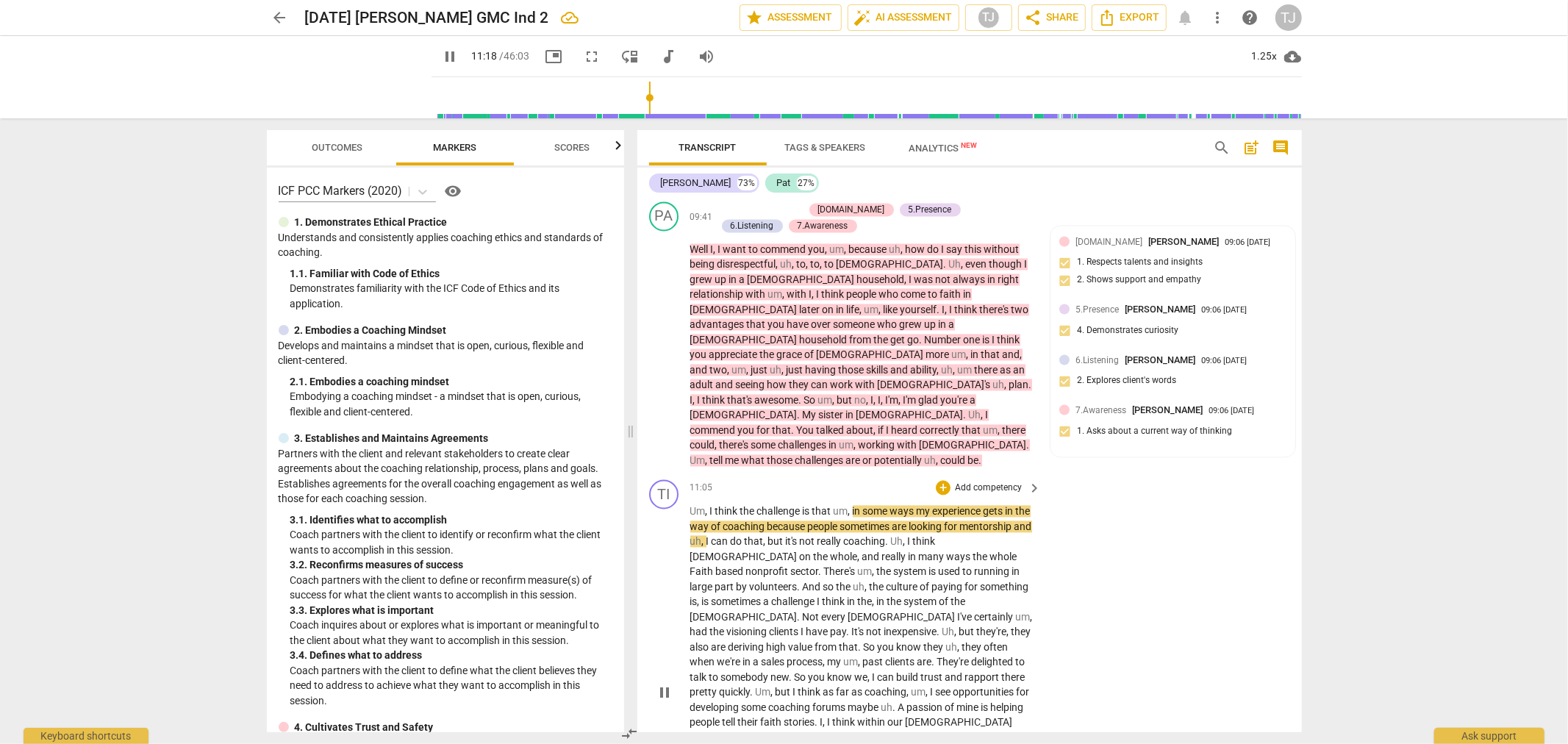 scroll, scrollTop: 2603, scrollLeft: 0, axis: vertical 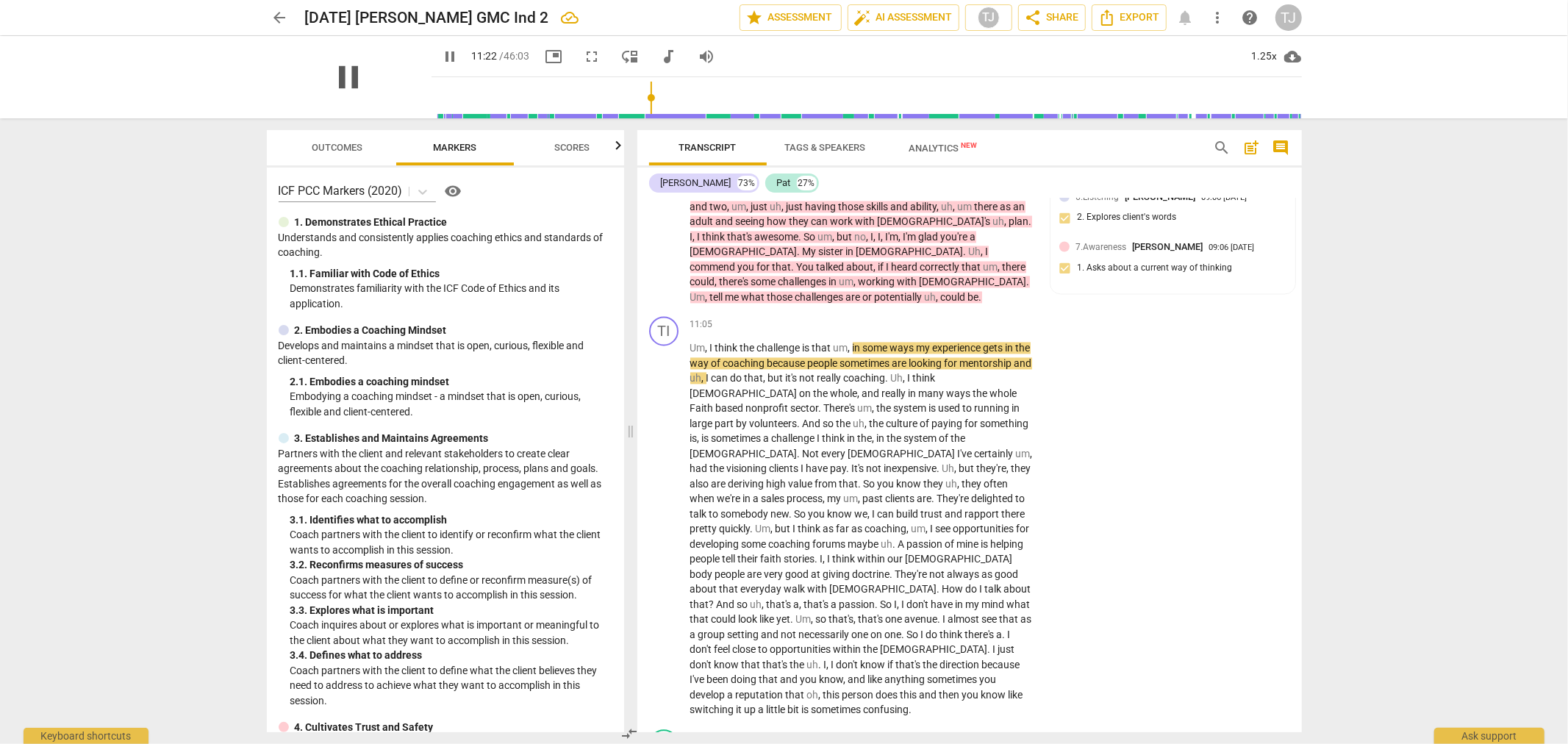 click on "pause" at bounding box center (349, 77) 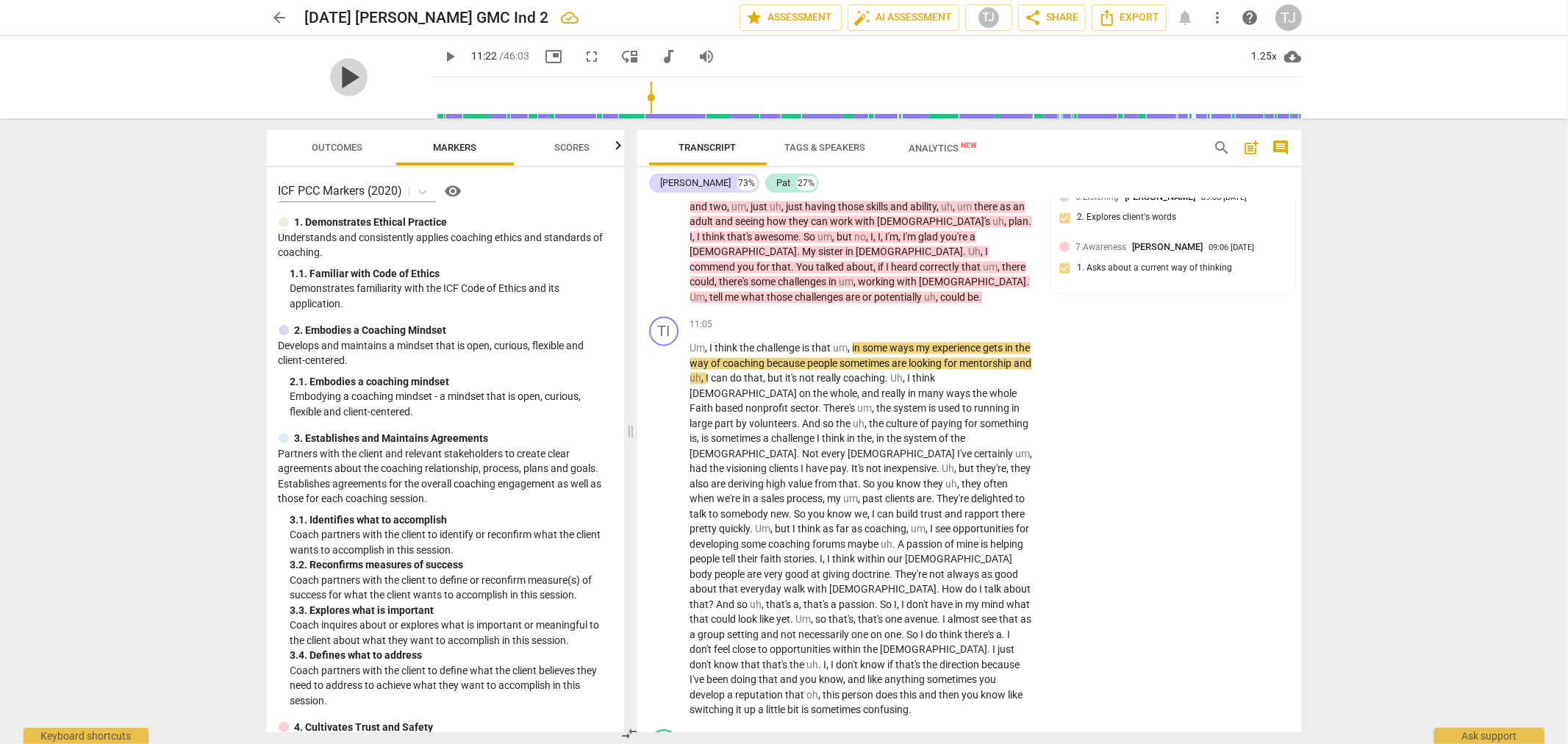 click on "play_arrow" at bounding box center [349, 77] 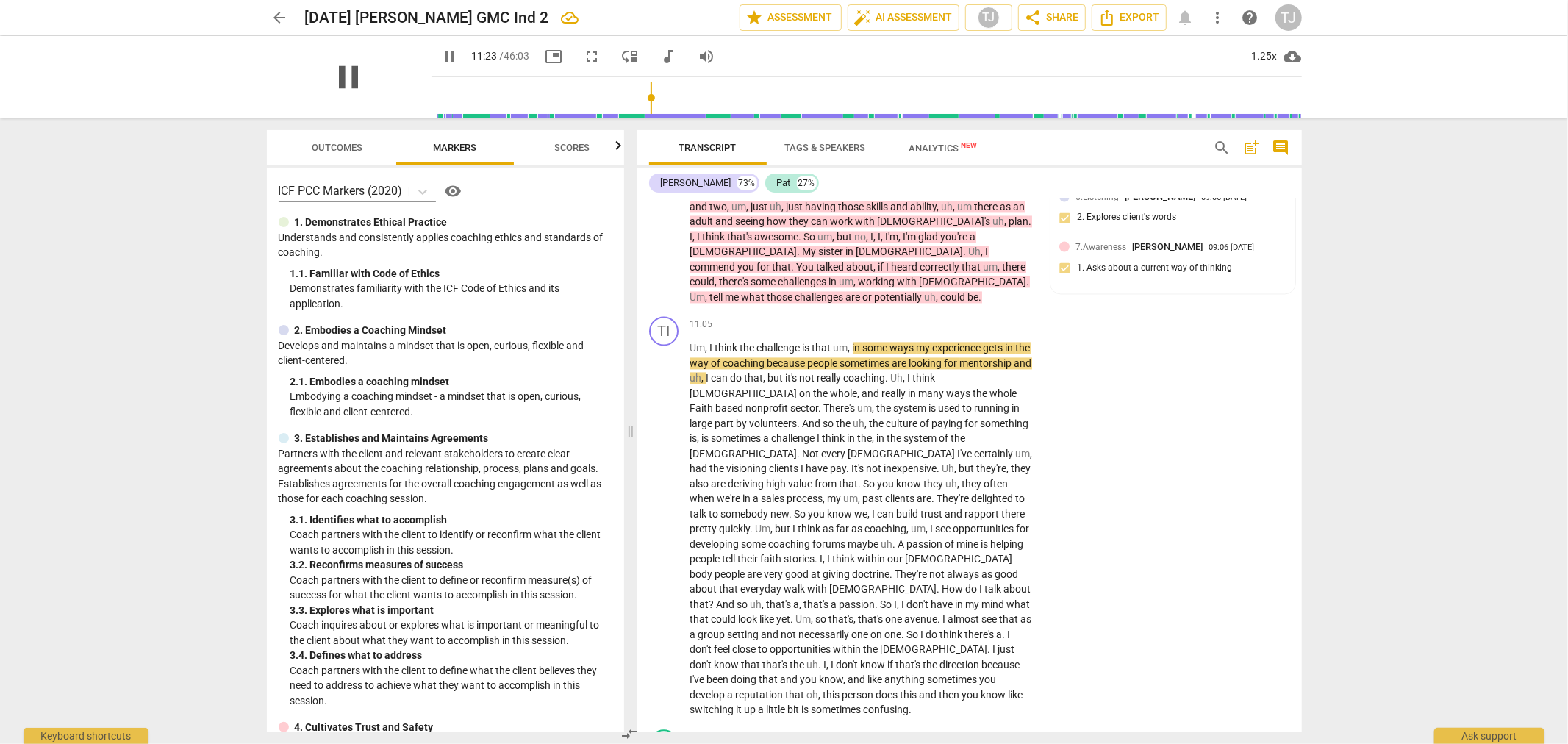 click on "pause" at bounding box center (349, 77) 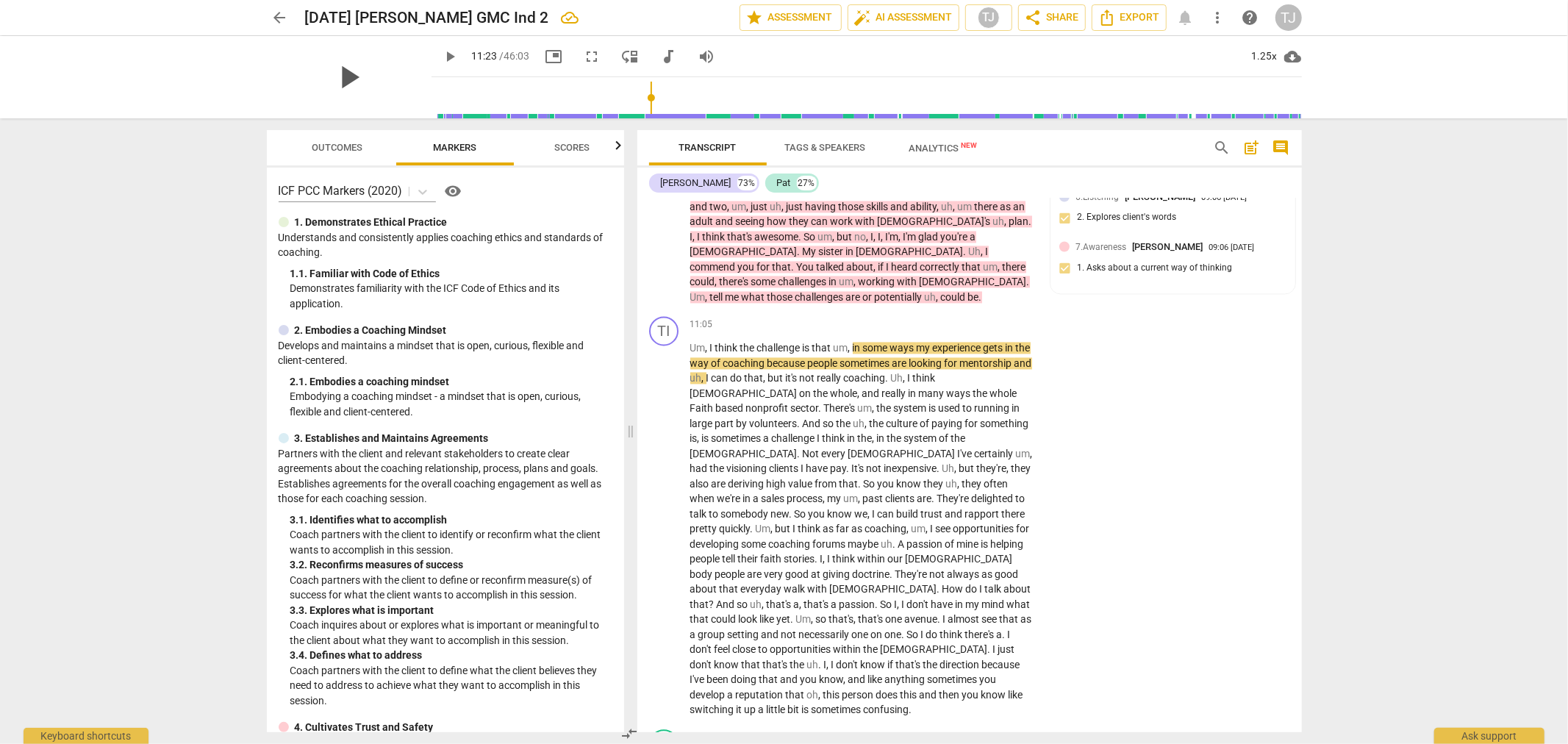 type on "684" 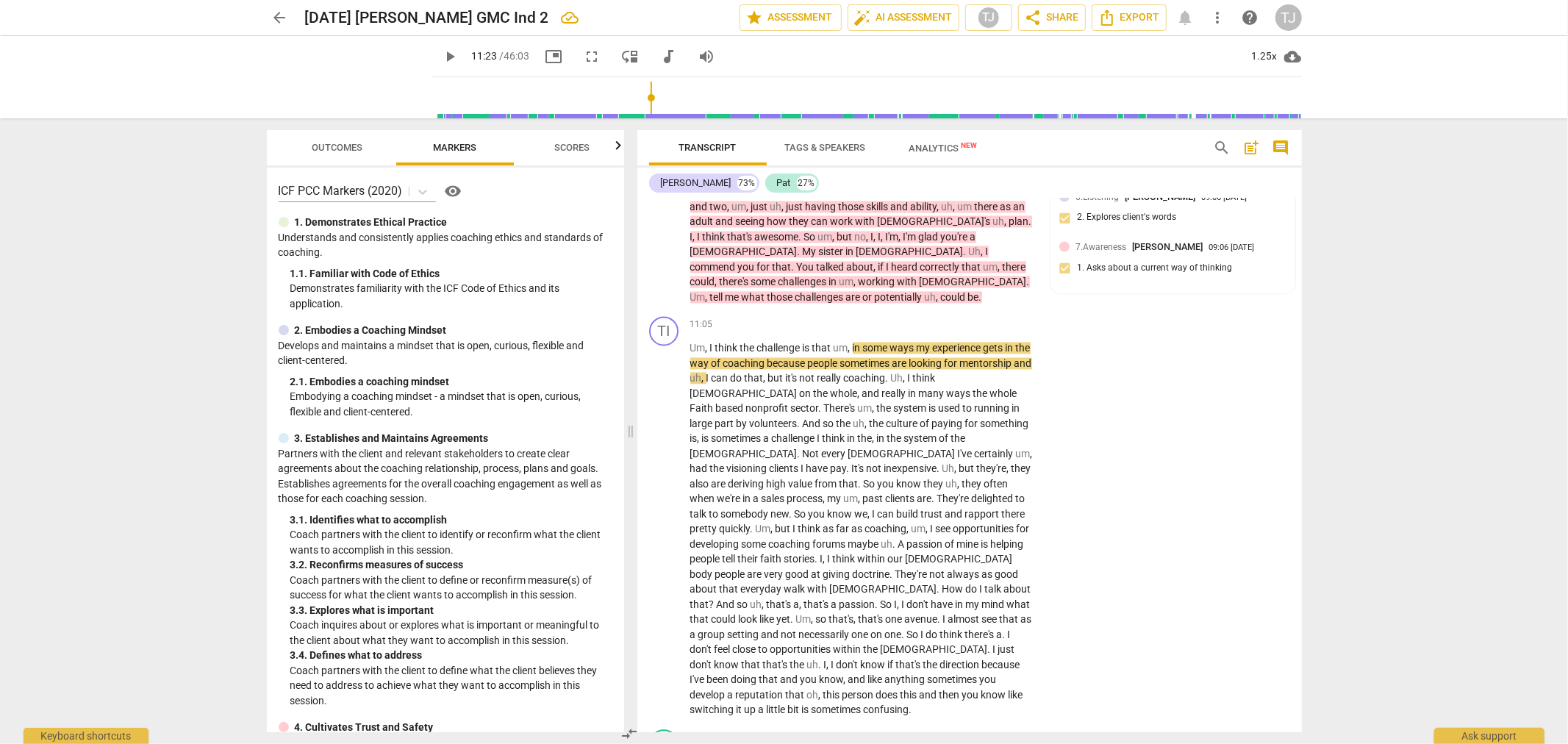 click on "audiotrack" at bounding box center [669, 57] 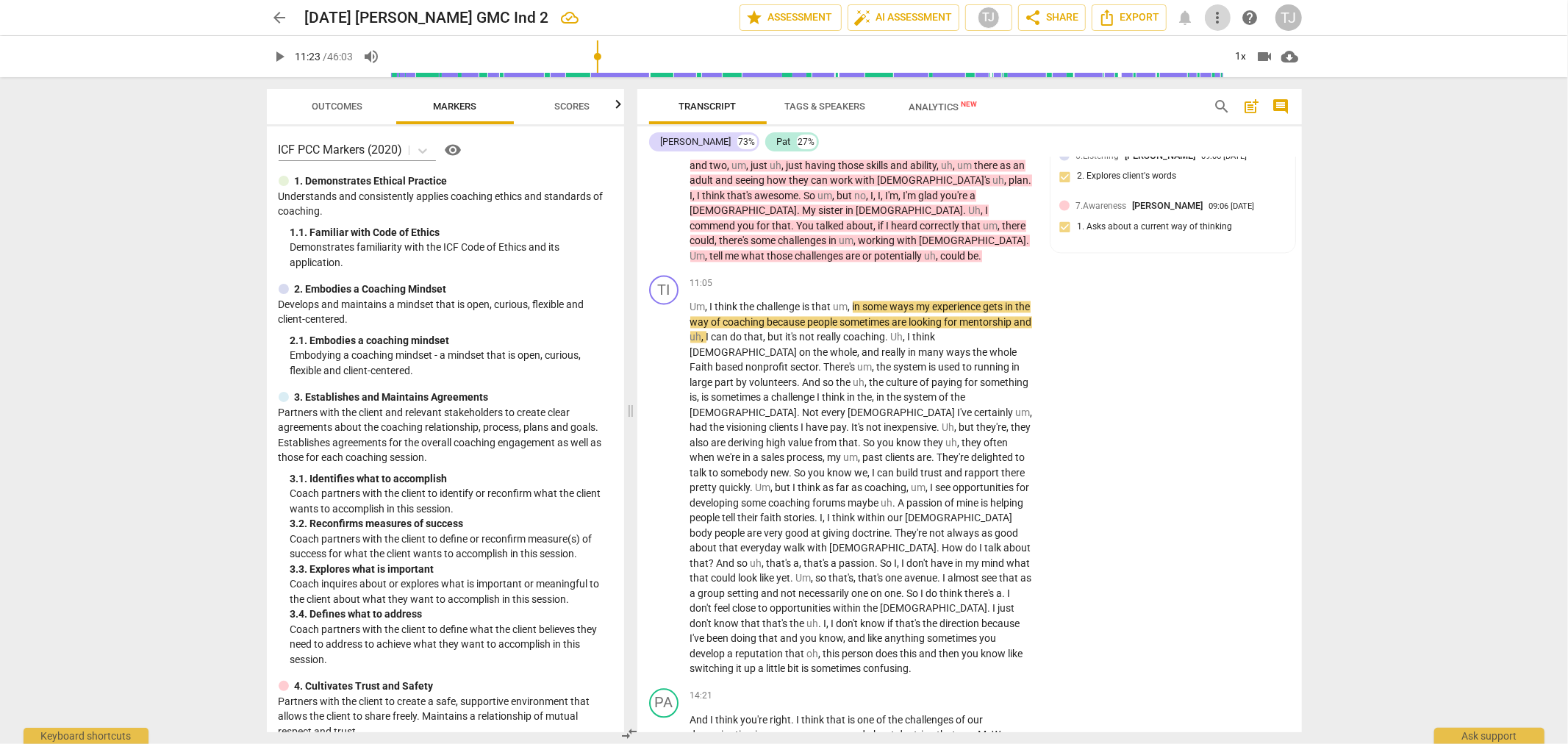 click on "more_vert" at bounding box center (1218, 18) 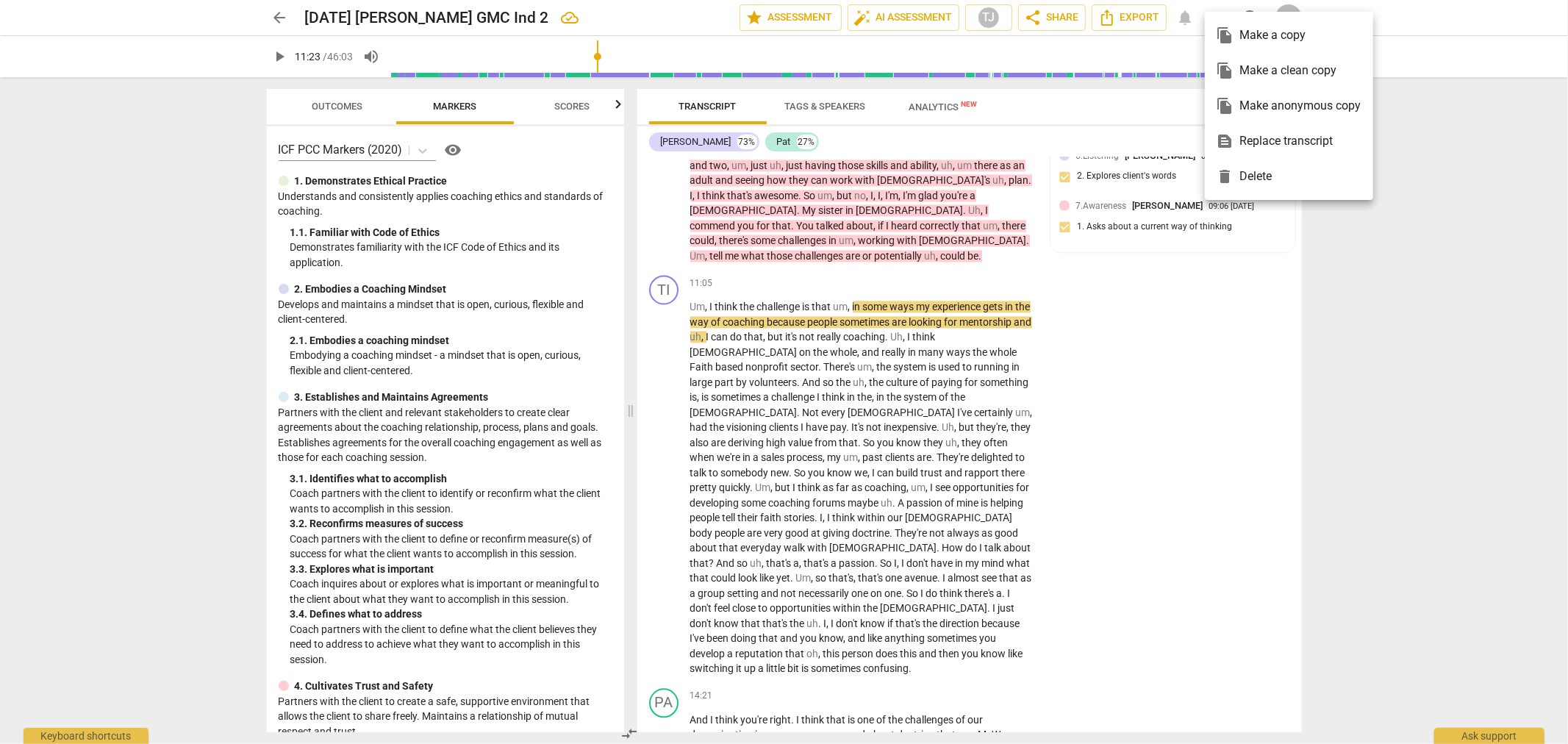 click at bounding box center [784, 372] 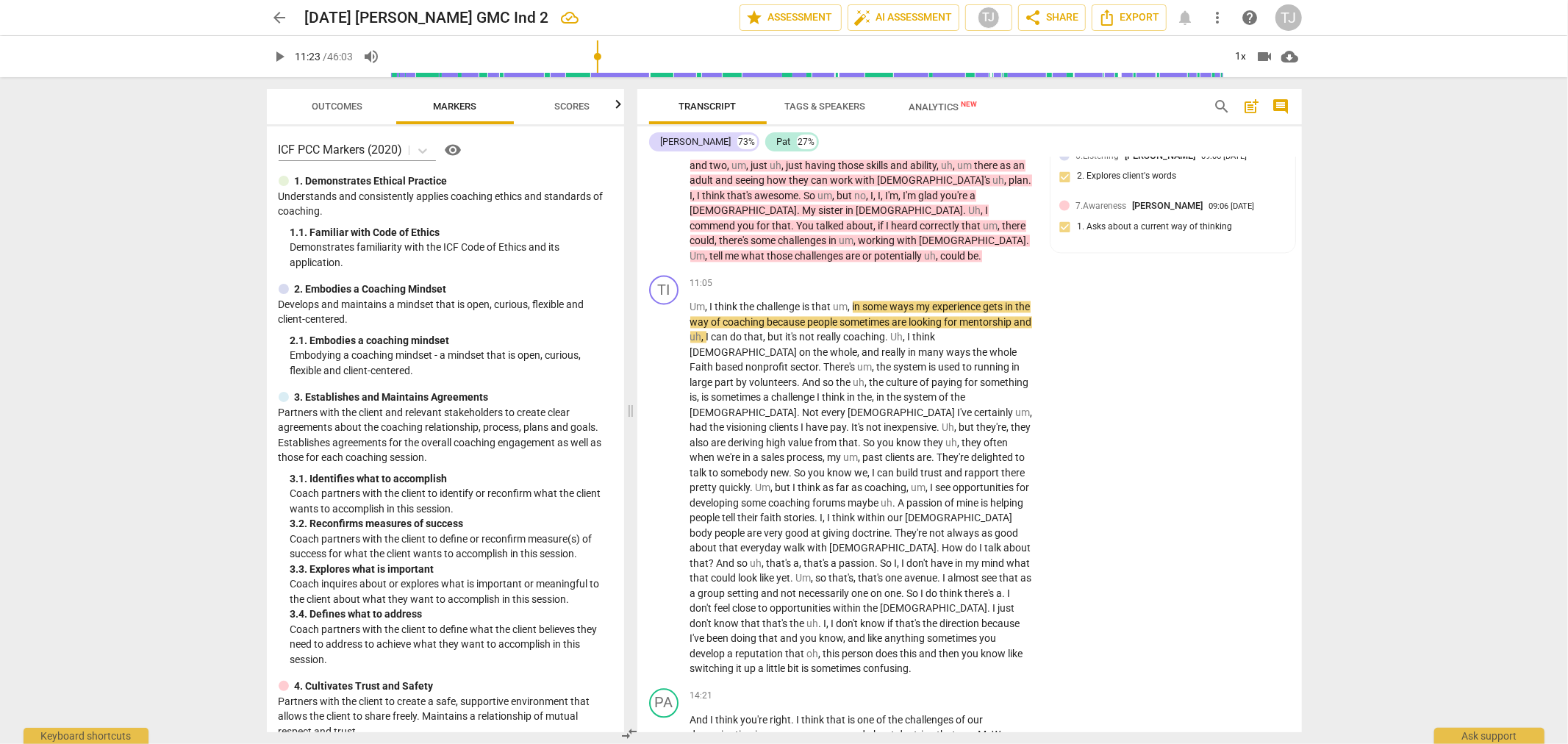 click on "more_vert" at bounding box center (1218, 18) 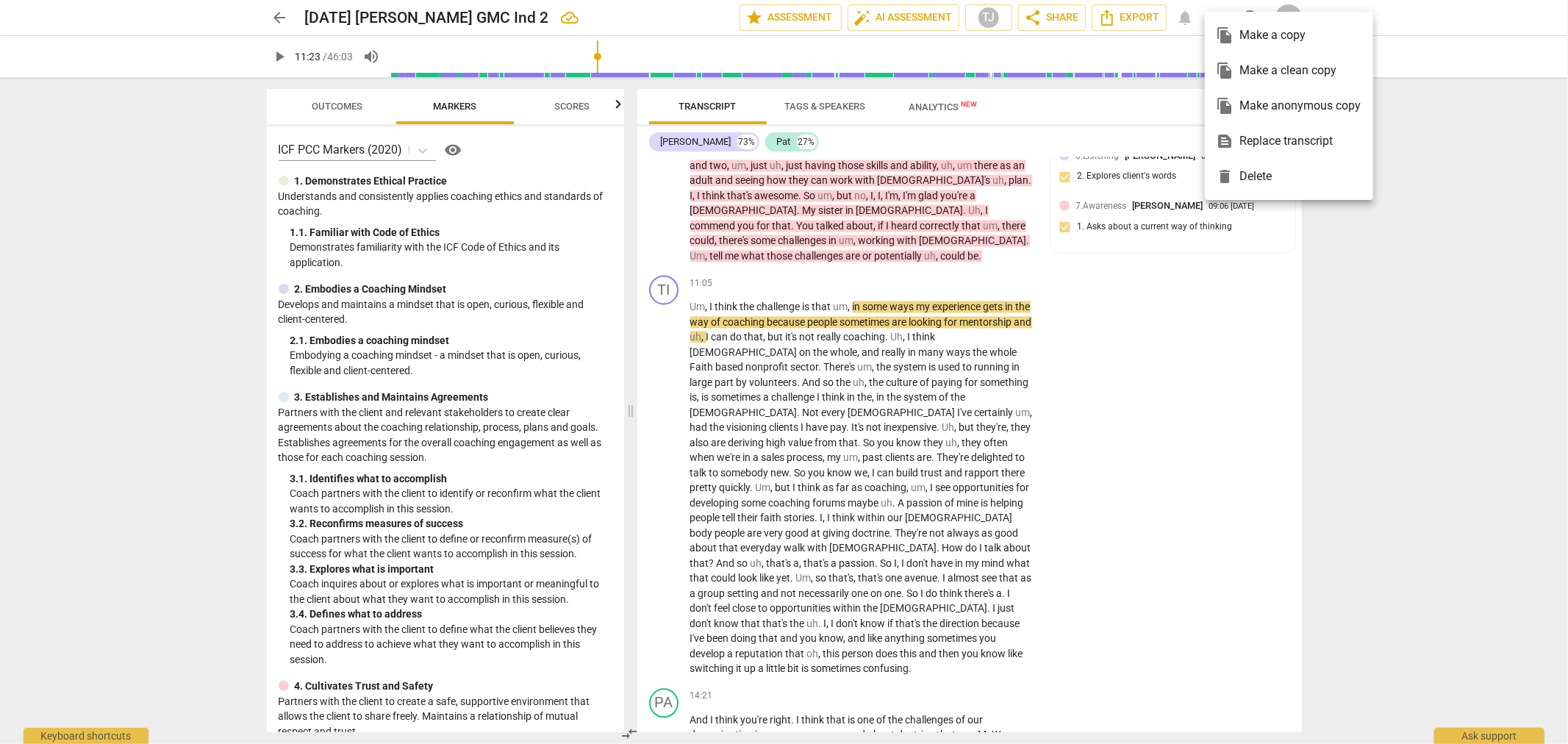 click at bounding box center [784, 372] 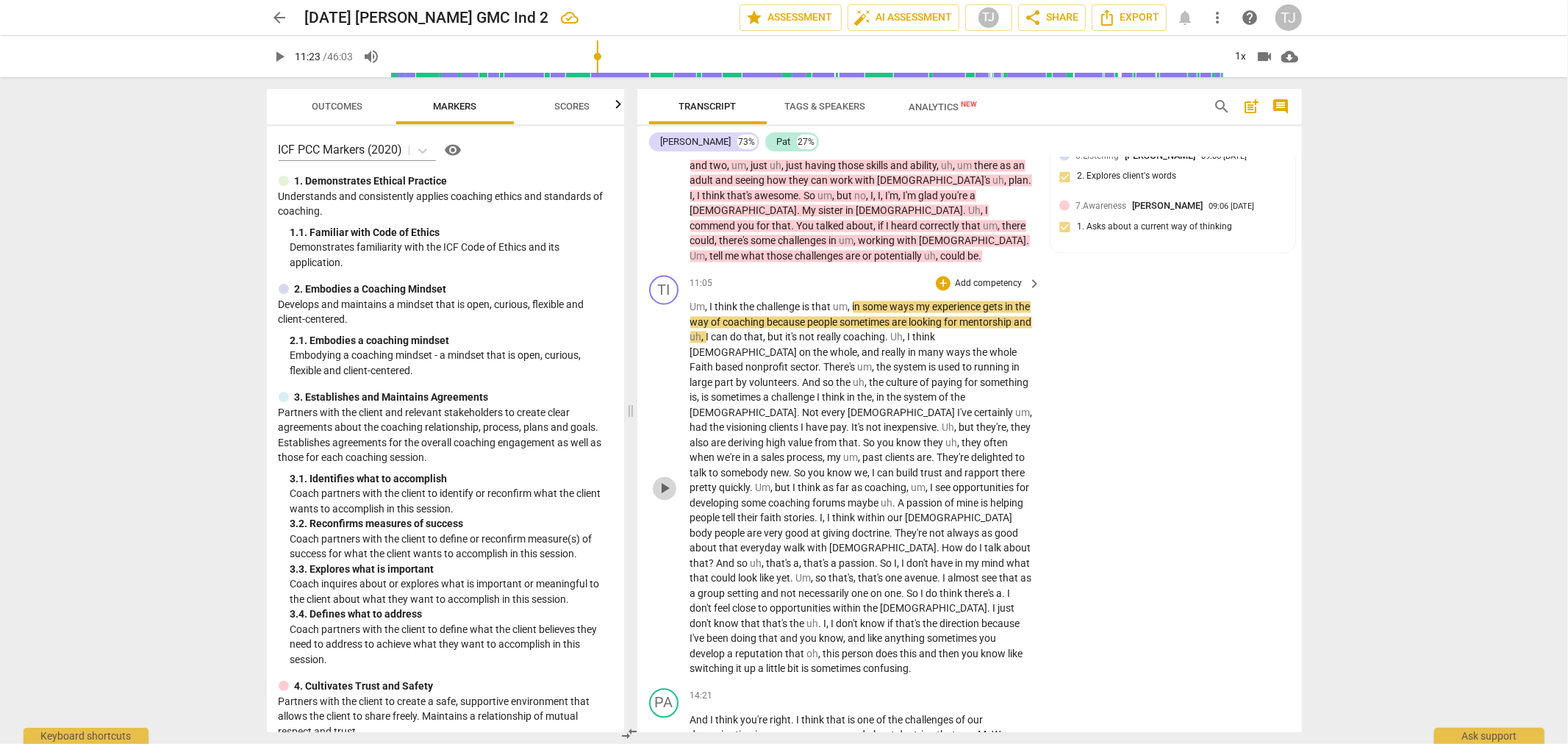 click on "play_arrow" at bounding box center [665, 488] 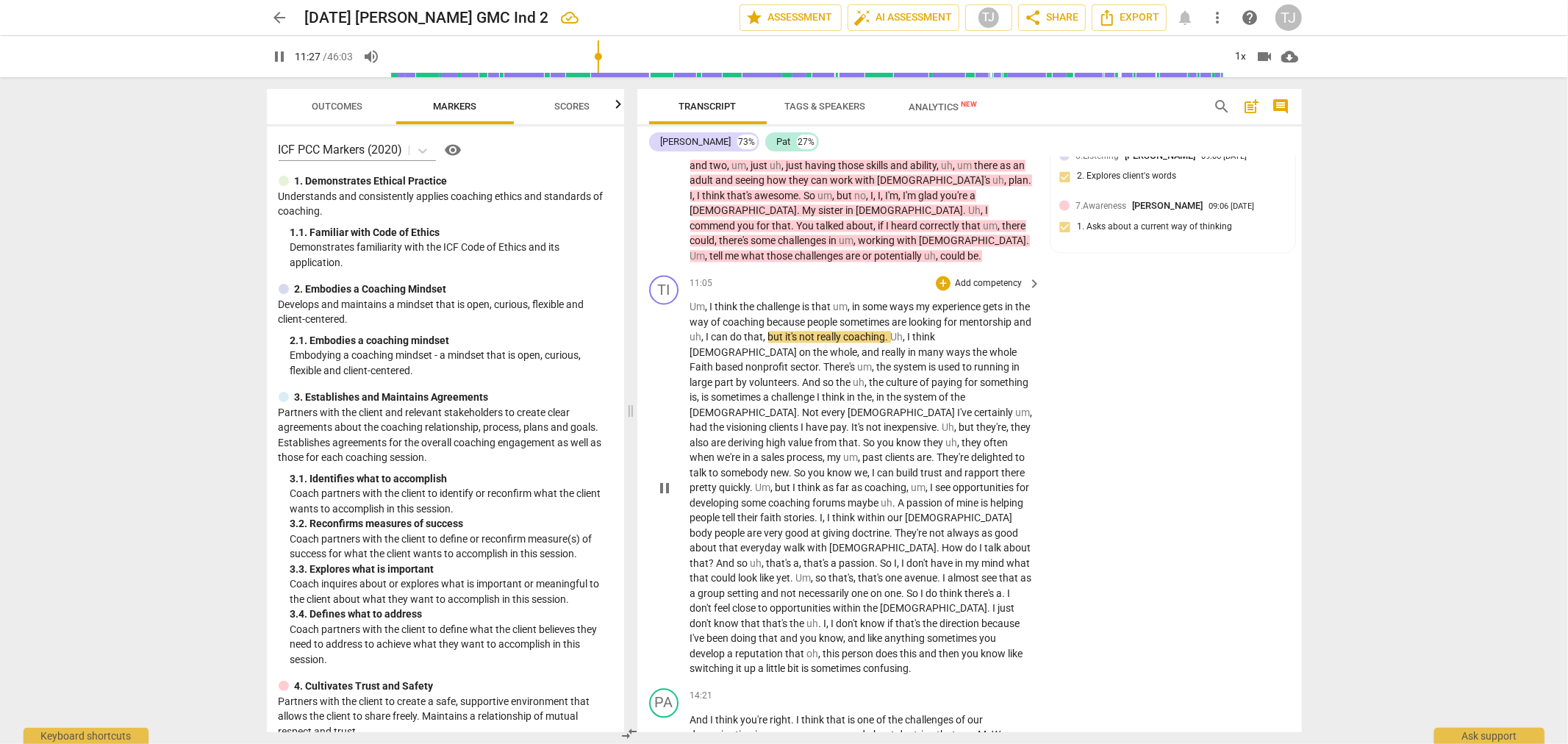 click on "pause" at bounding box center (665, 488) 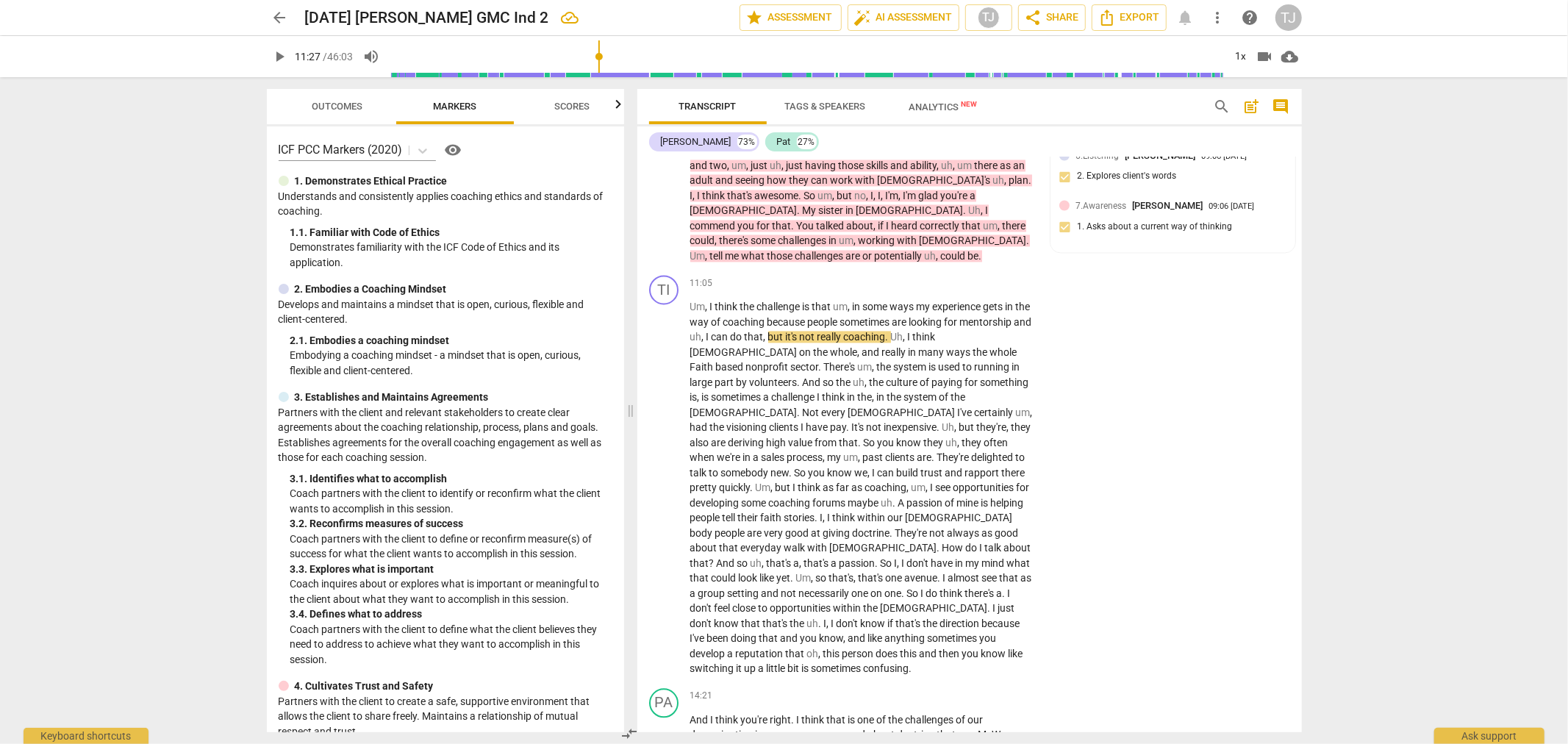 drag, startPoint x: 340, startPoint y: 54, endPoint x: 154, endPoint y: 240, distance: 263.04372 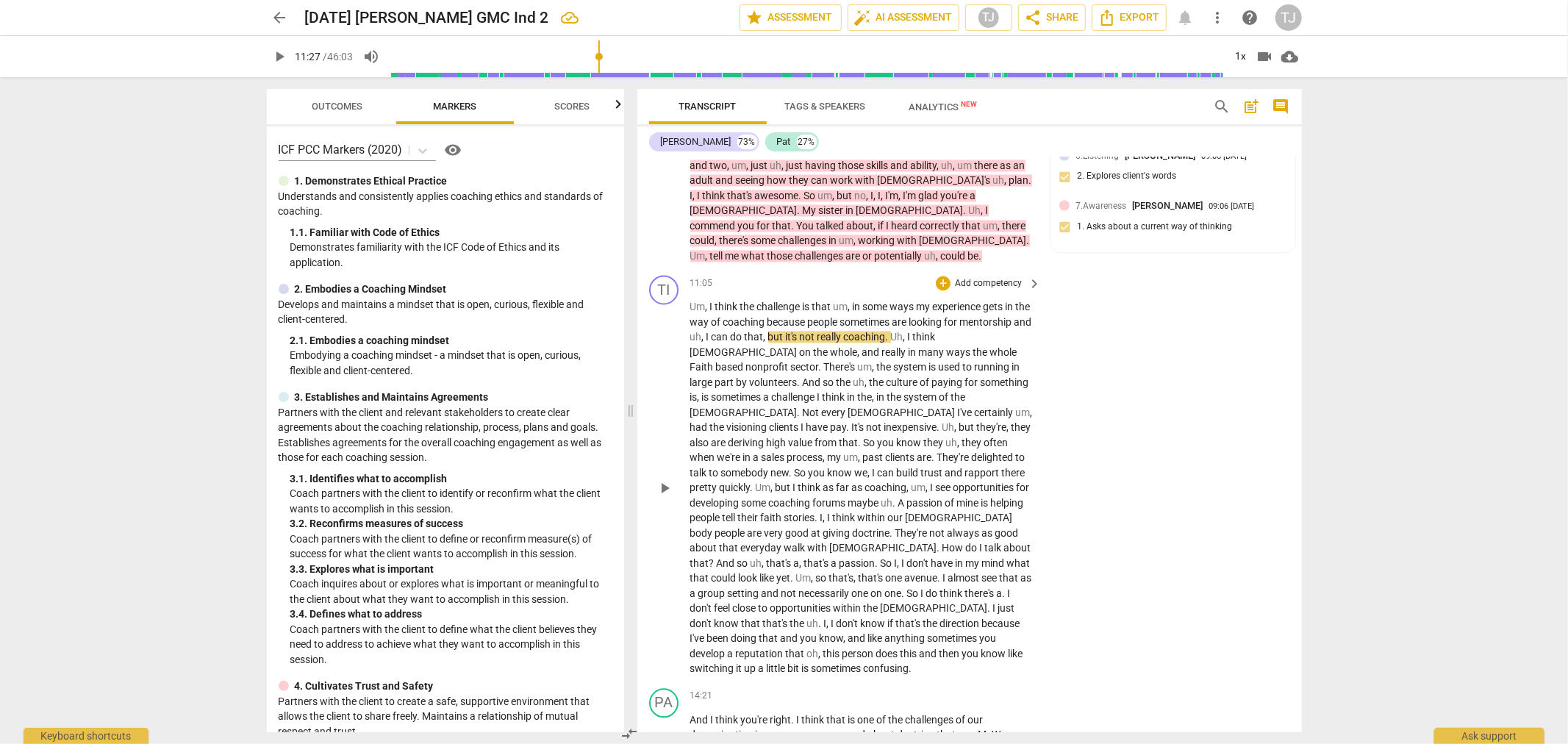 click on "play_arrow" at bounding box center (665, 488) 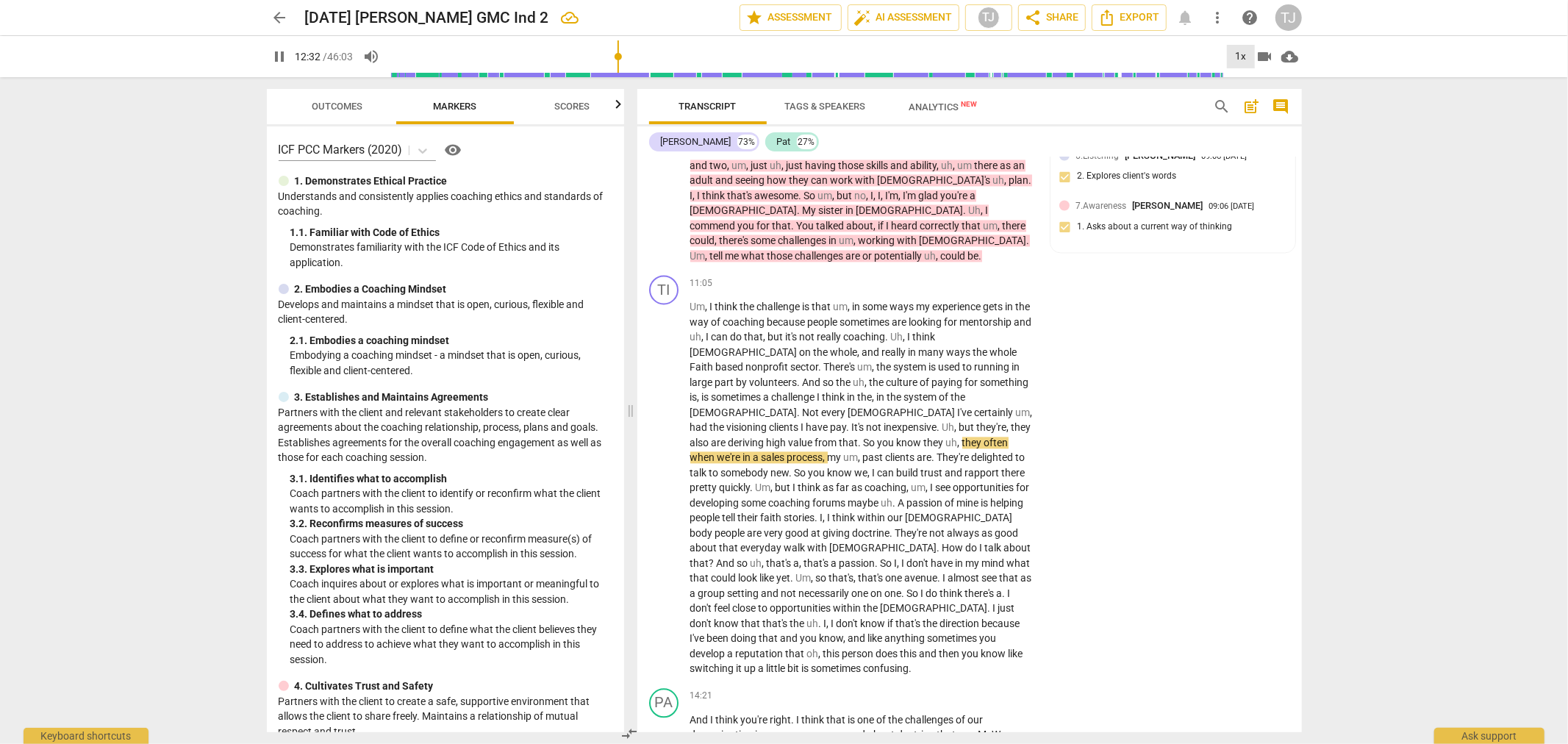 click on "1x" at bounding box center [1241, 57] 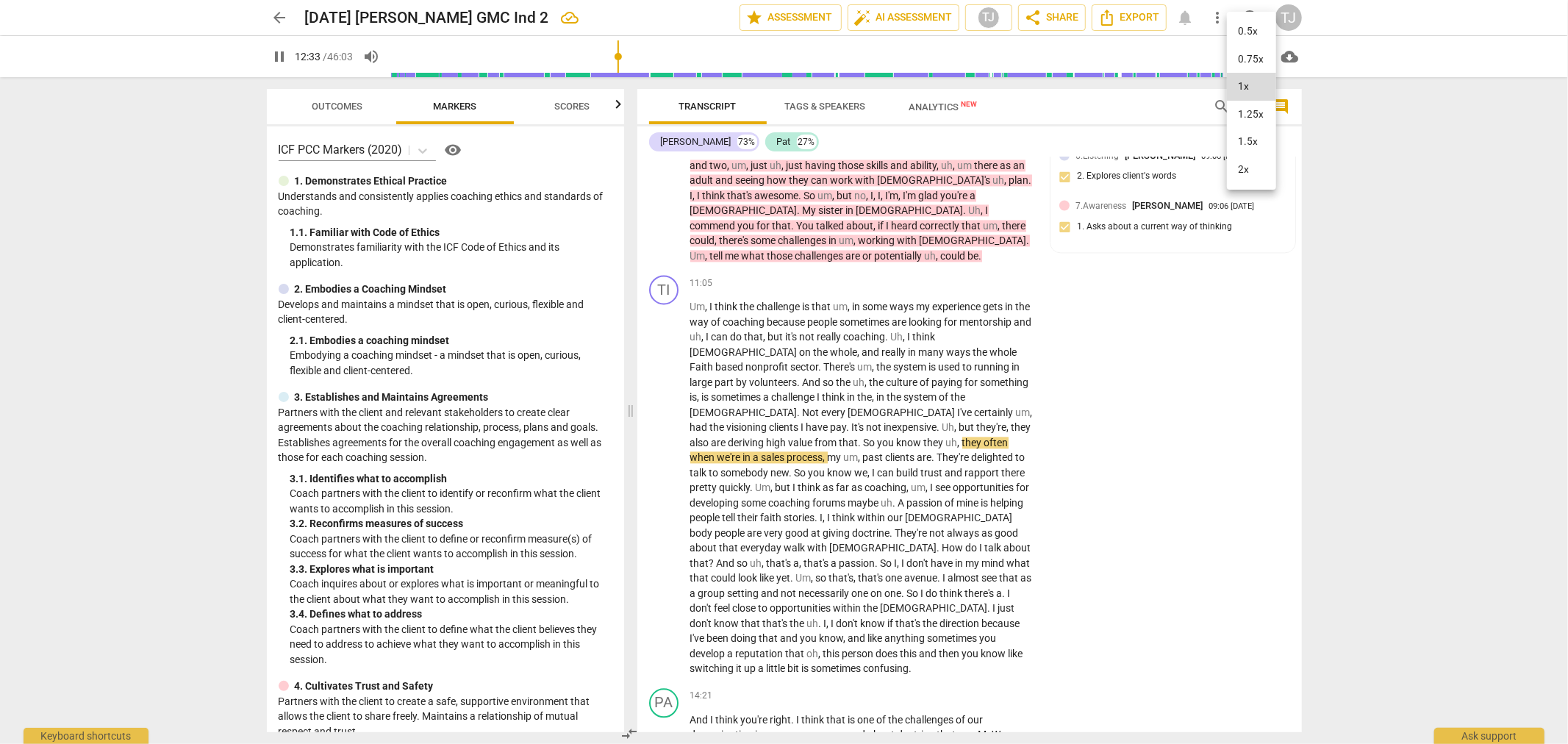 click on "1.25x" at bounding box center (1251, 115) 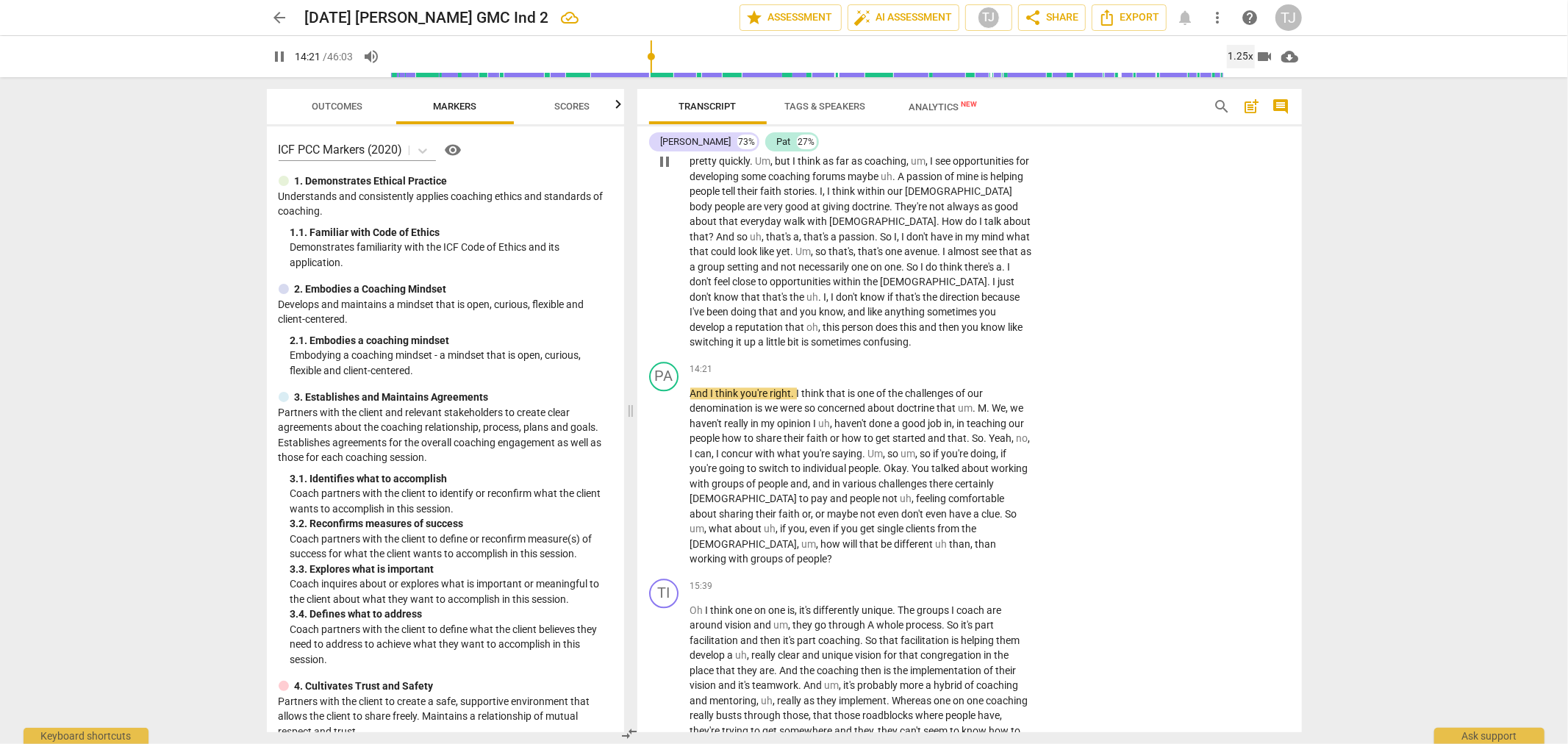 scroll, scrollTop: 3011, scrollLeft: 0, axis: vertical 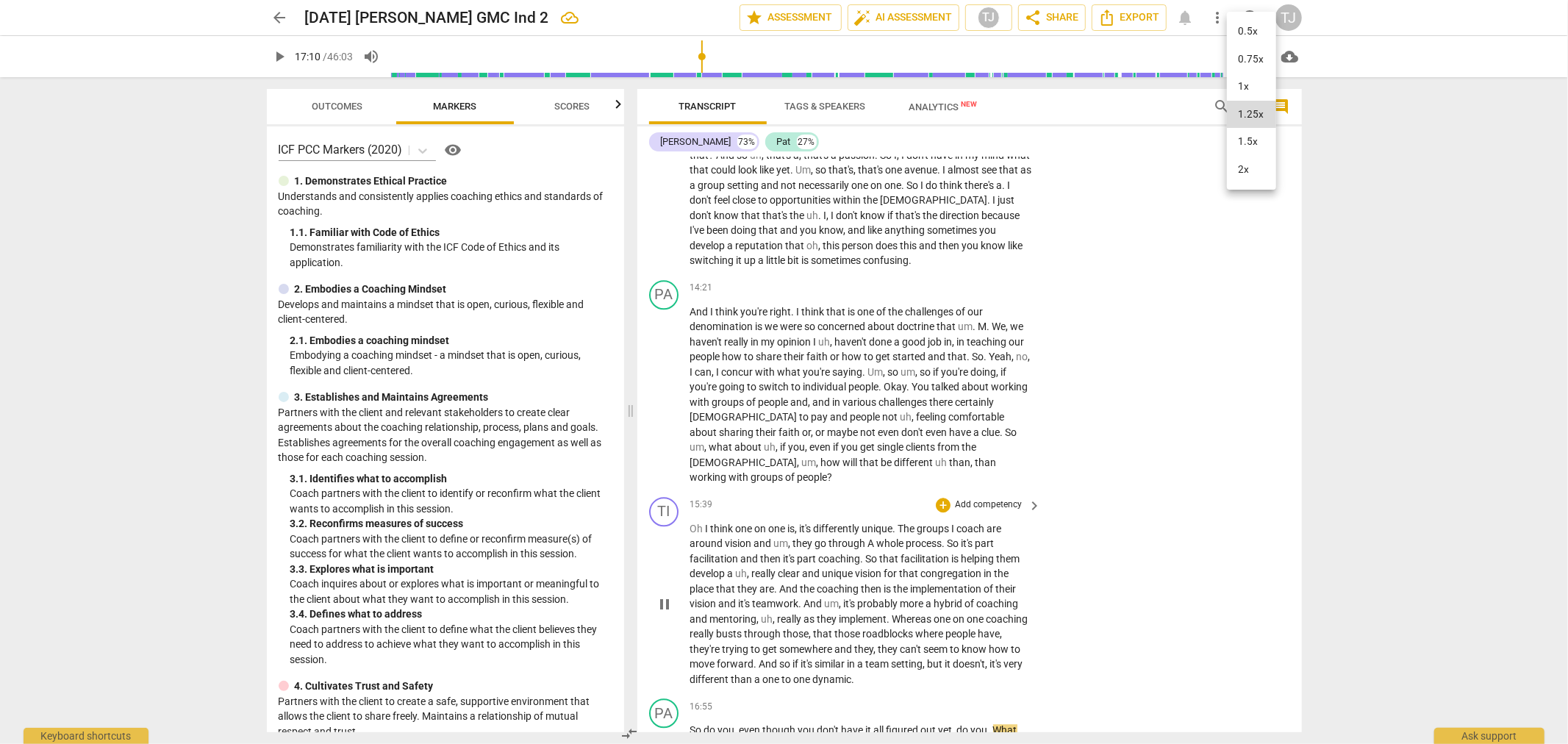 type on "1031" 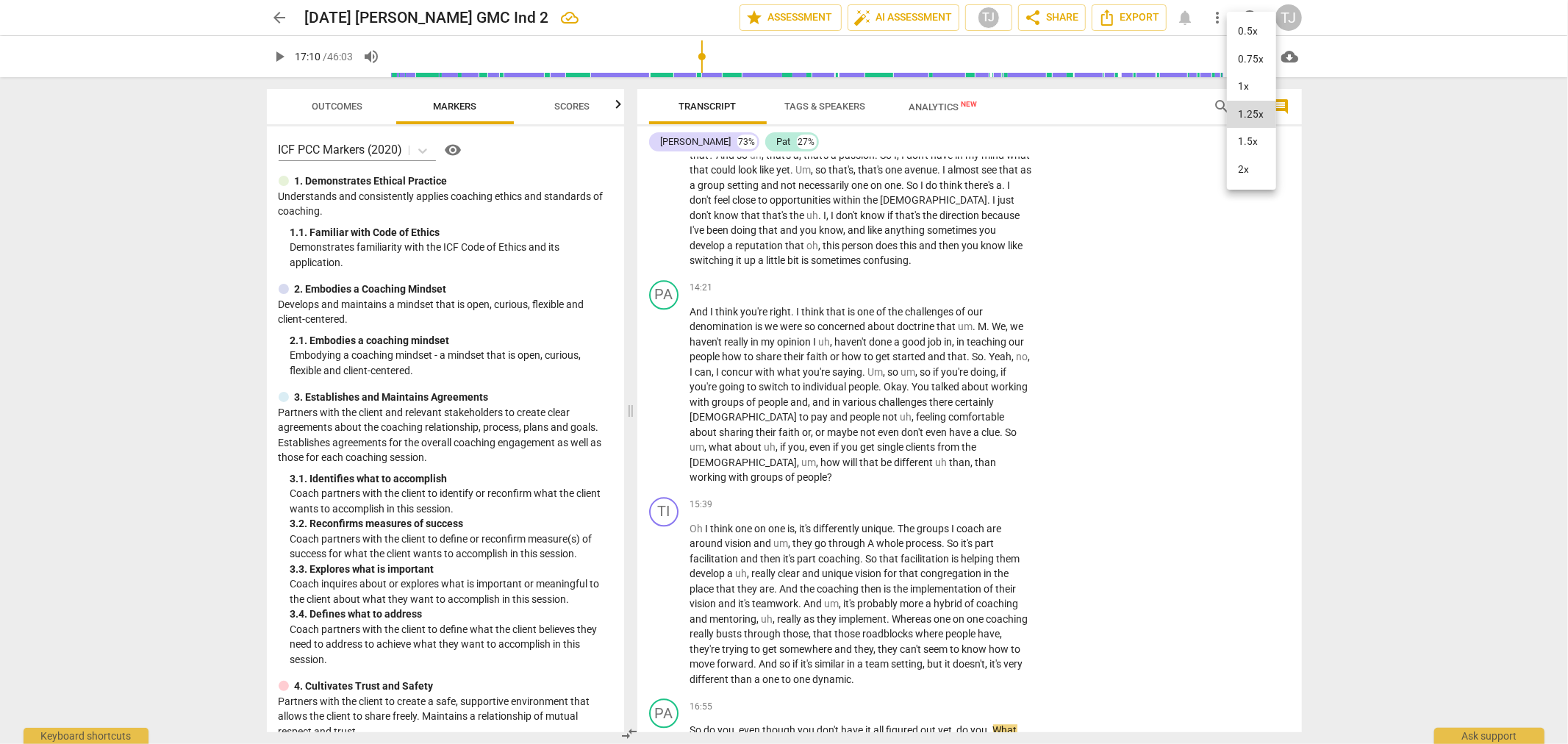 click at bounding box center (784, 372) 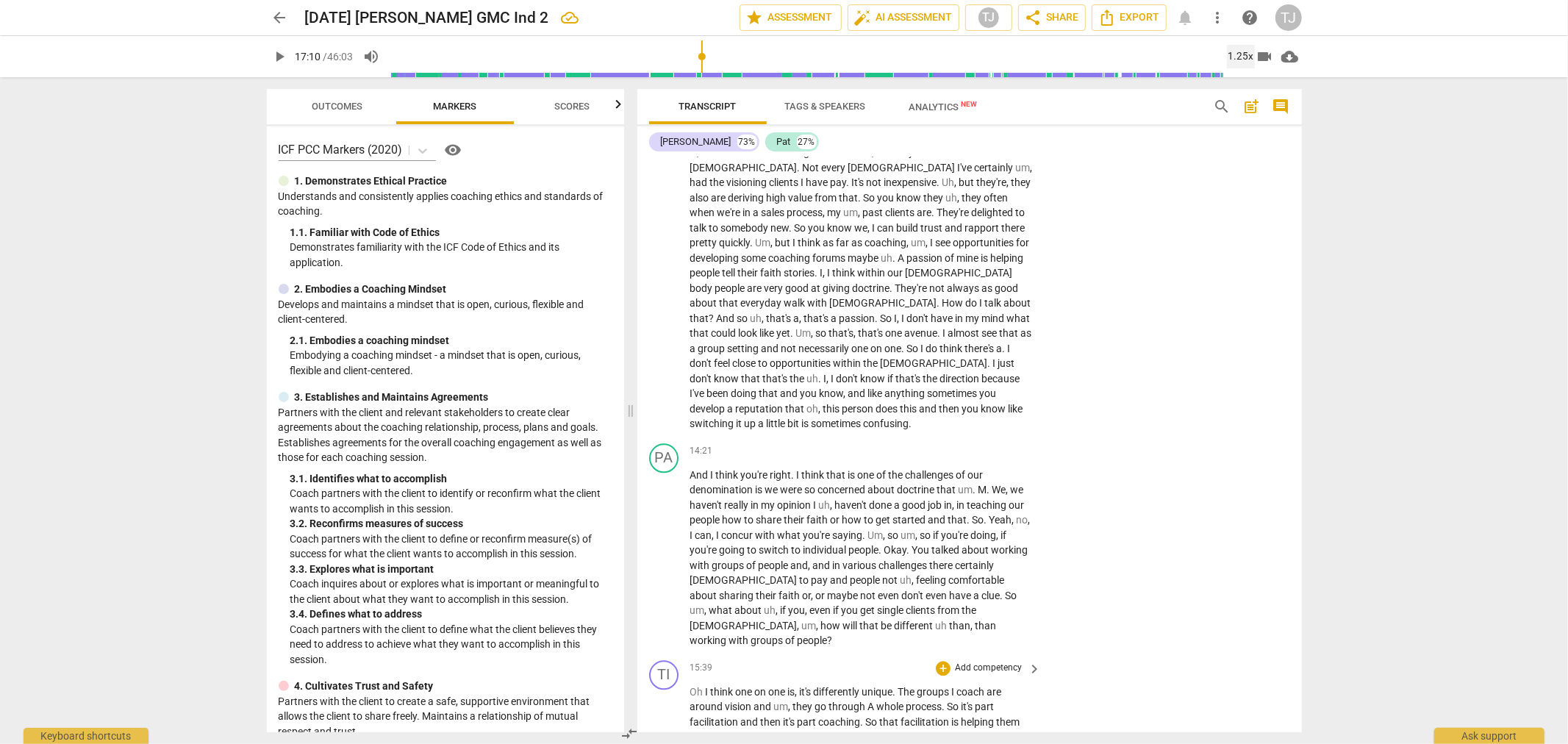 scroll, scrollTop: 2930, scrollLeft: 0, axis: vertical 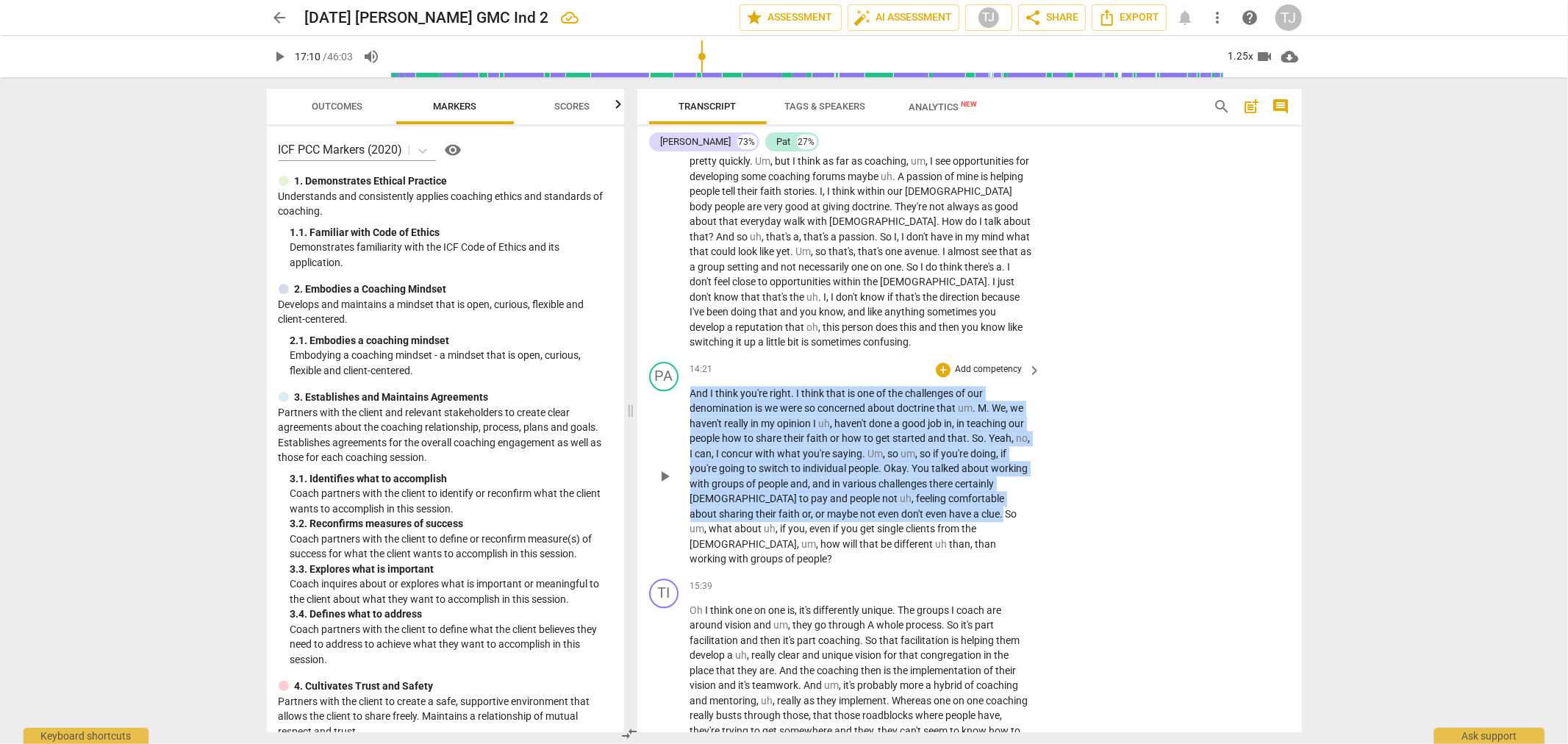 drag, startPoint x: 689, startPoint y: 298, endPoint x: 914, endPoint y: 414, distance: 253.14225 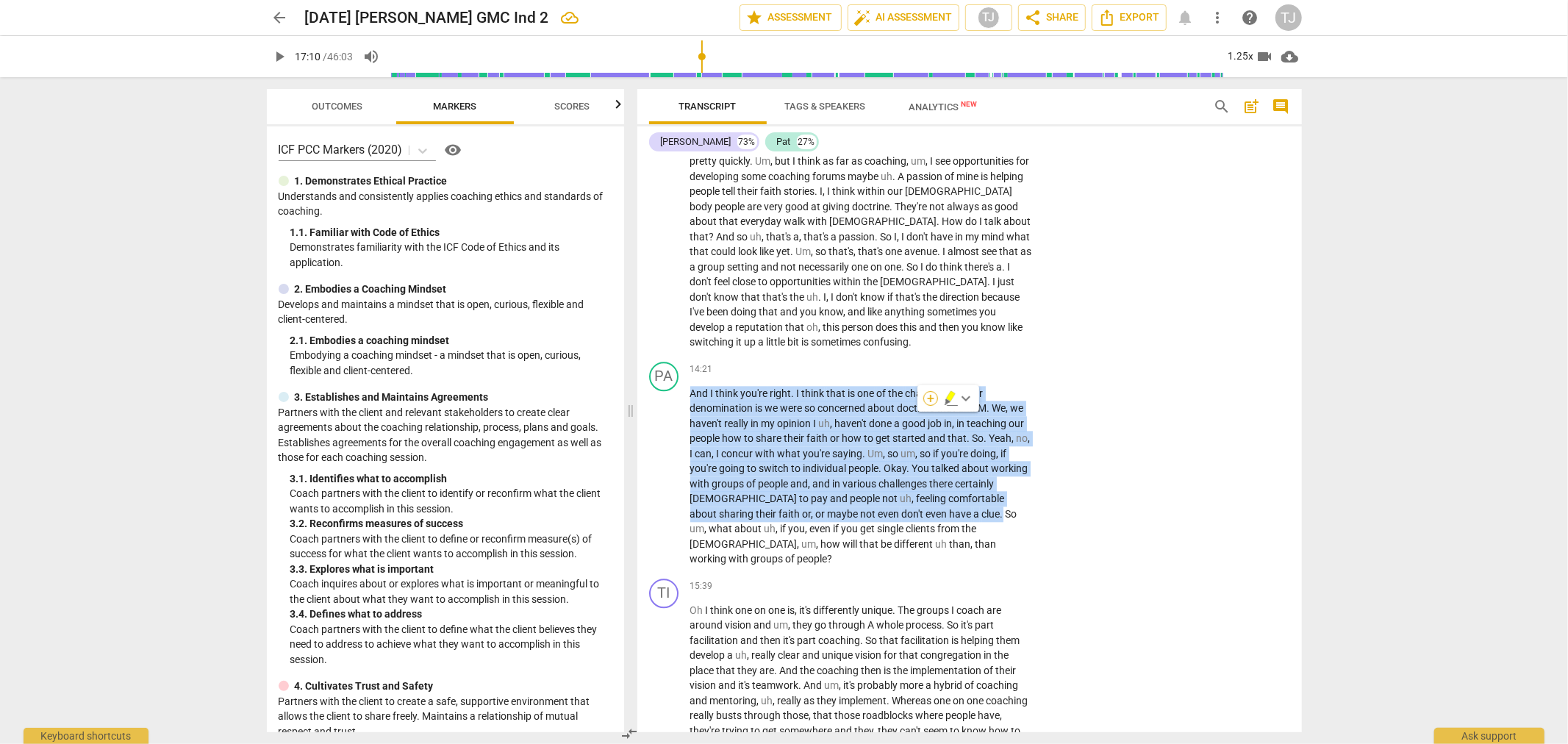 click on "+" at bounding box center (931, 398) 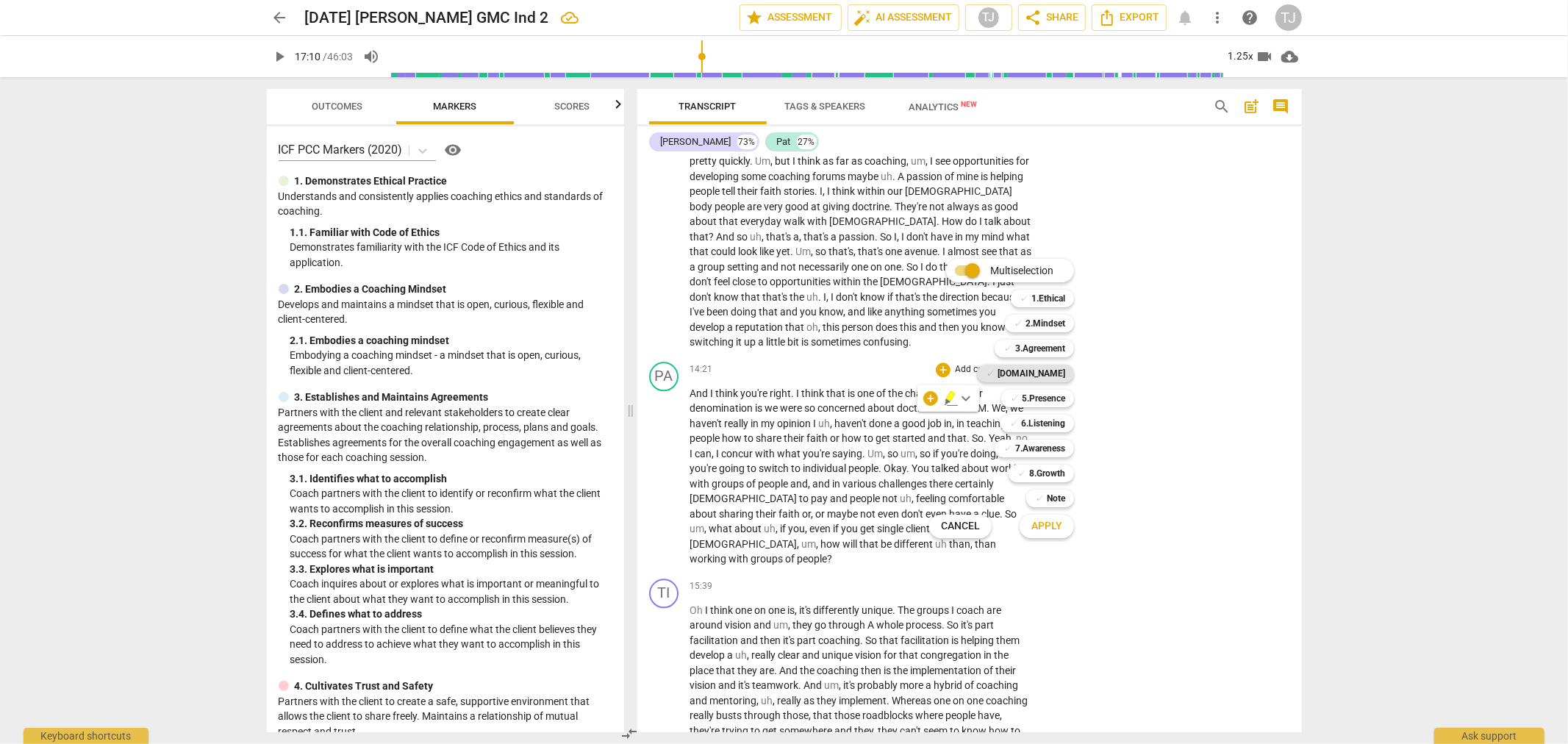 click on "[DOMAIN_NAME]" at bounding box center [1031, 373] 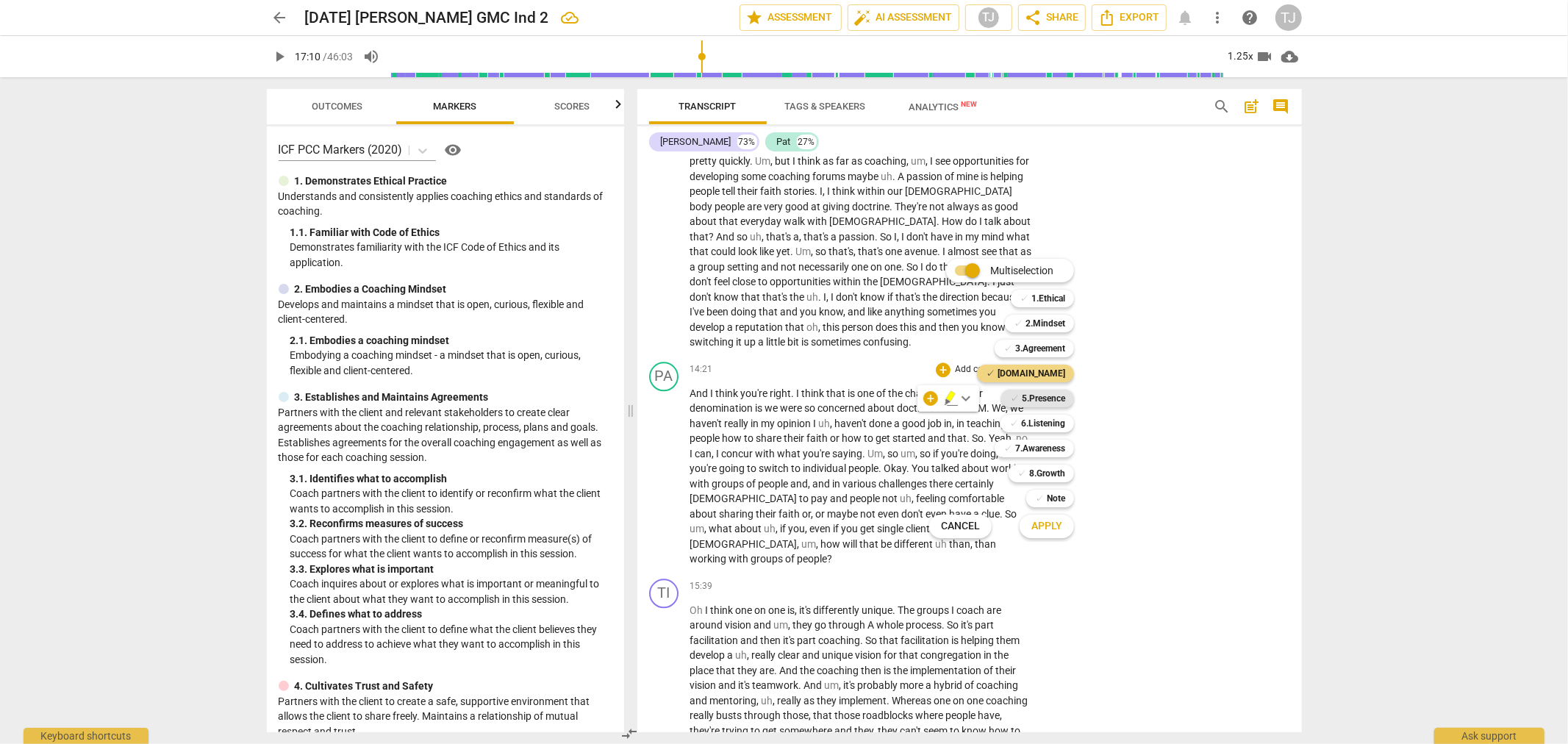 click on "5.Presence" at bounding box center (1043, 398) 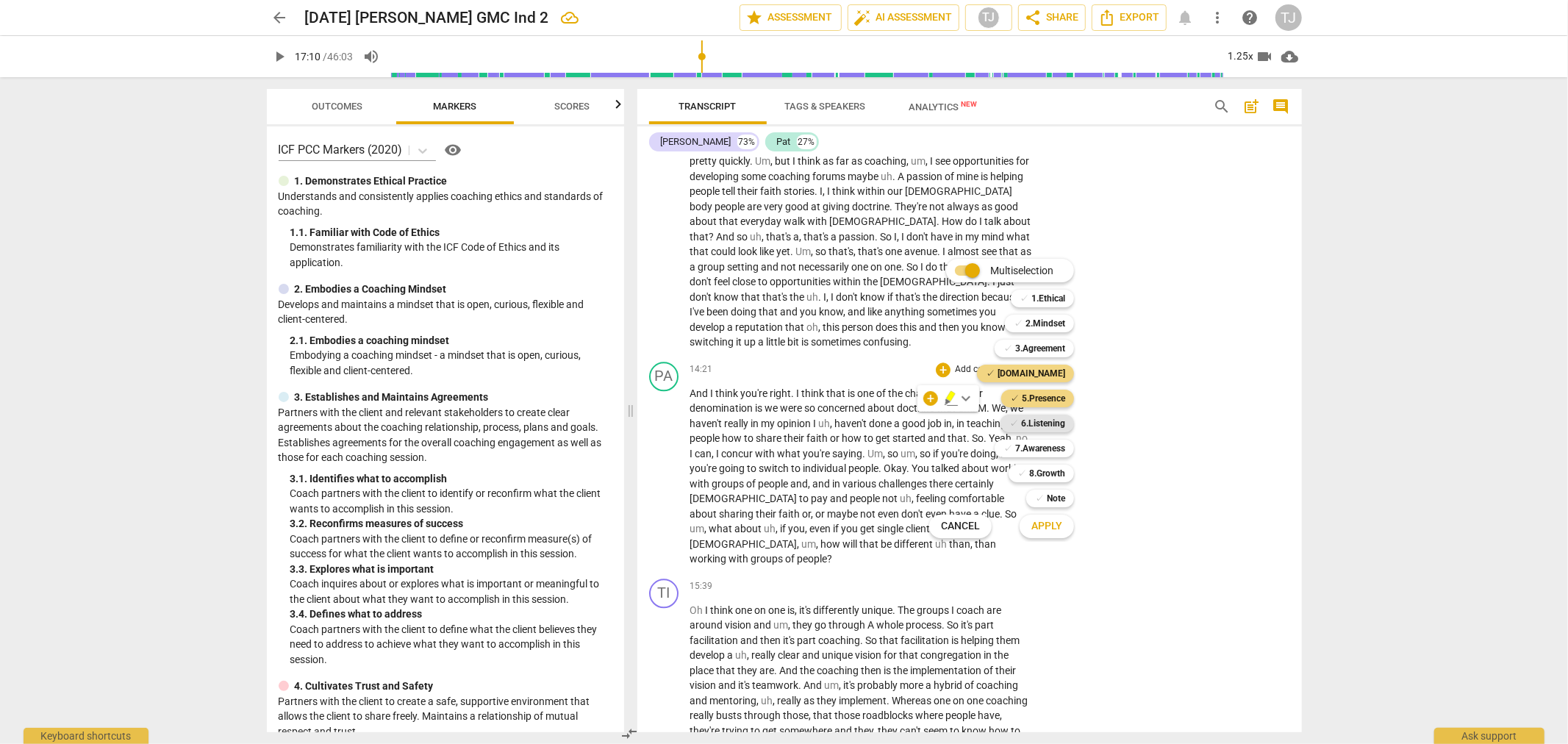 click on "6.Listening" at bounding box center [1043, 423] 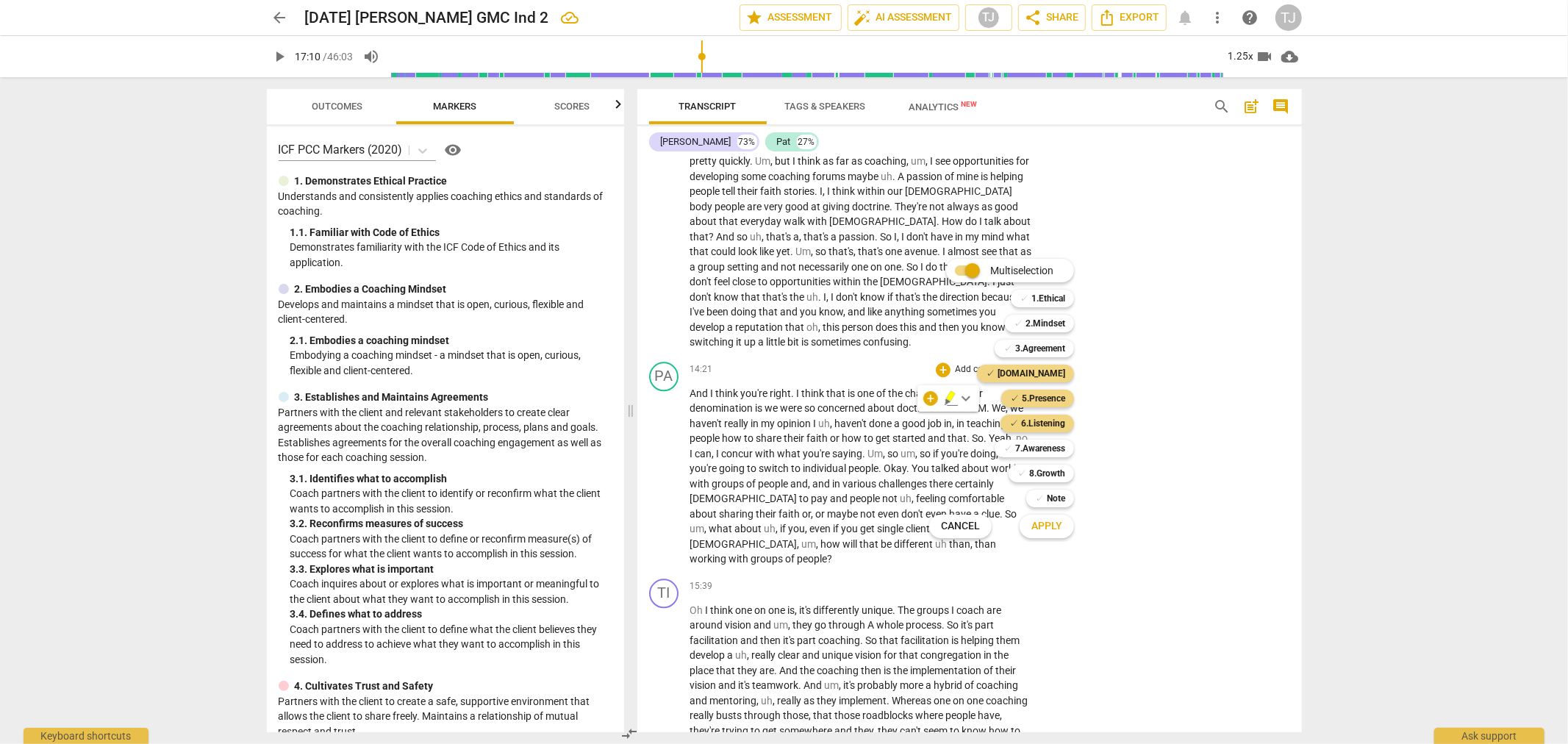click on "Apply" at bounding box center [1047, 526] 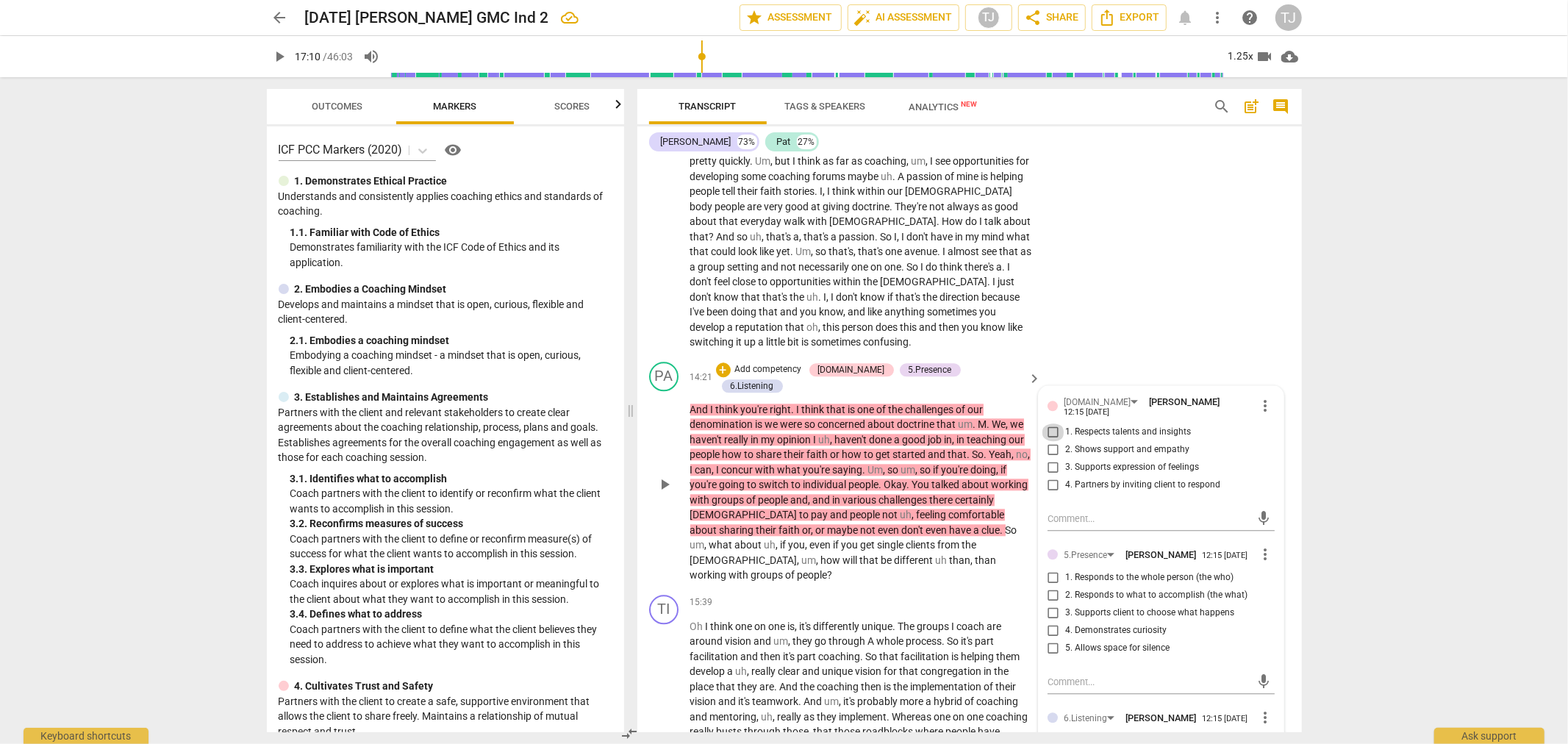 click on "1. Respects talents and insights" at bounding box center (1053, 432) 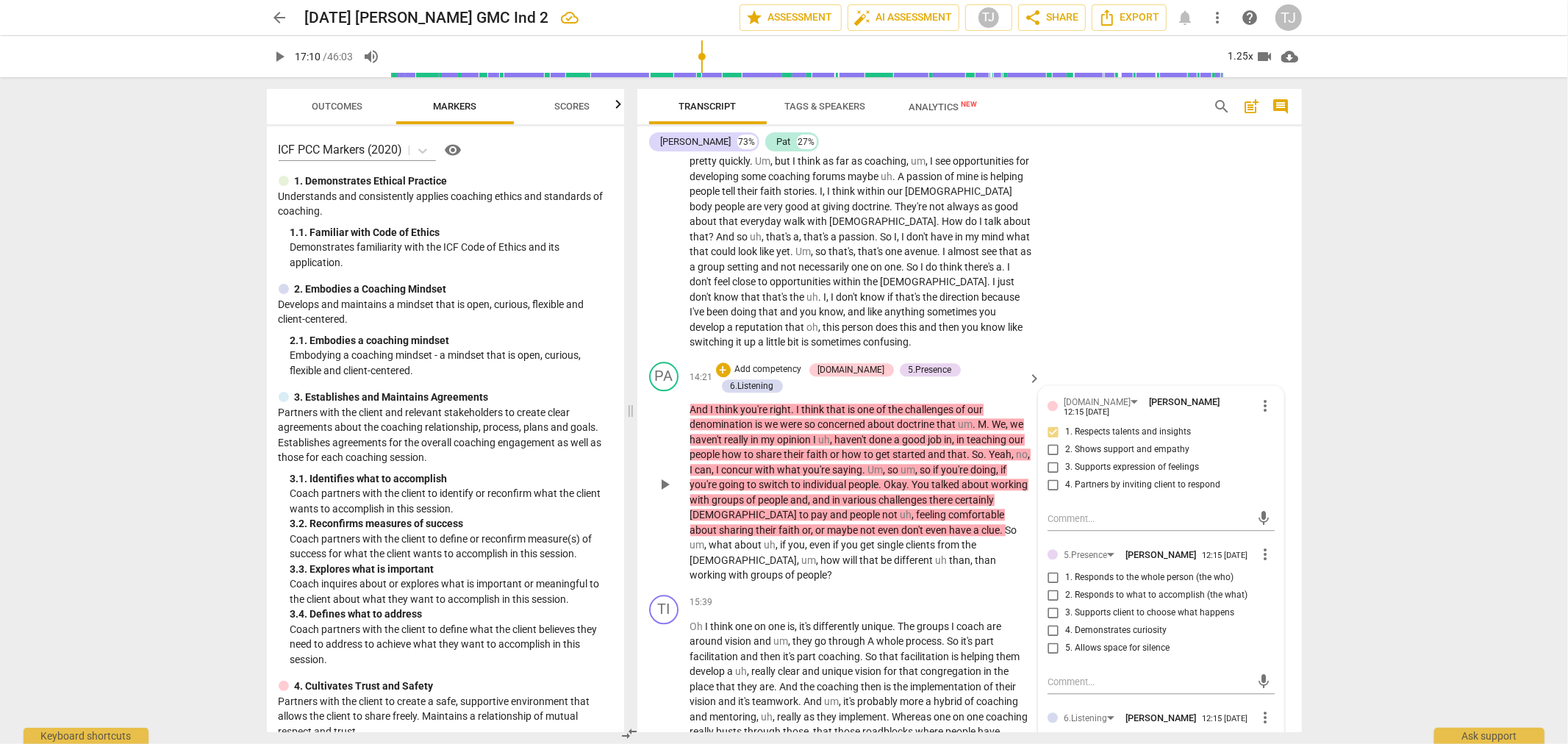 scroll, scrollTop: 3093, scrollLeft: 0, axis: vertical 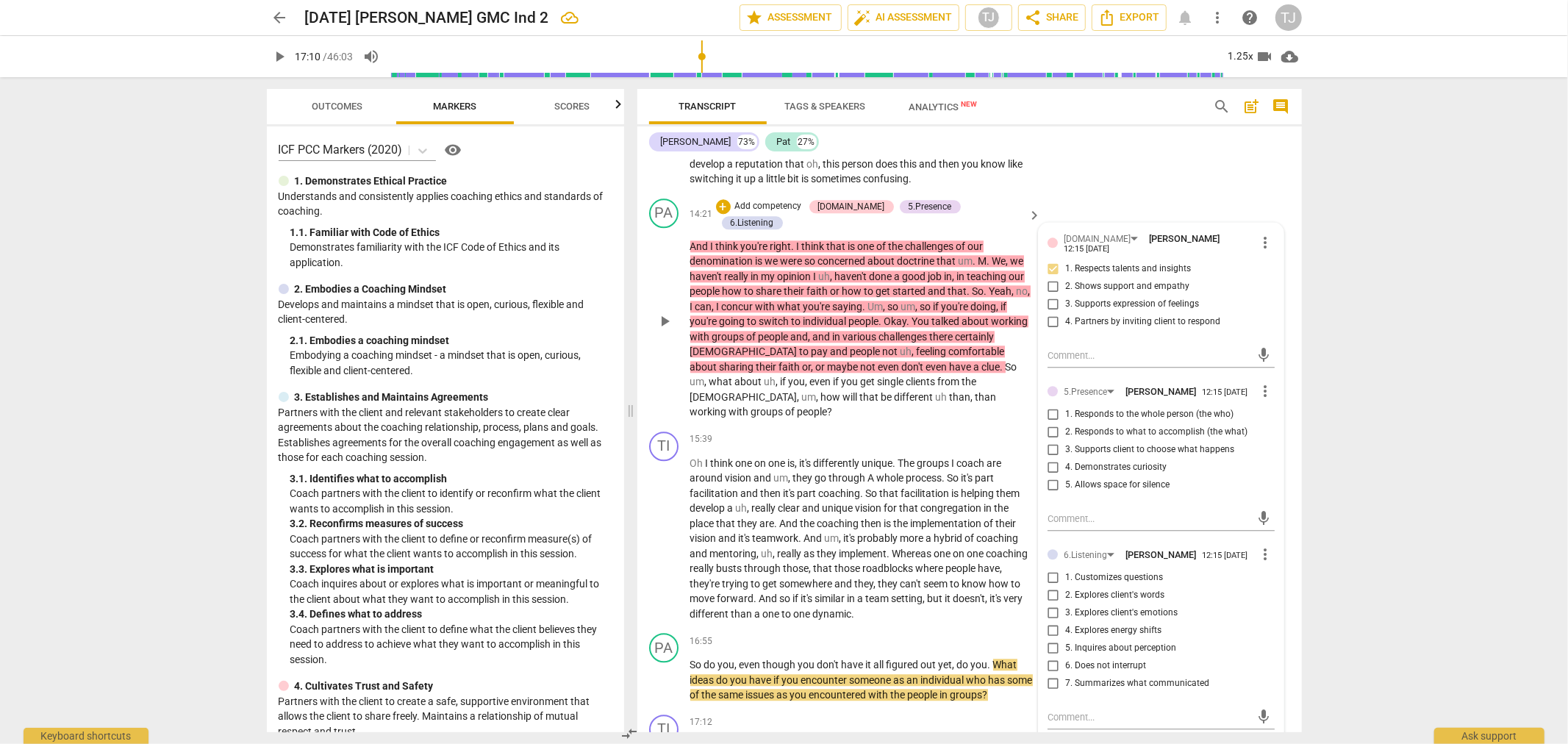 click on "more_vert" at bounding box center [1266, 391] 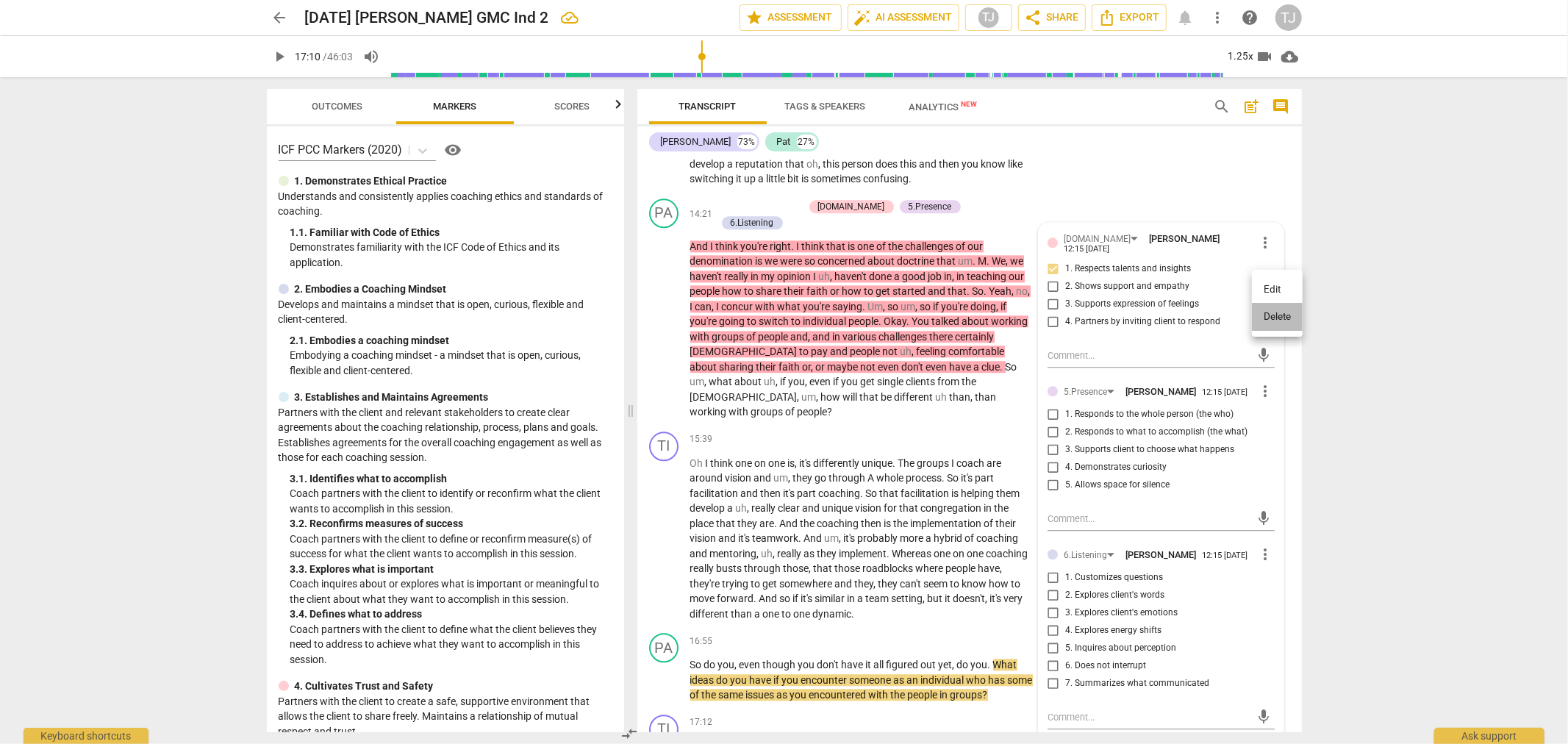 click on "Delete" at bounding box center [1277, 317] 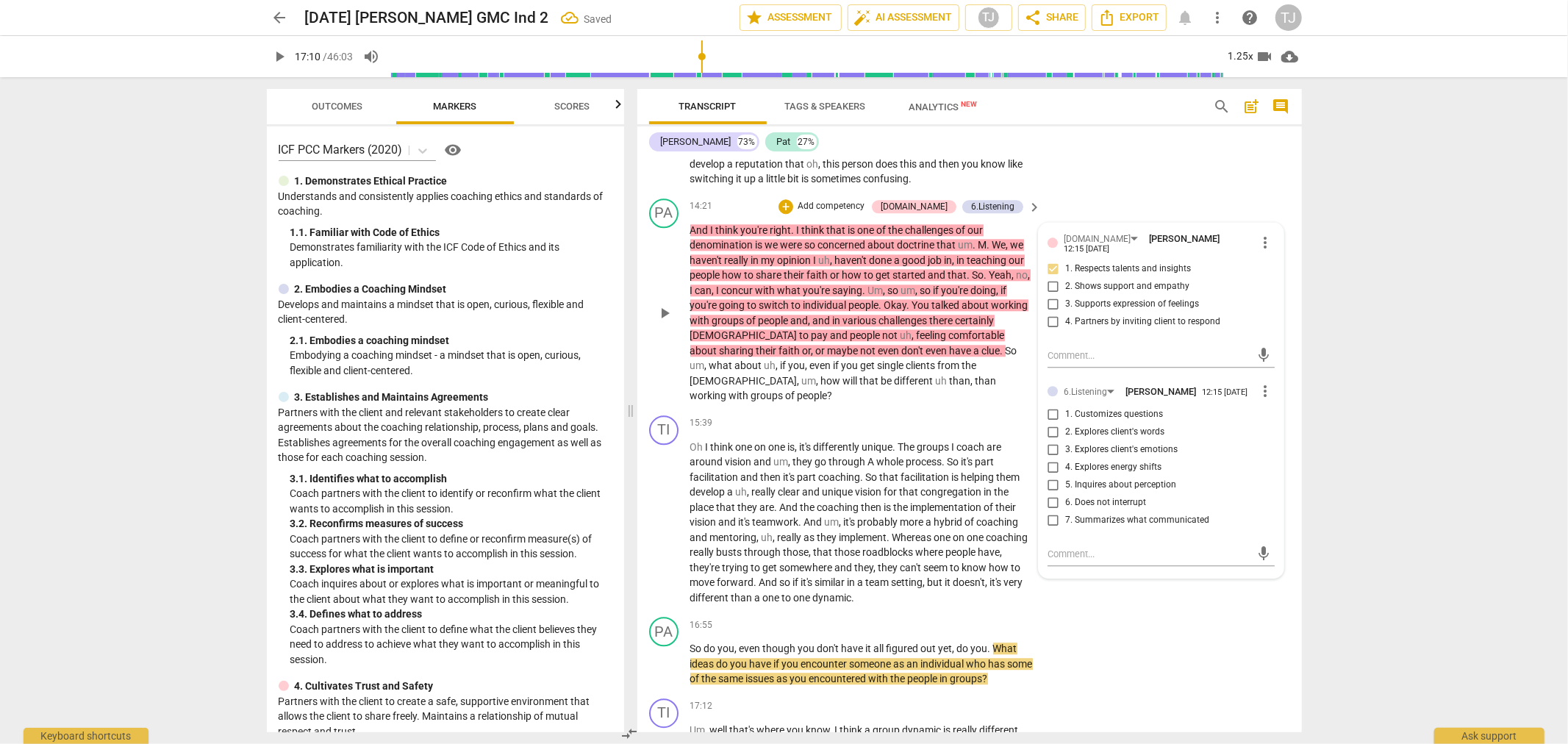 click on "more_vert" at bounding box center (1266, 391) 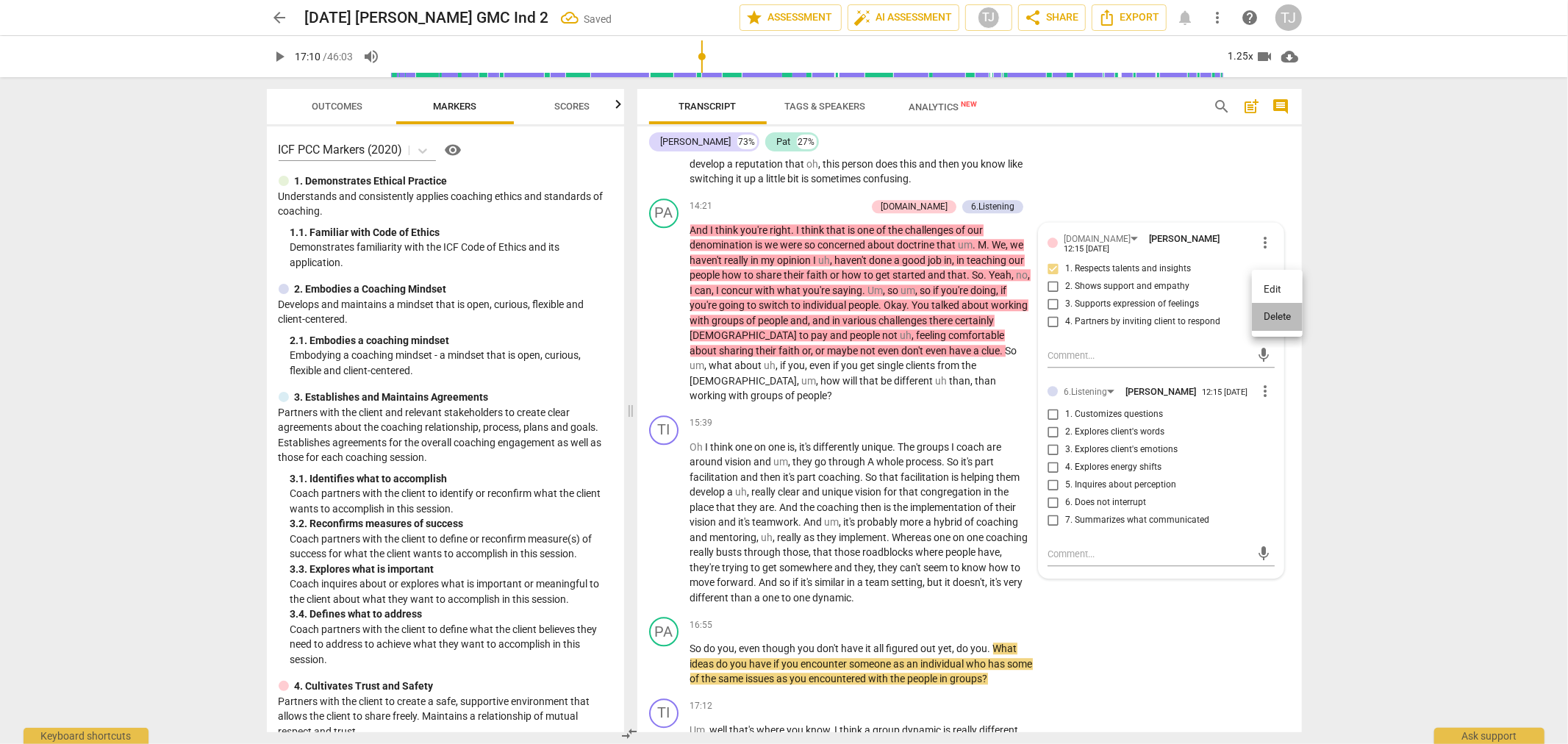 click on "Delete" at bounding box center [1277, 317] 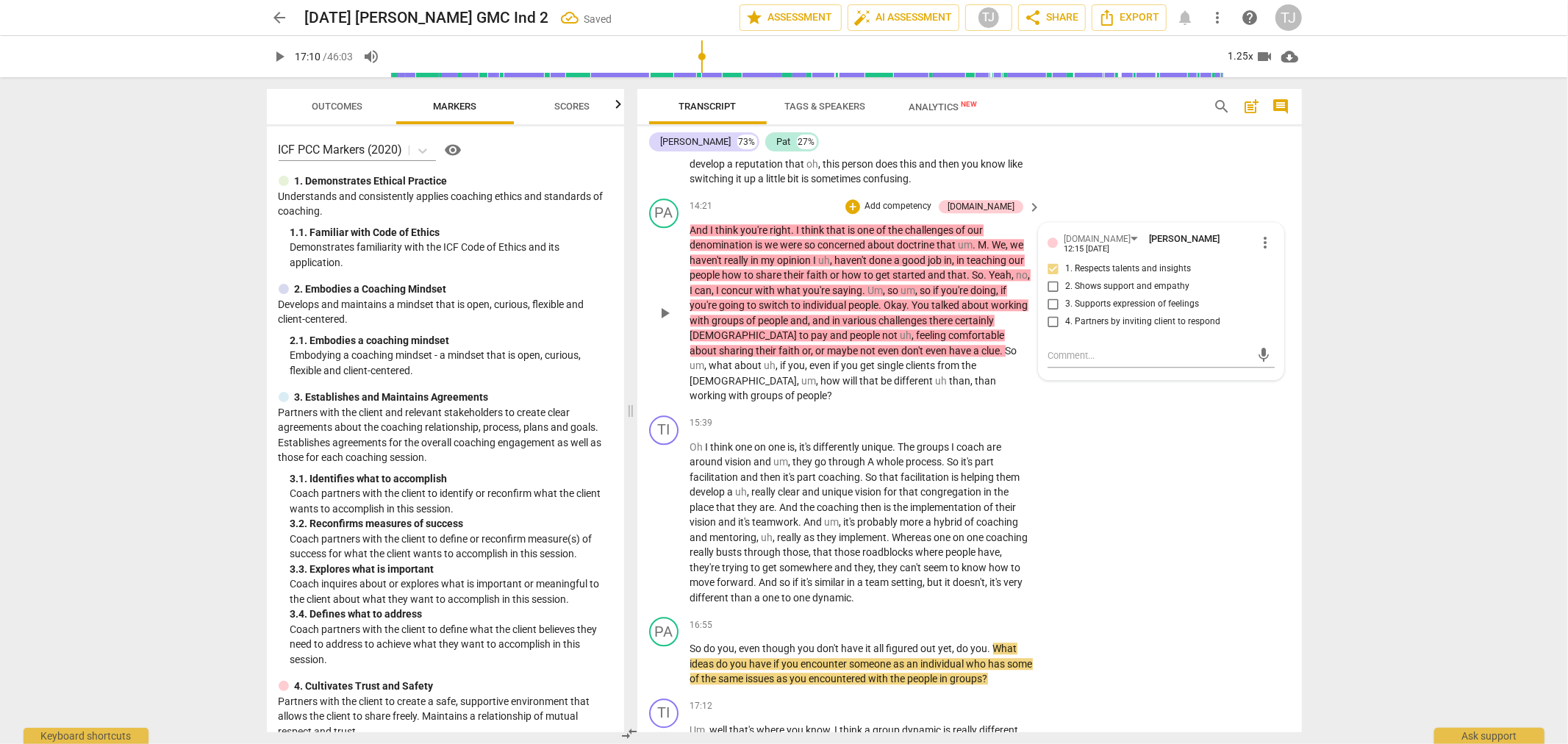 scroll, scrollTop: 3011, scrollLeft: 0, axis: vertical 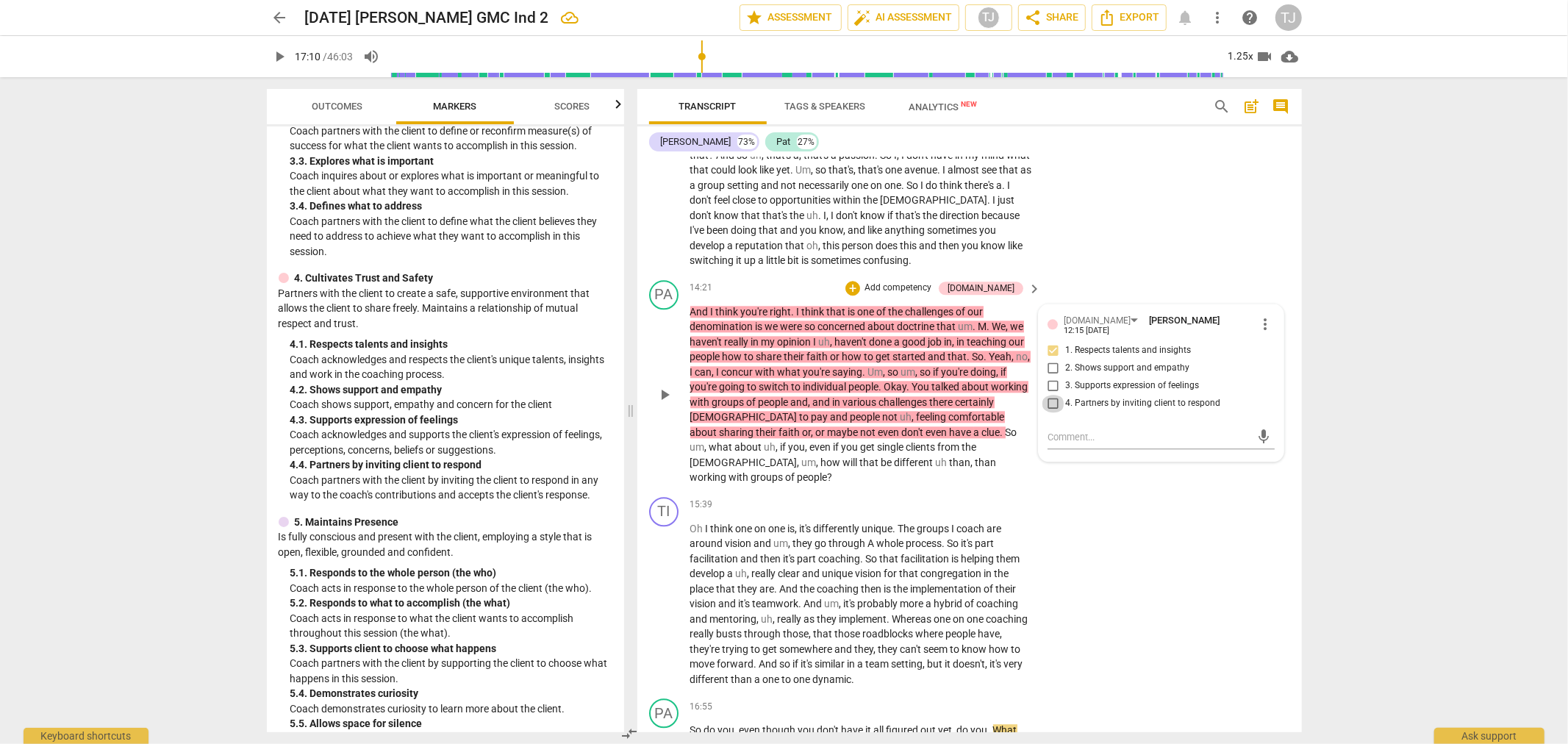 click on "4. Partners by inviting client to respond" at bounding box center [1053, 404] 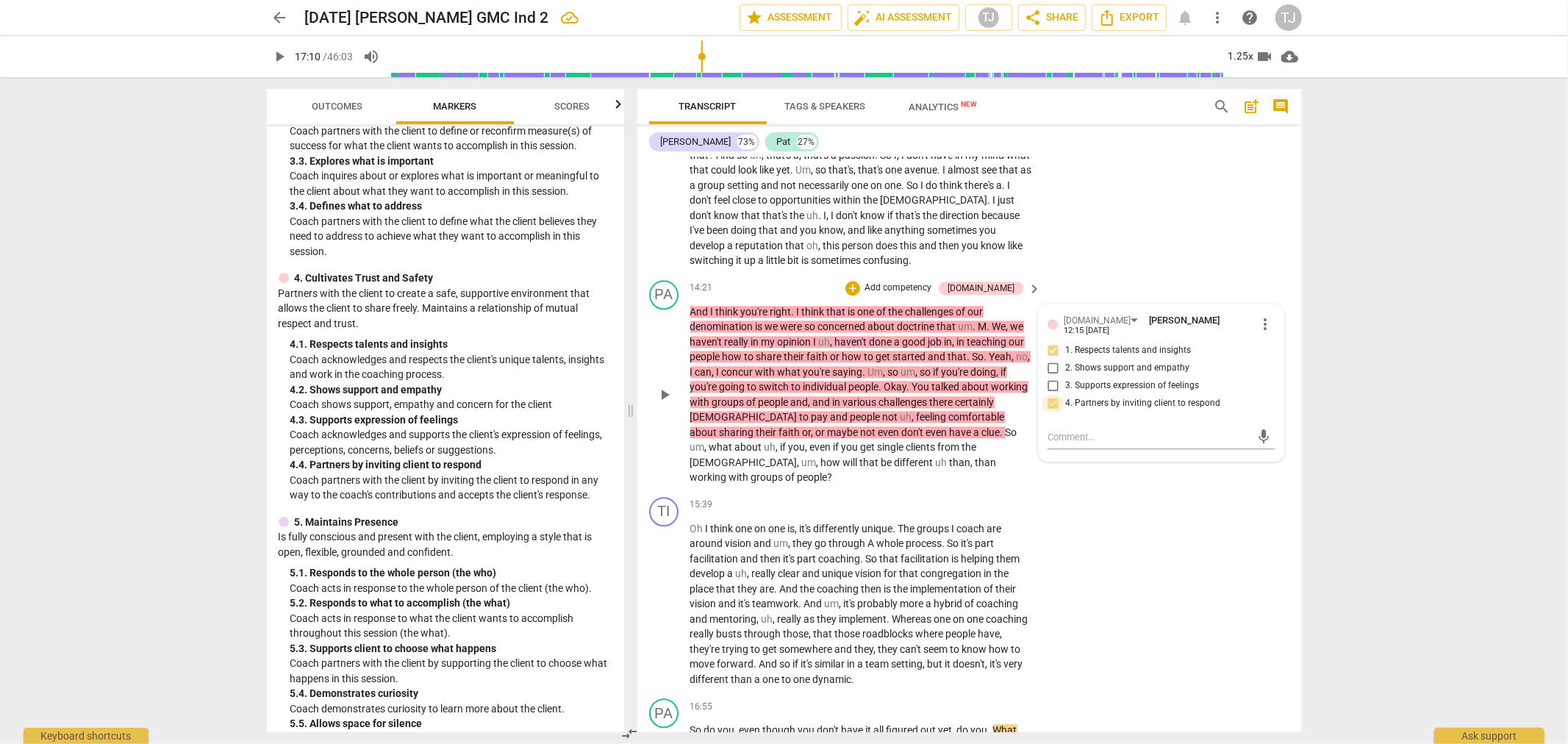 click on "4. Partners by inviting client to respond" at bounding box center (1053, 404) 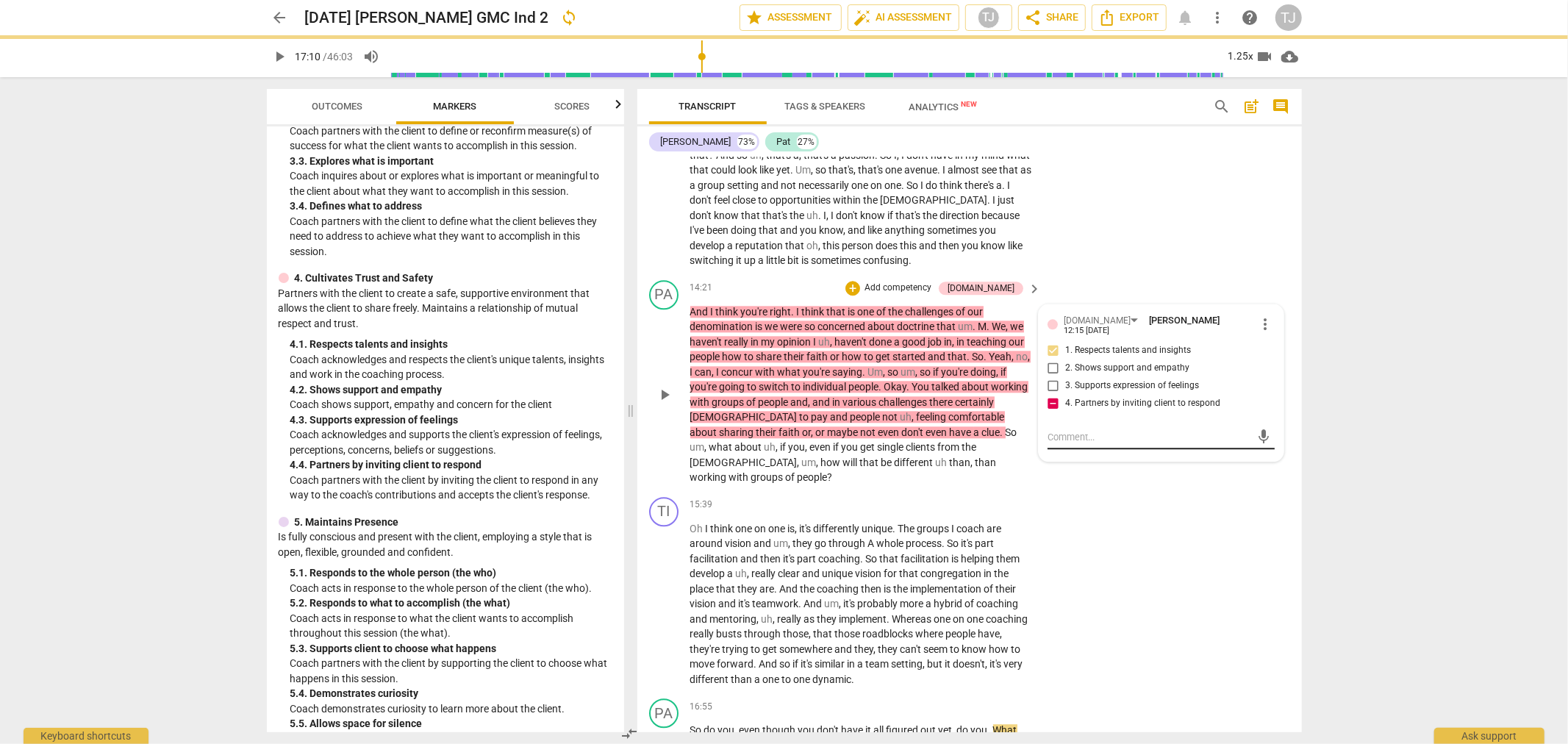 click at bounding box center [1149, 437] 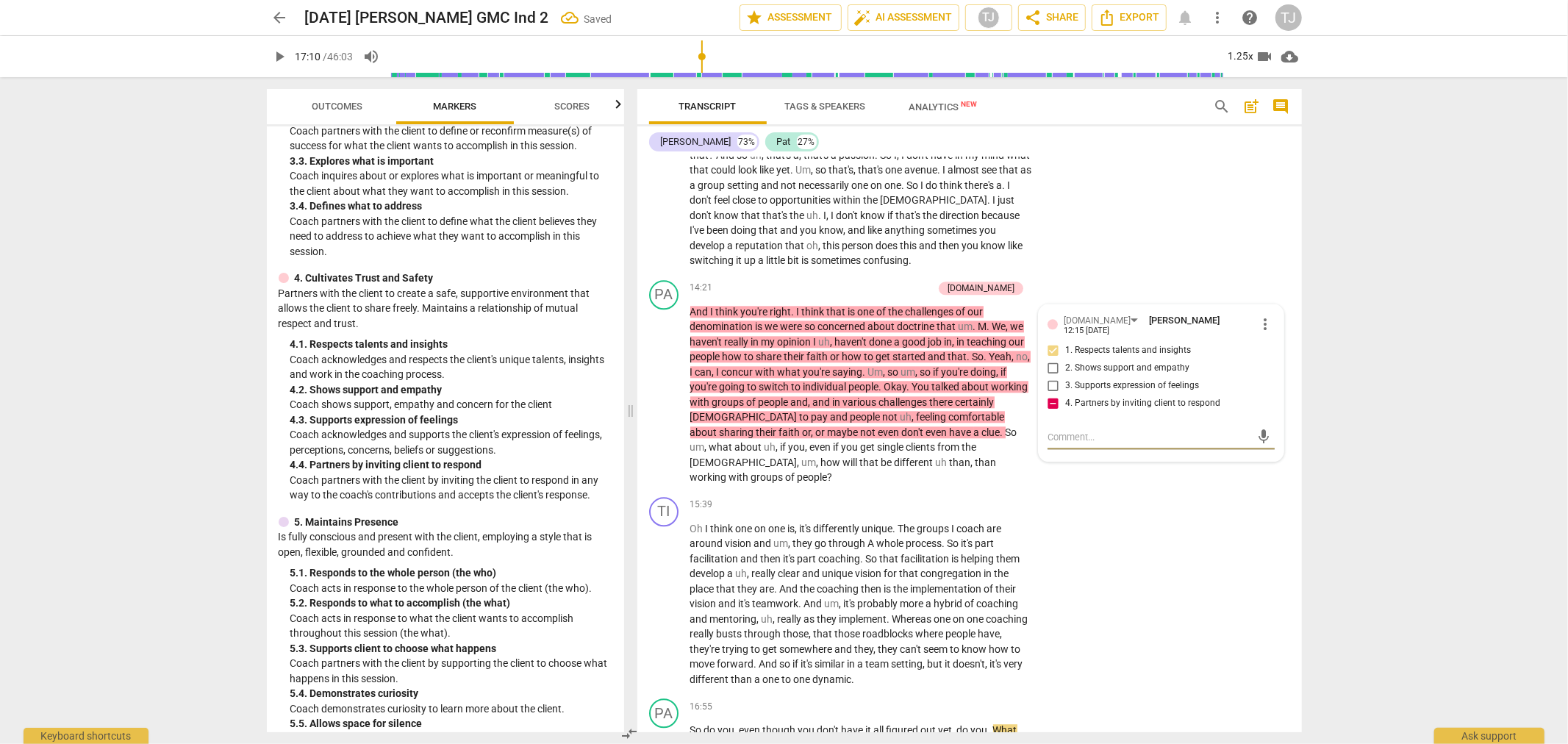 type on "C" 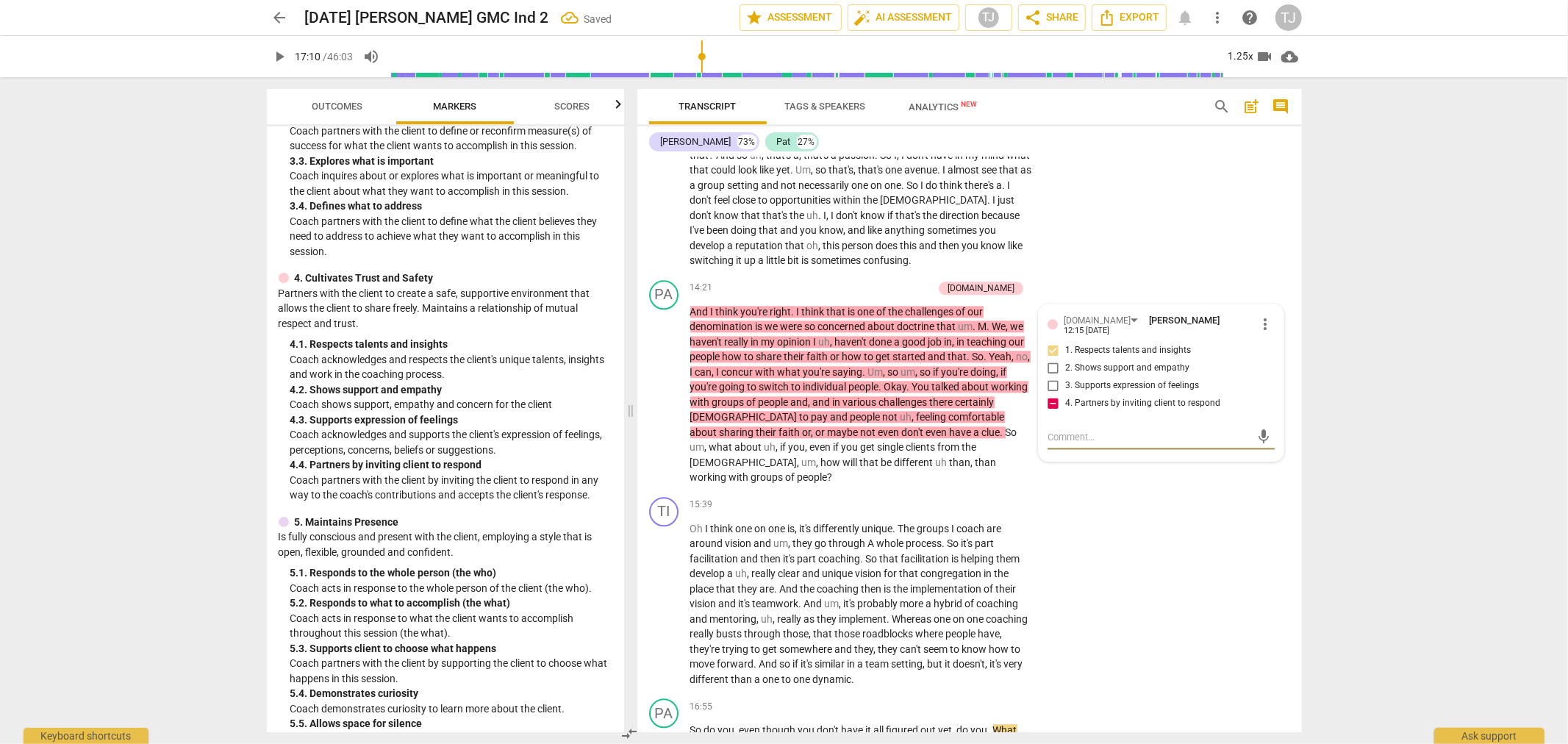 type on "C" 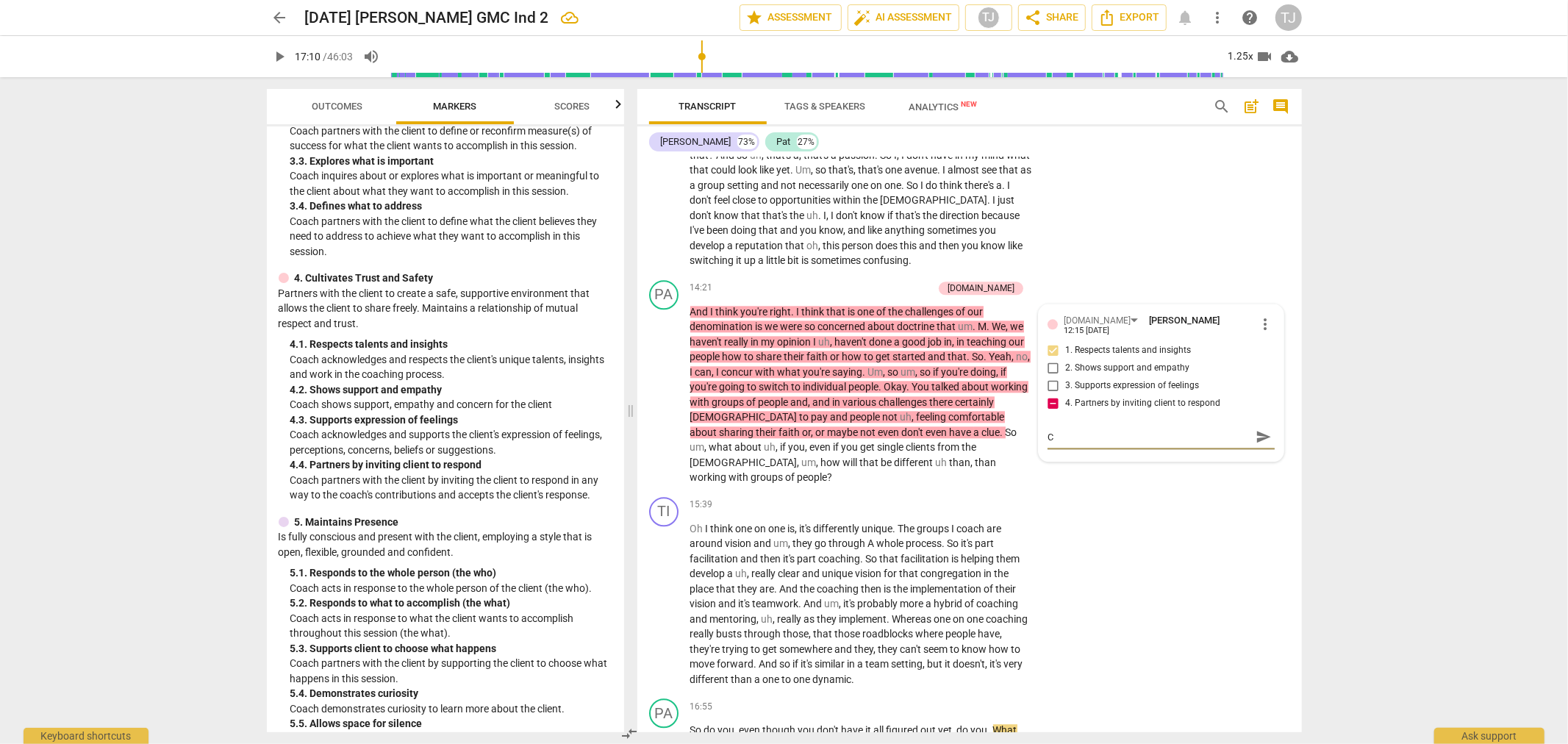 type on "Co" 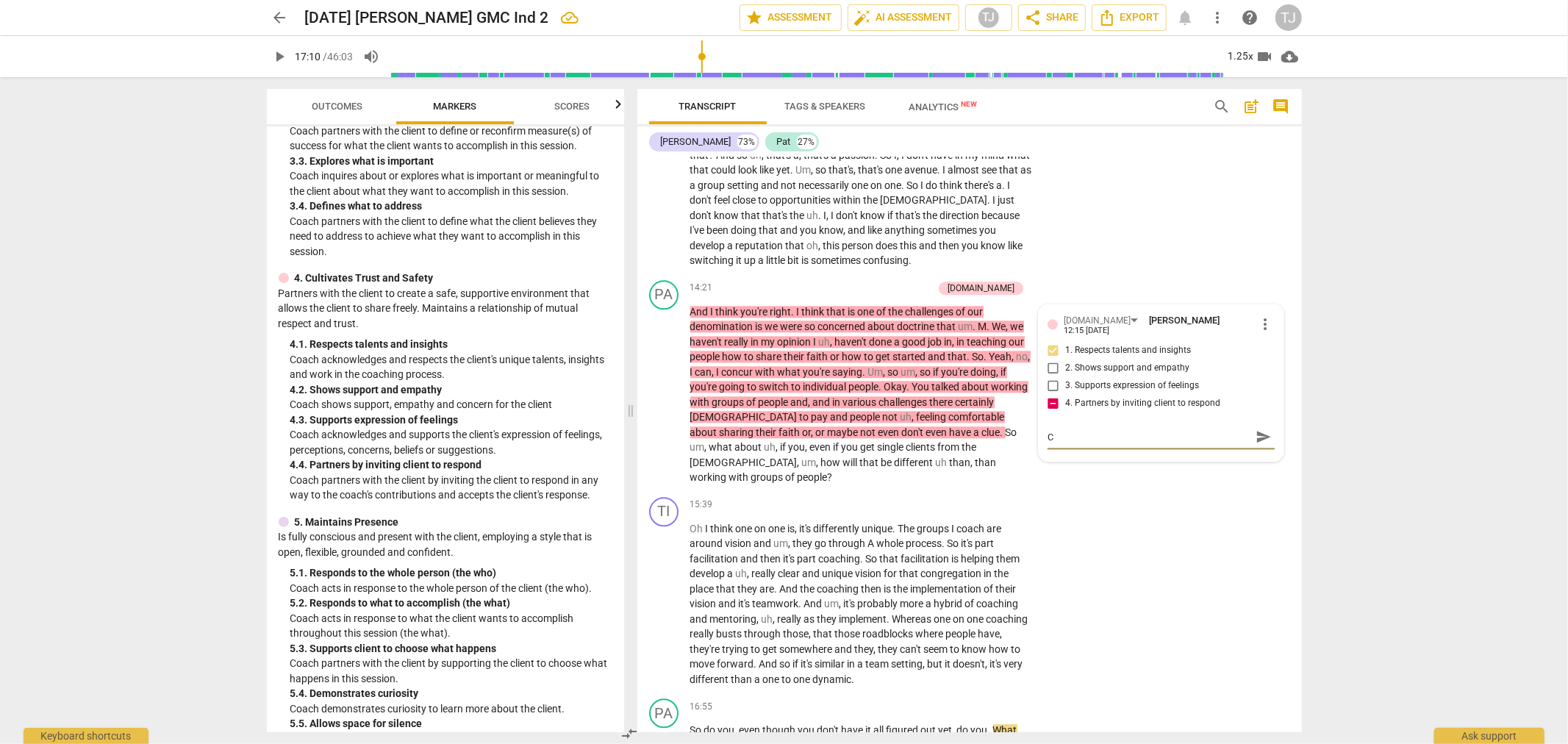 type on "Co" 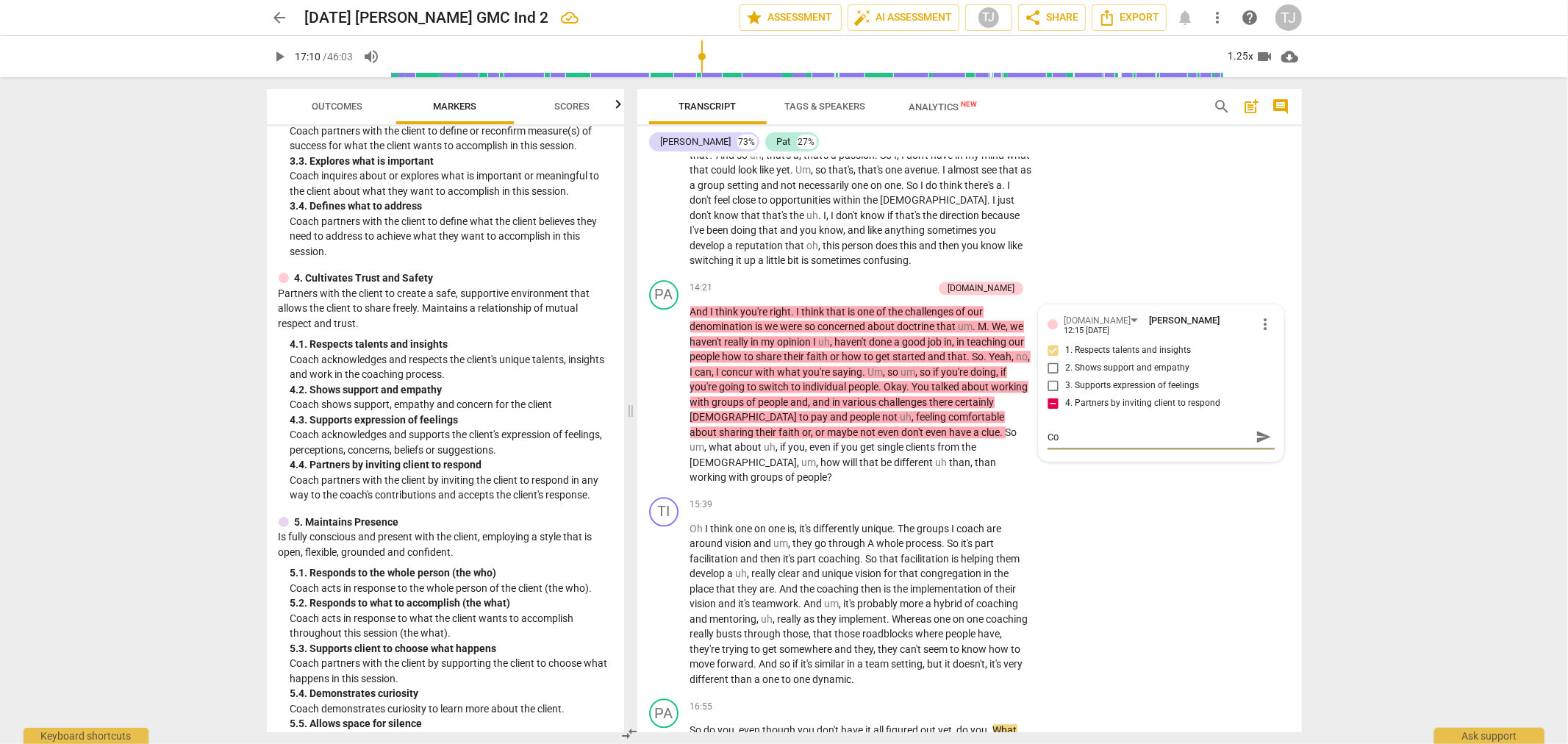 type on "Coa" 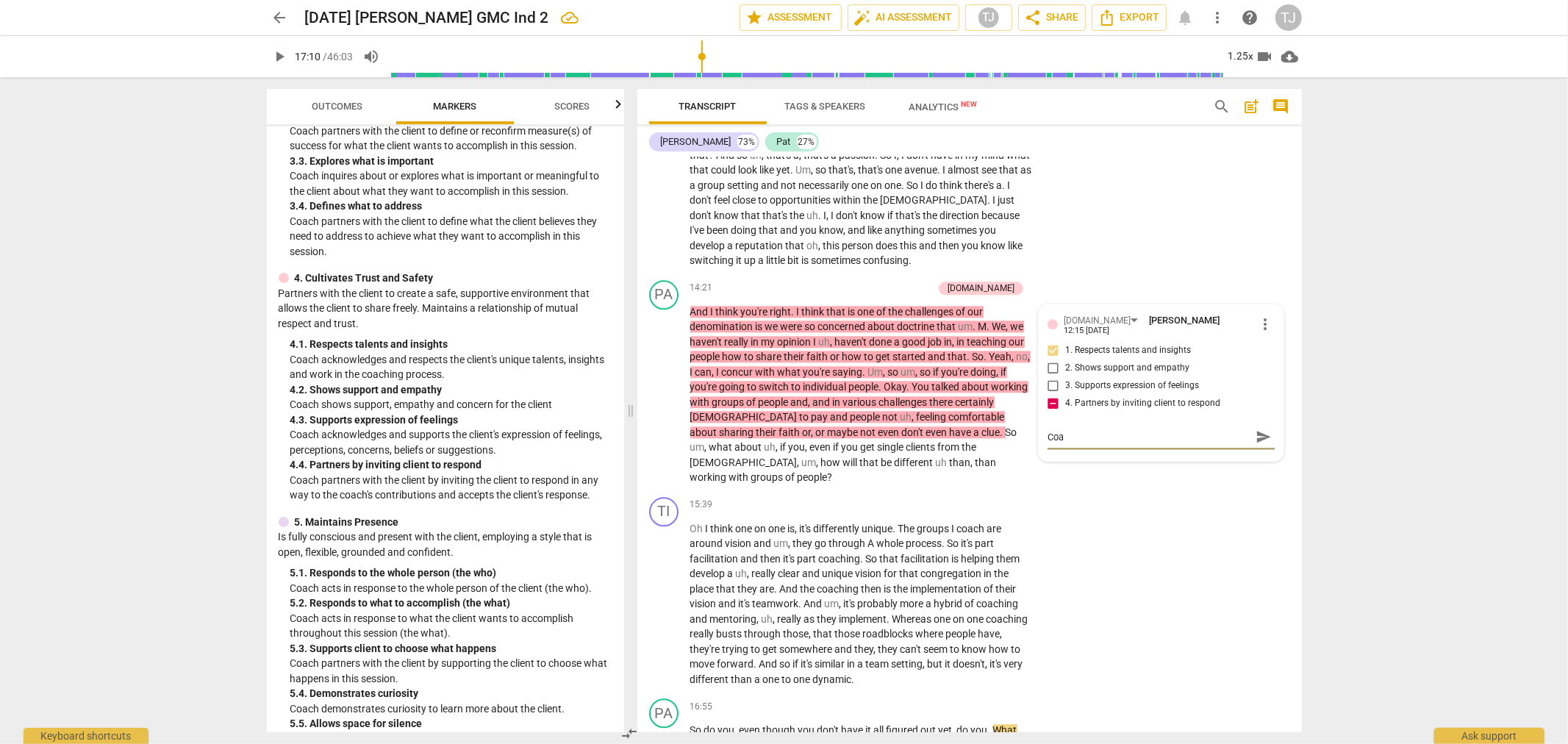 type on "Coac" 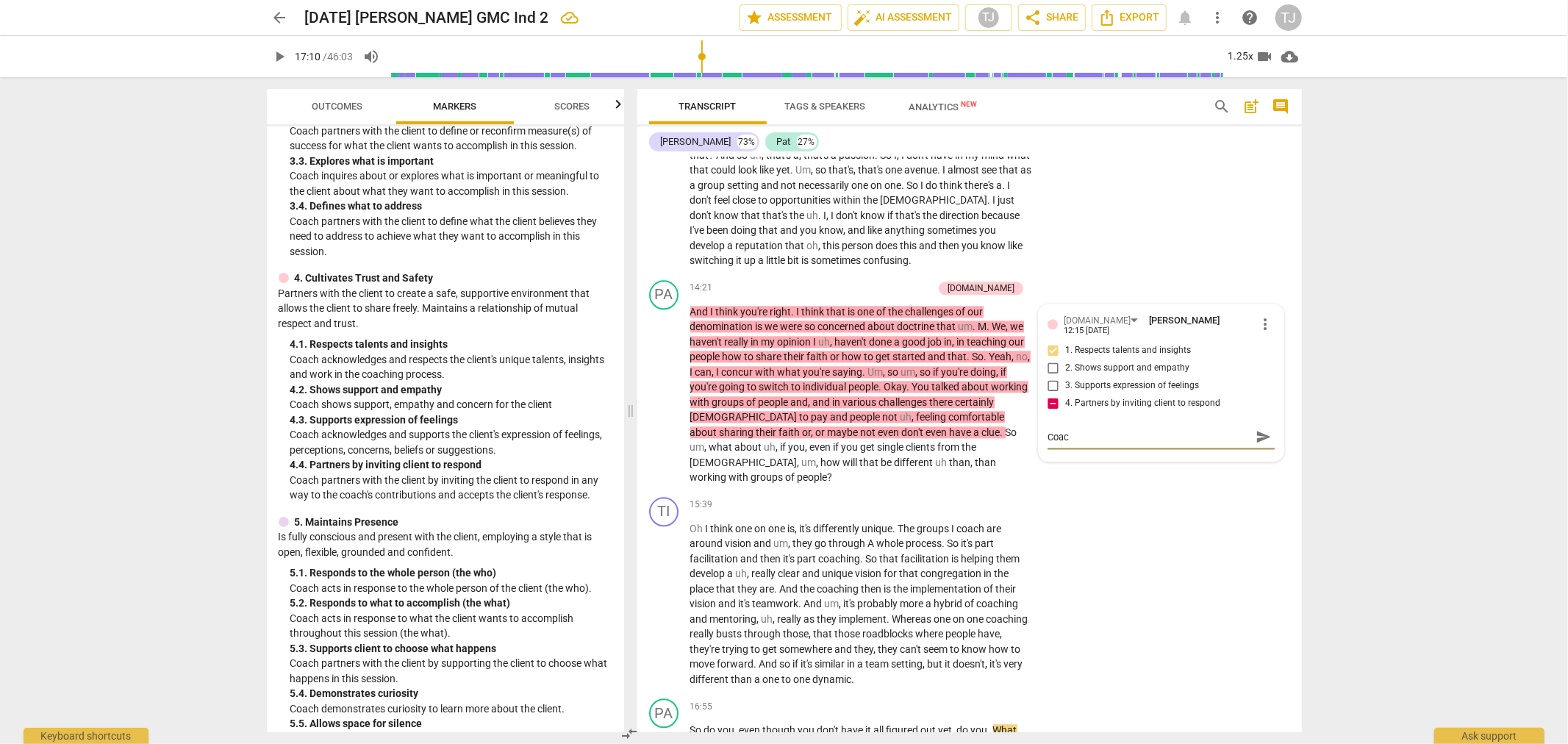 type on "Coach" 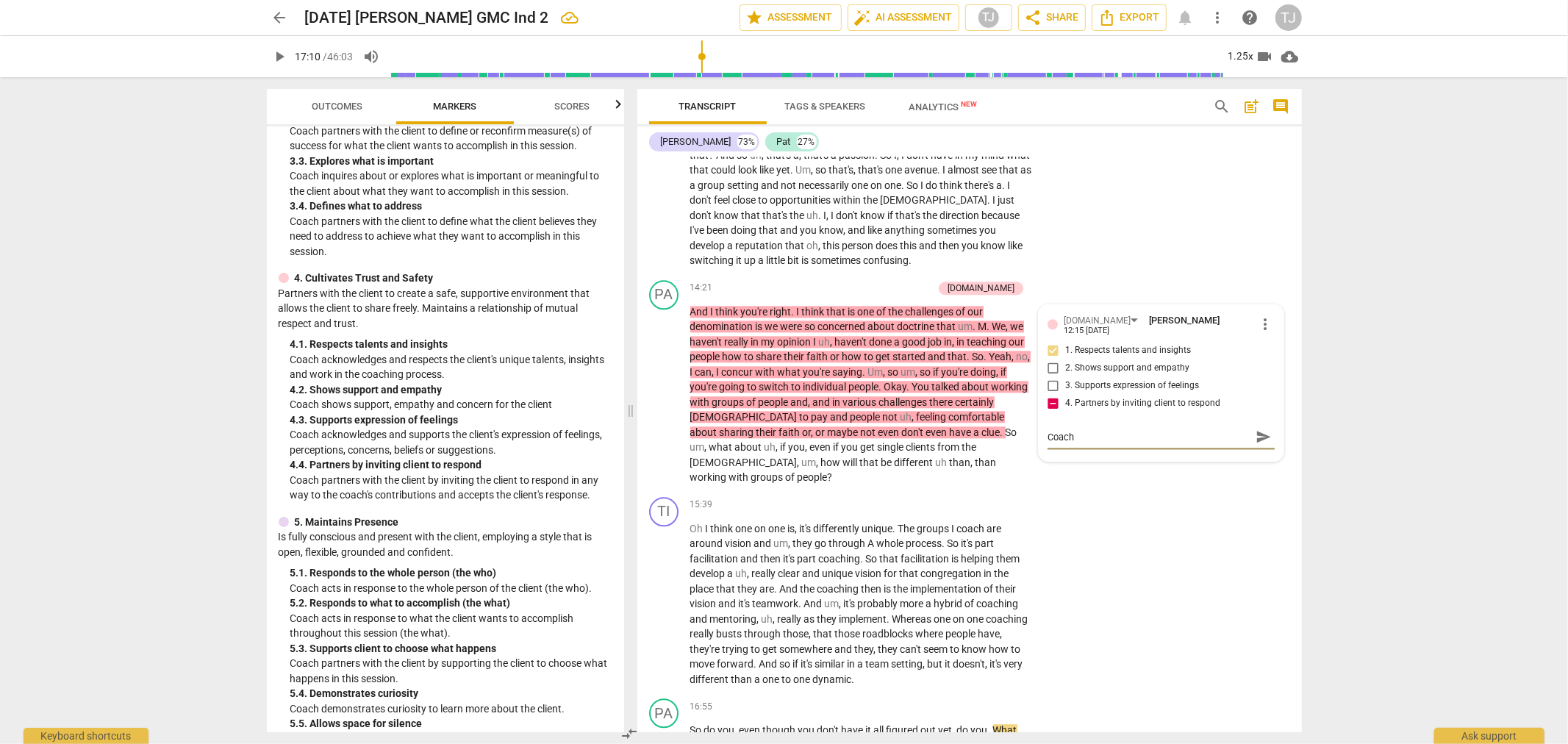 type on "Coach" 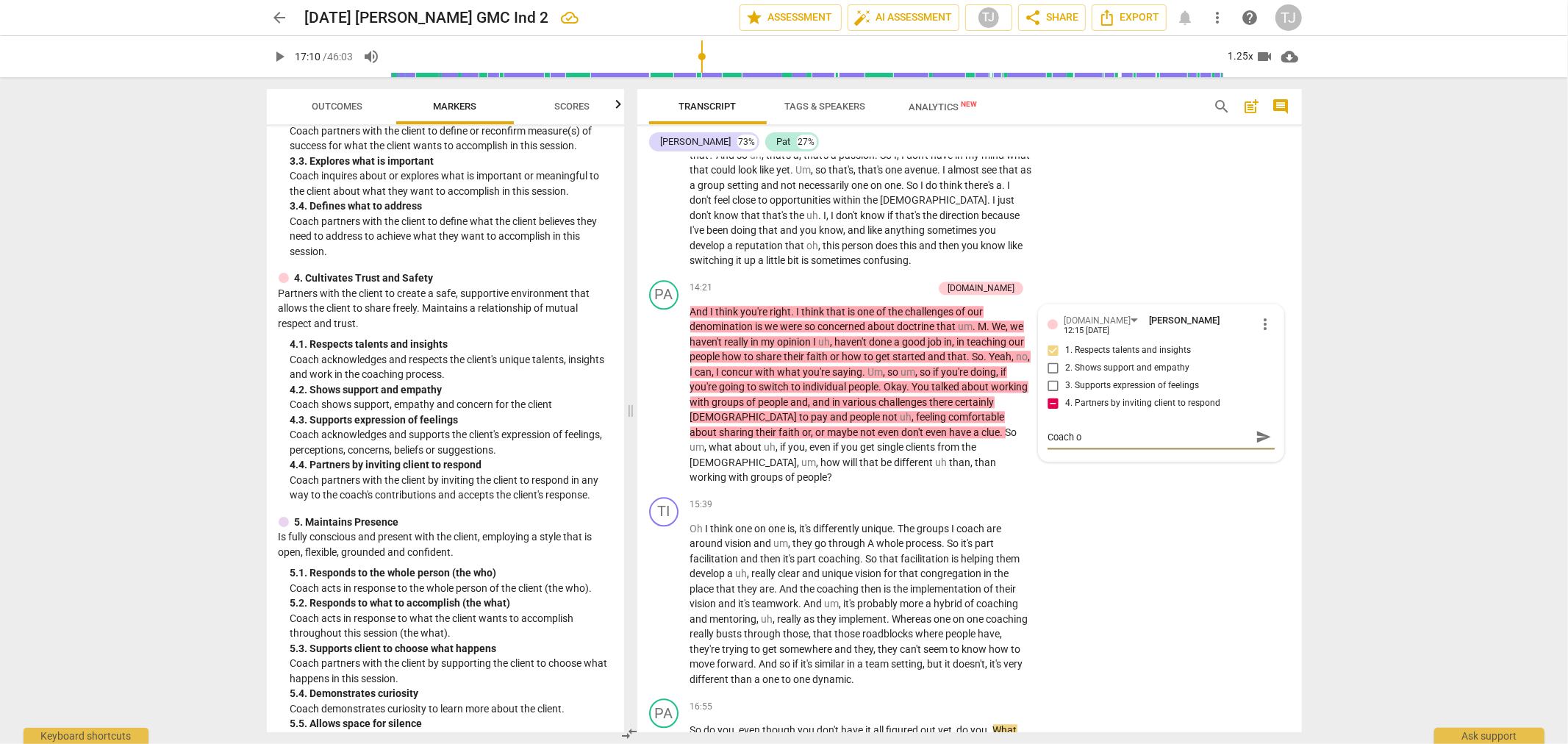 type on "Coach of" 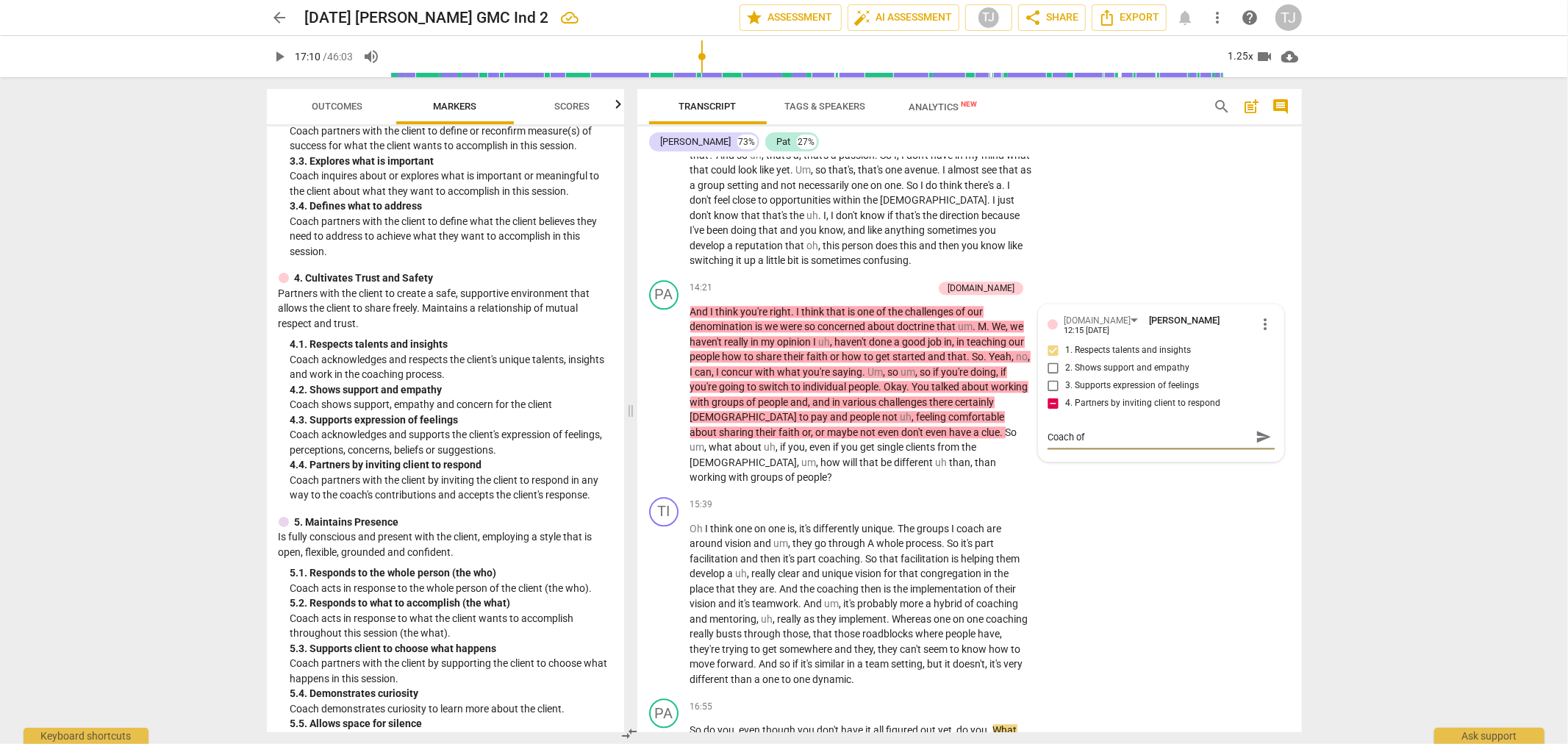 type on "Coach off" 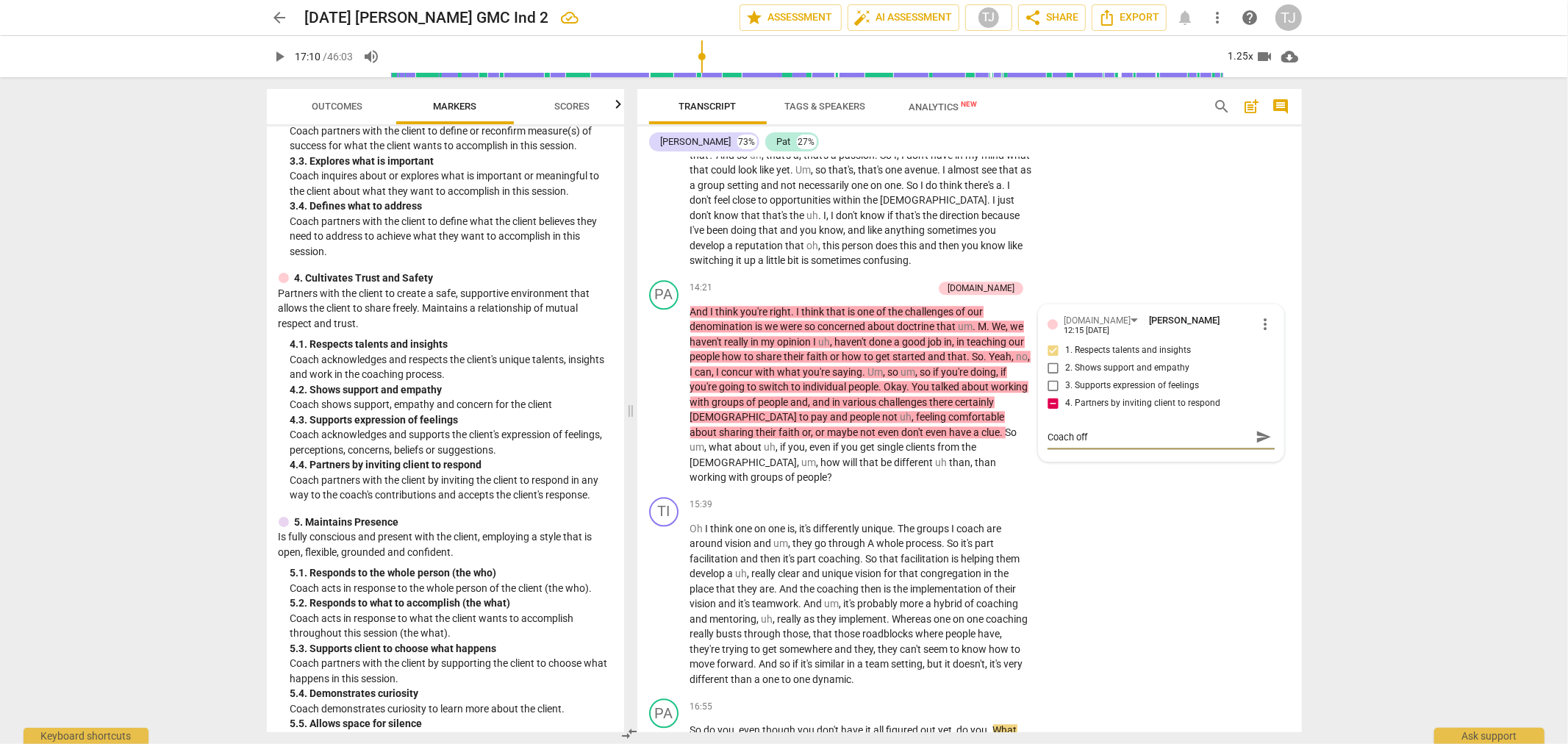 type on "Coach offe" 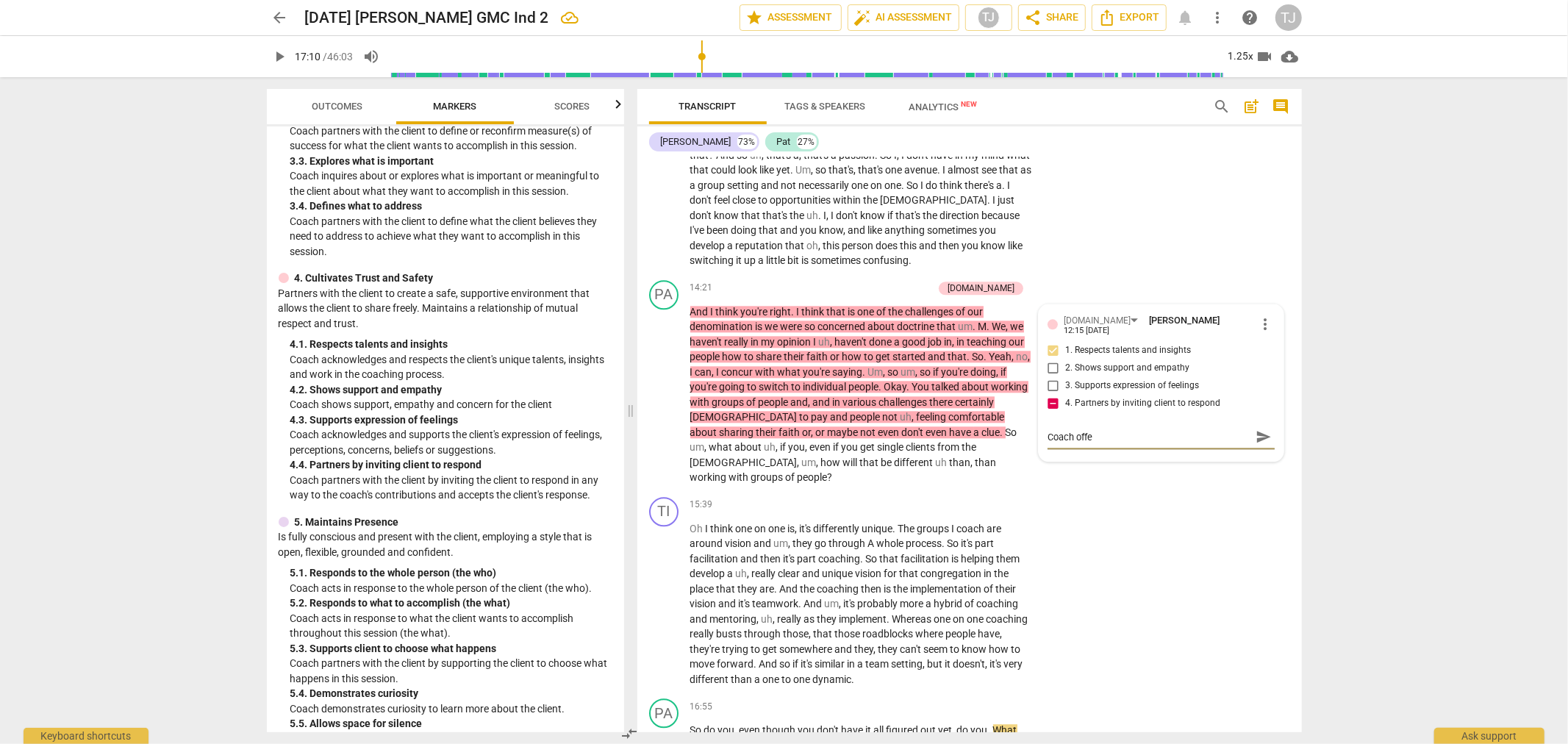 type on "Coach offer" 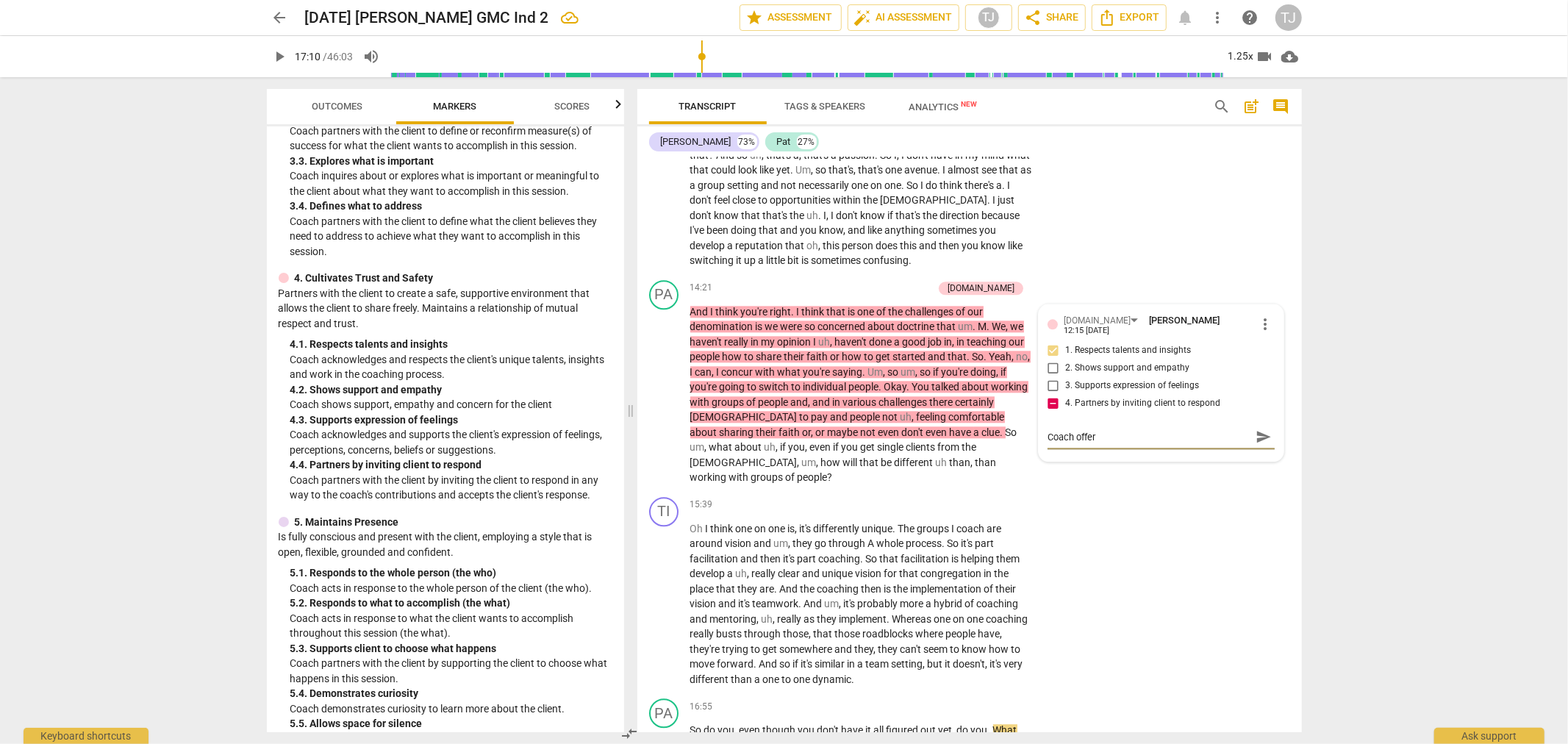 type on "Coach offere" 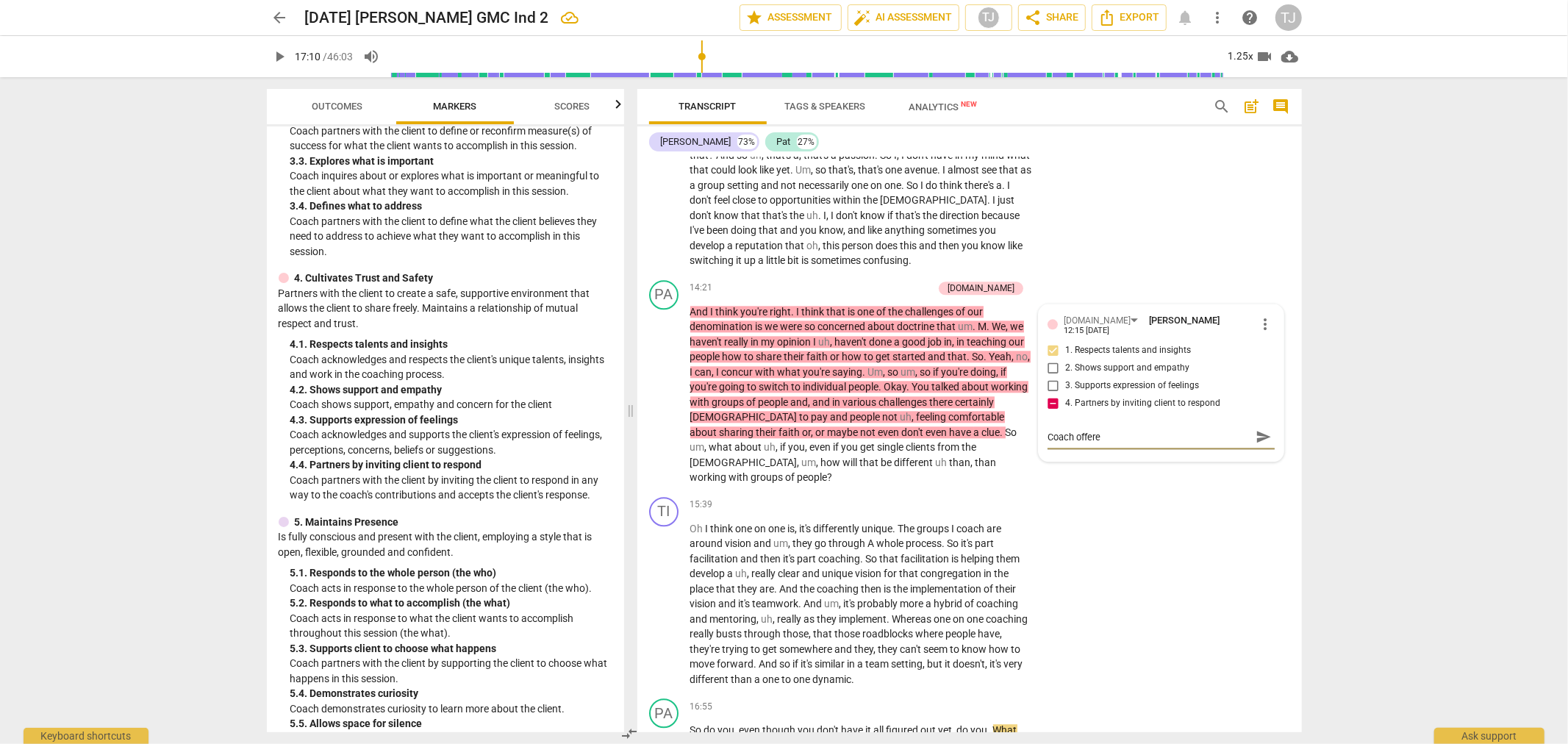 type on "Coach offered" 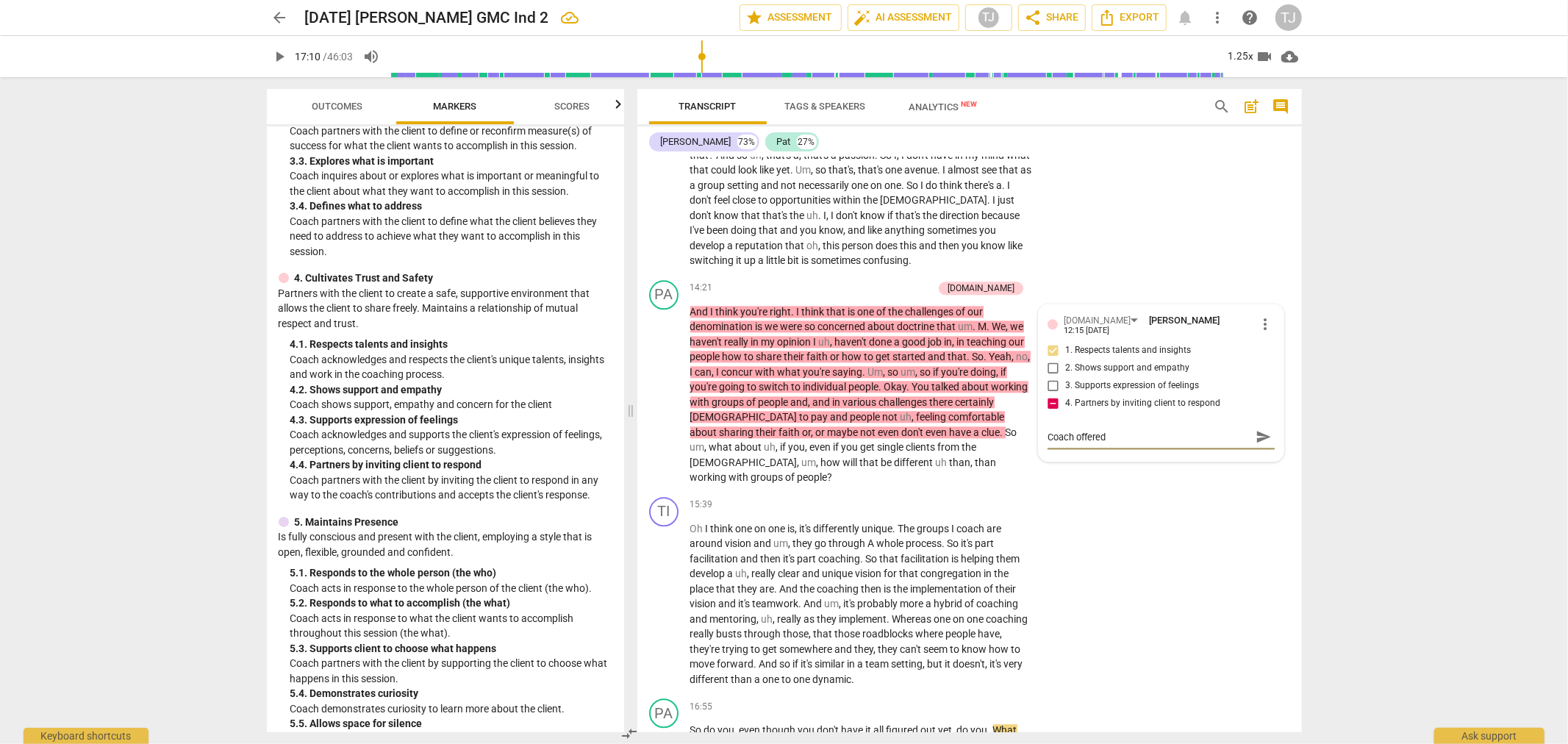 type on "Coach offered" 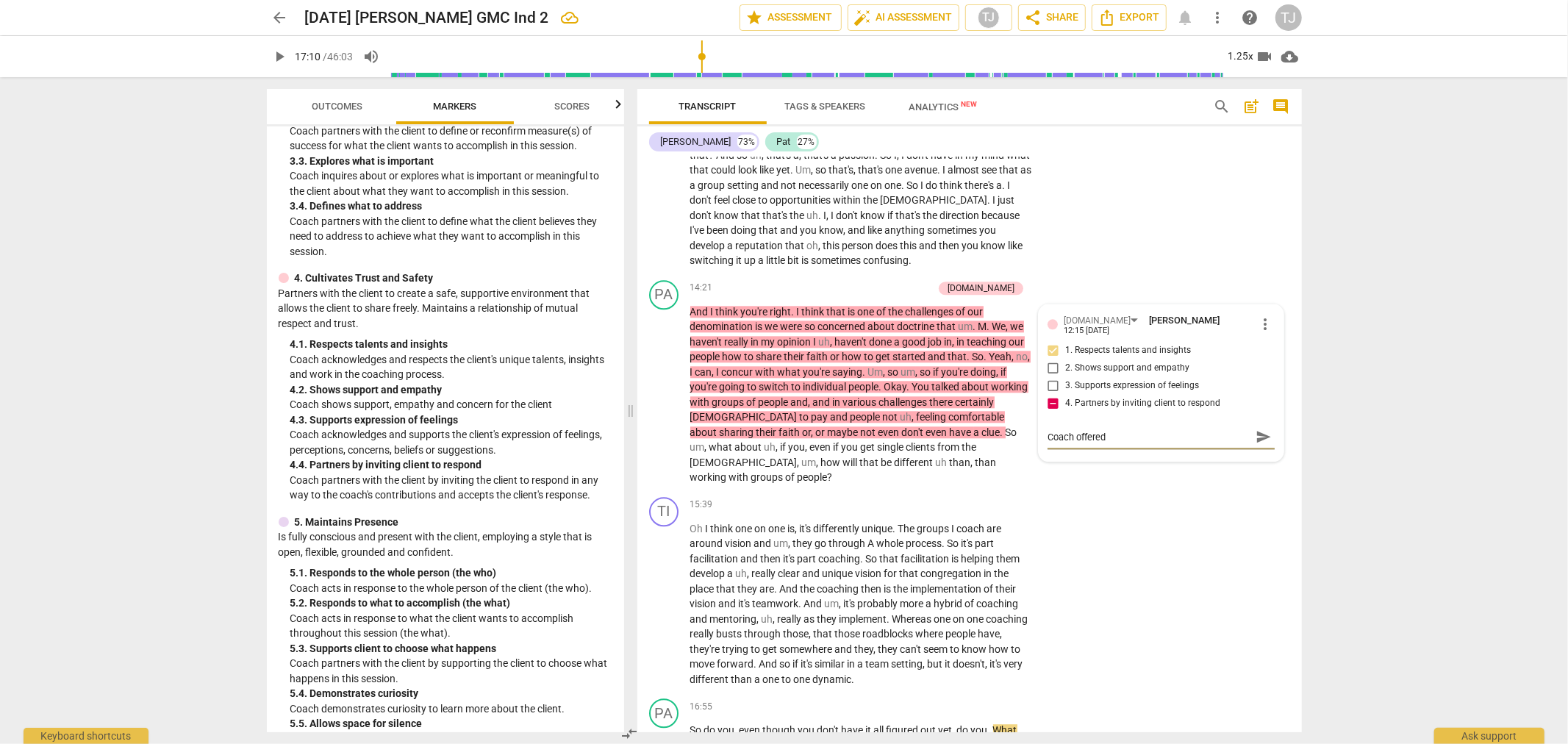 type on "Coach offered" 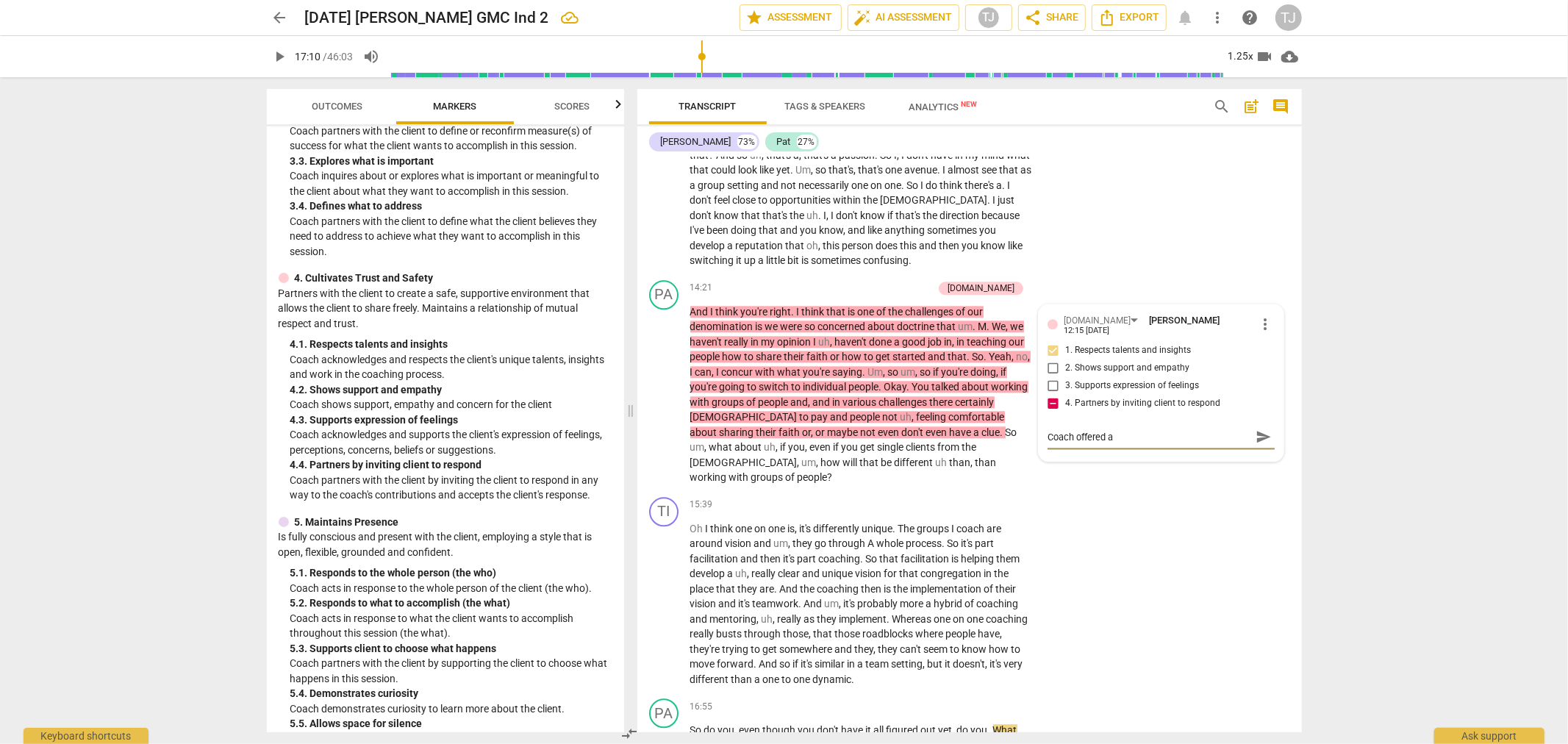 type on "Coach offered a" 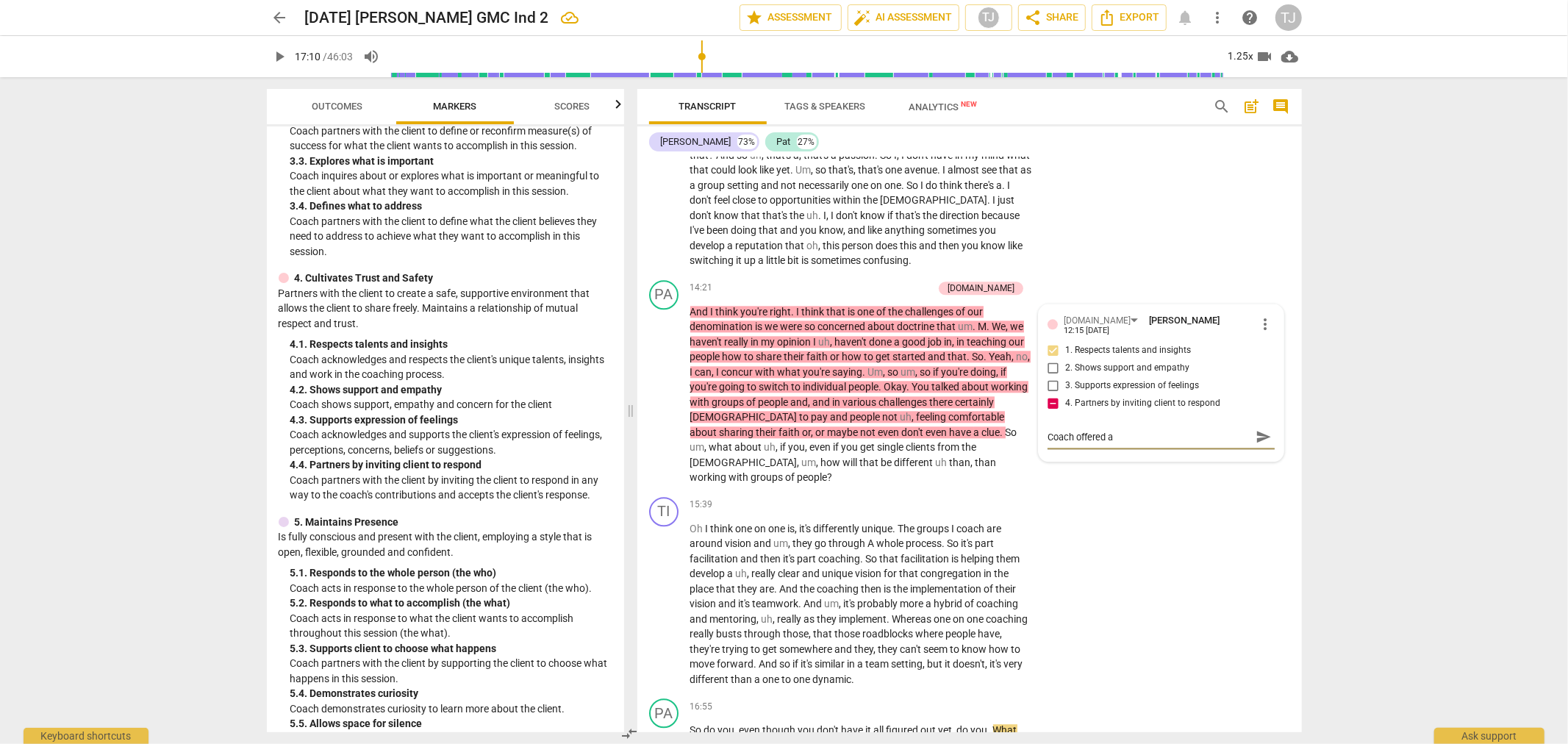 type on "Coach offered a" 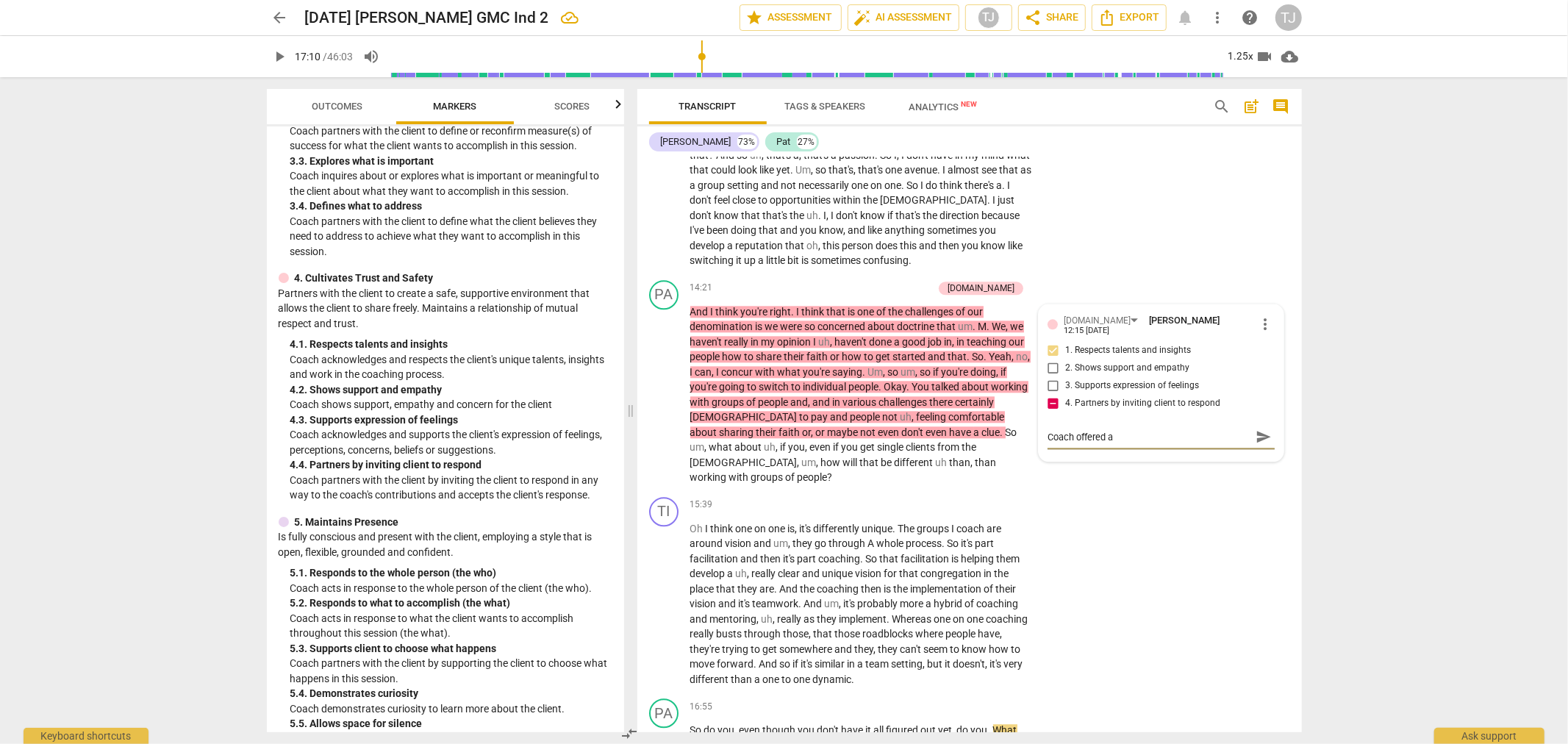 type on "Coach offered a" 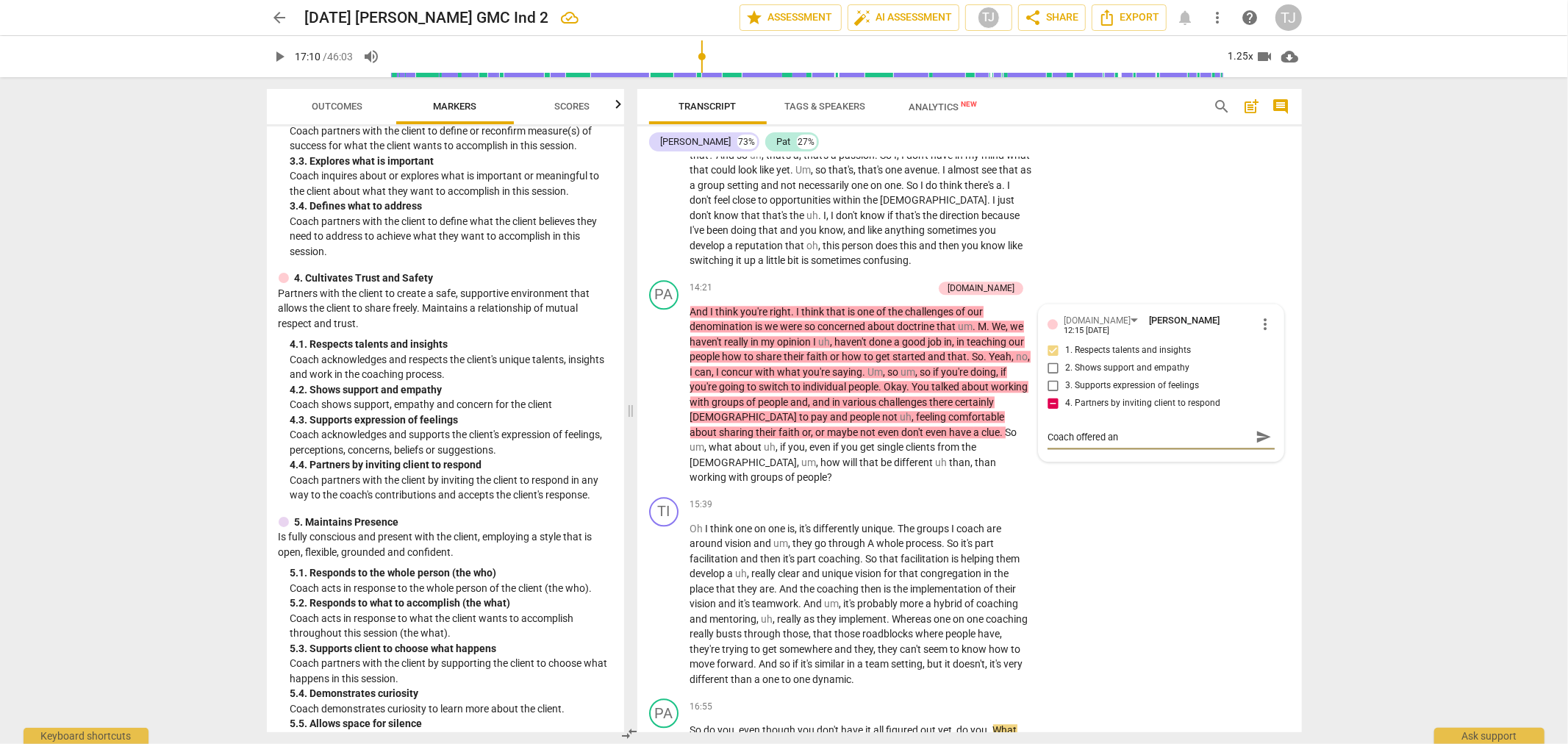 type on "Coach offered an" 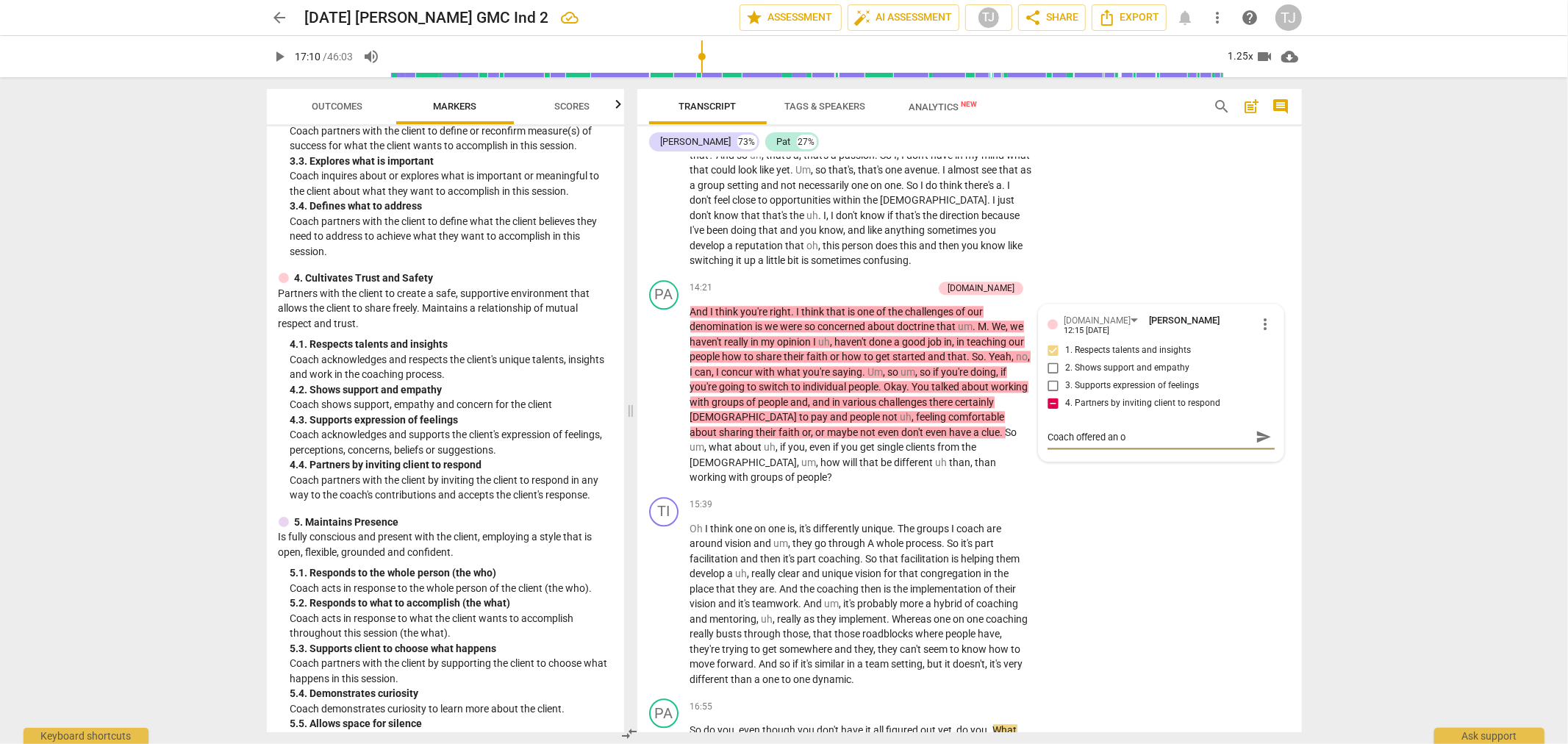 type on "Coach offered an op" 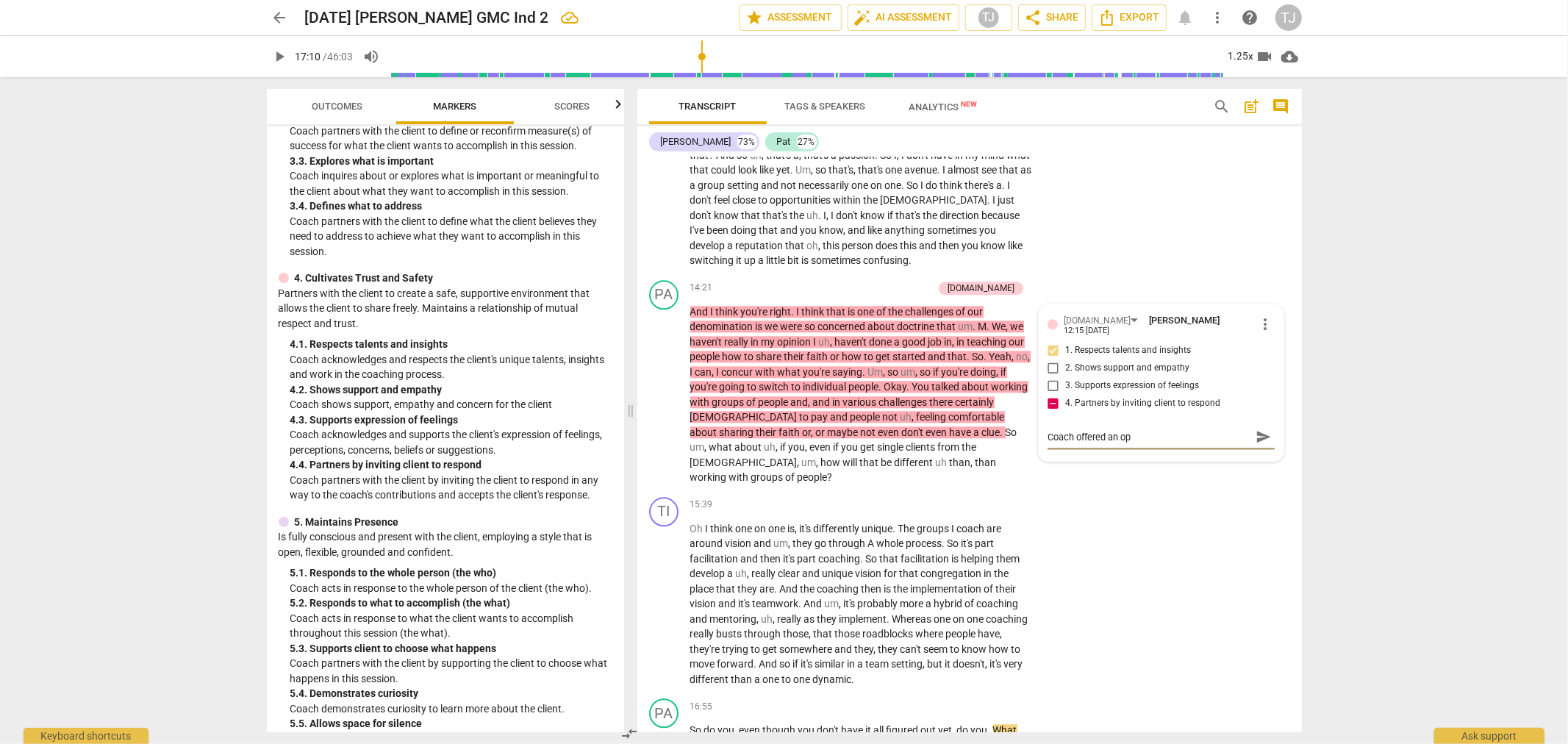 type on "Coach offered an opi" 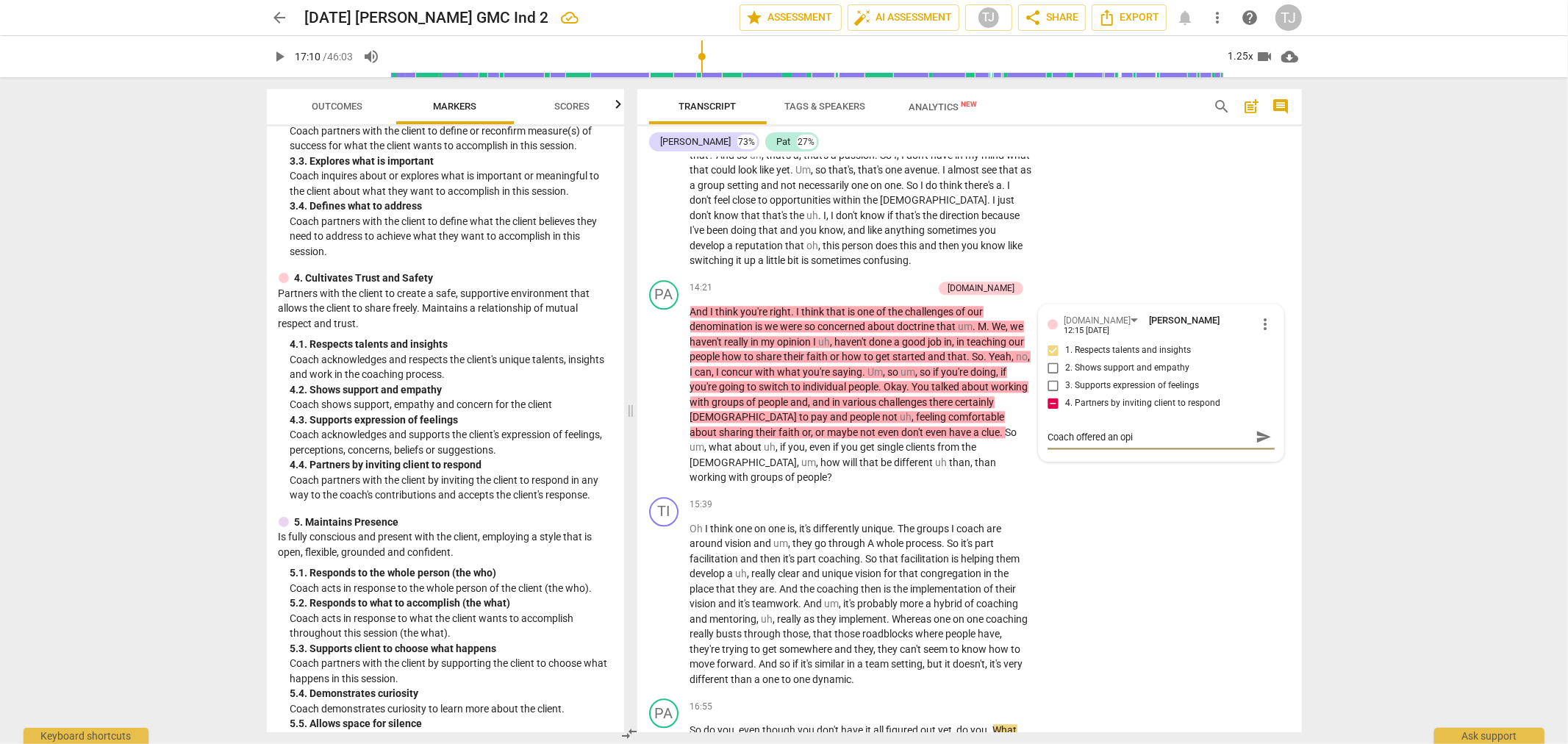 type on "Coach offered an opin" 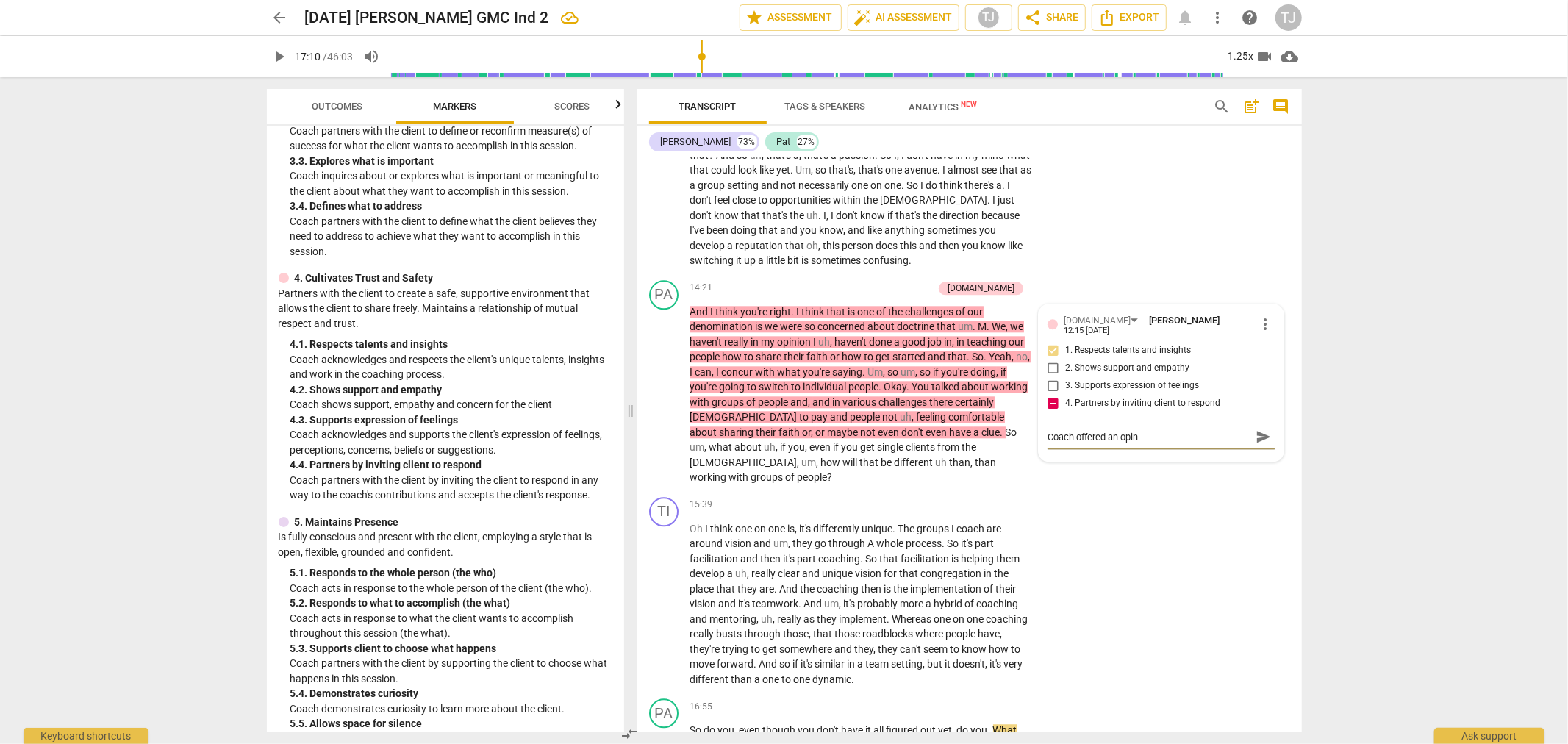 type on "Coach offered an opini" 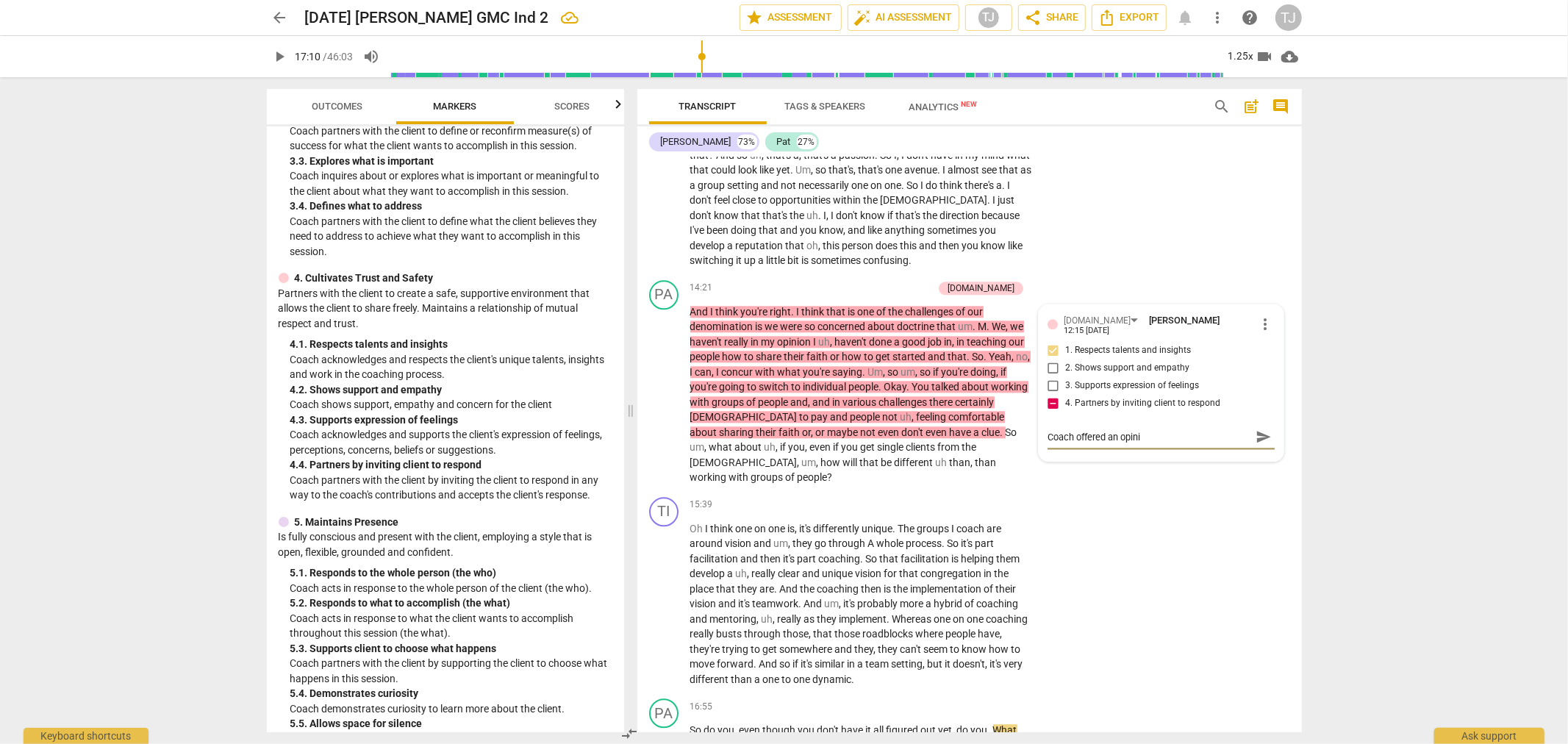 type on "Coach offered an opinio" 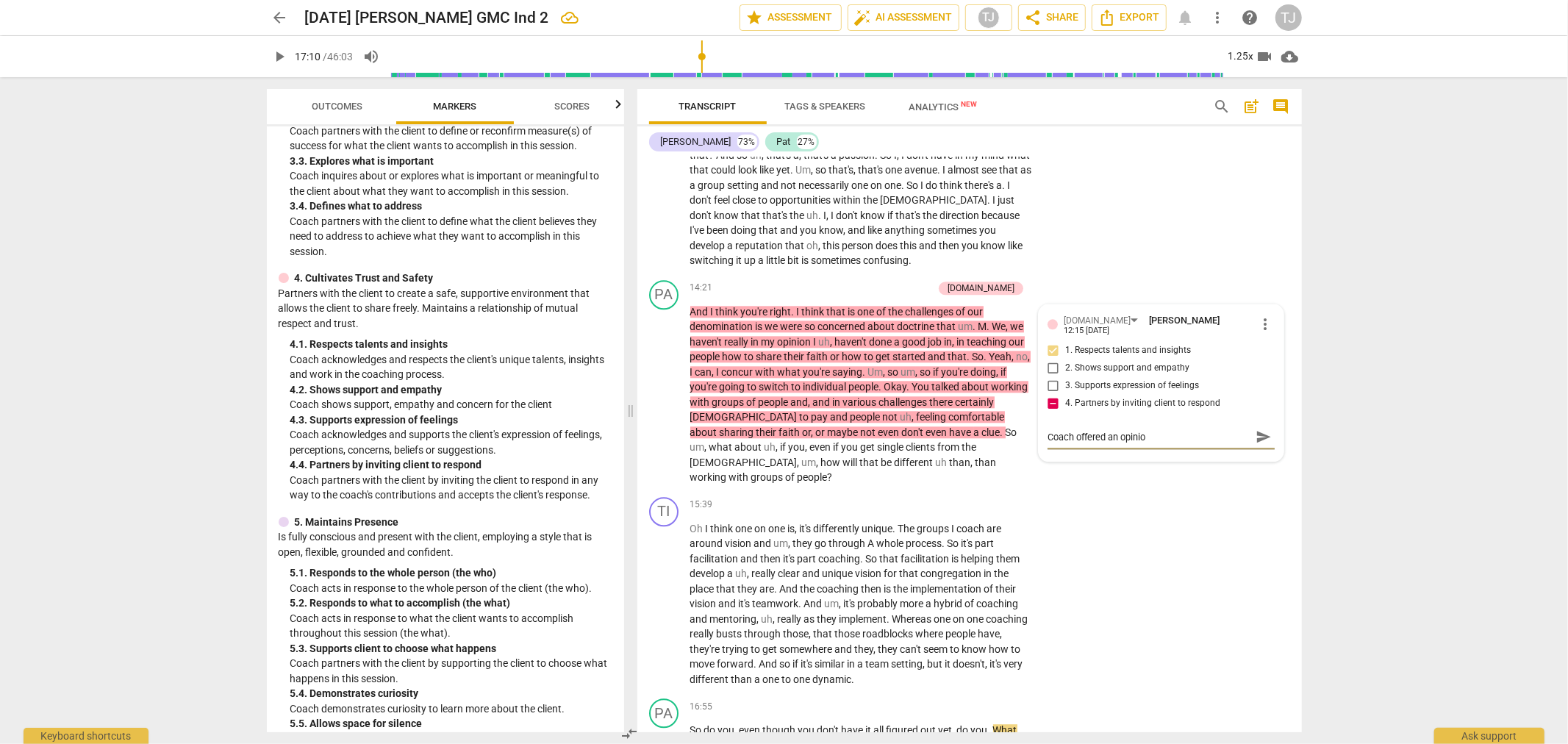 type on "Coach offered an opinion" 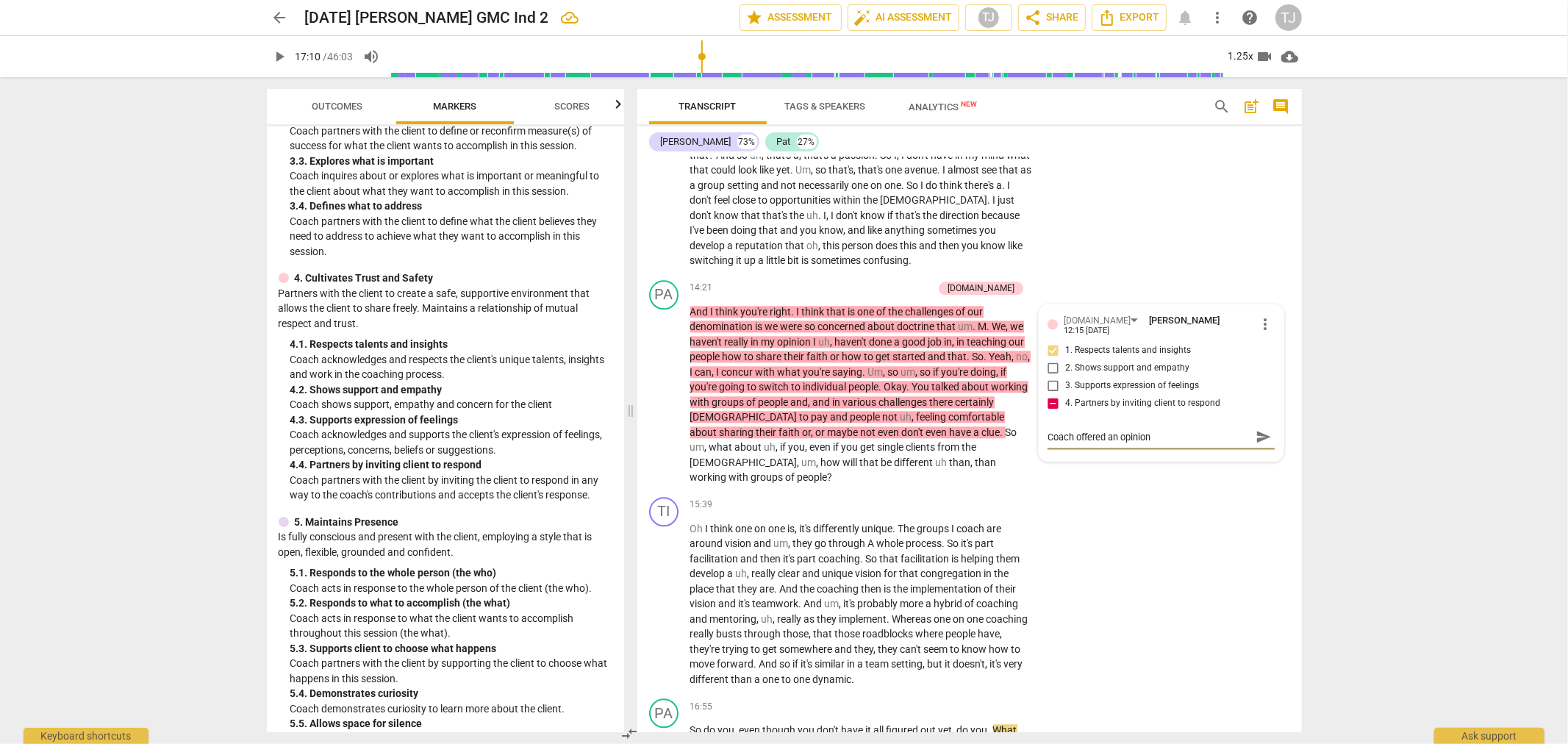 type on "Coach offered an opinion" 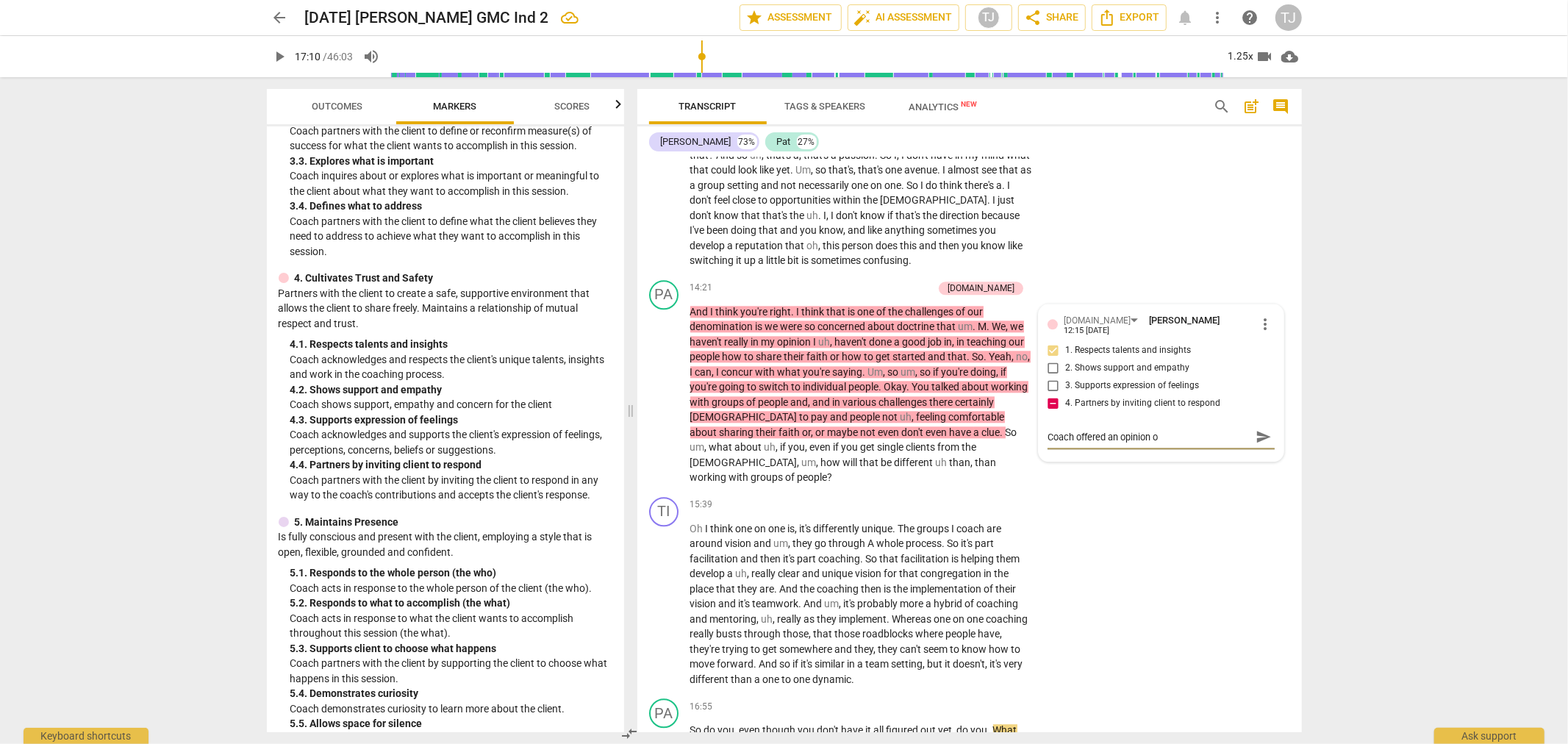 type on "Coach offered an opinion of" 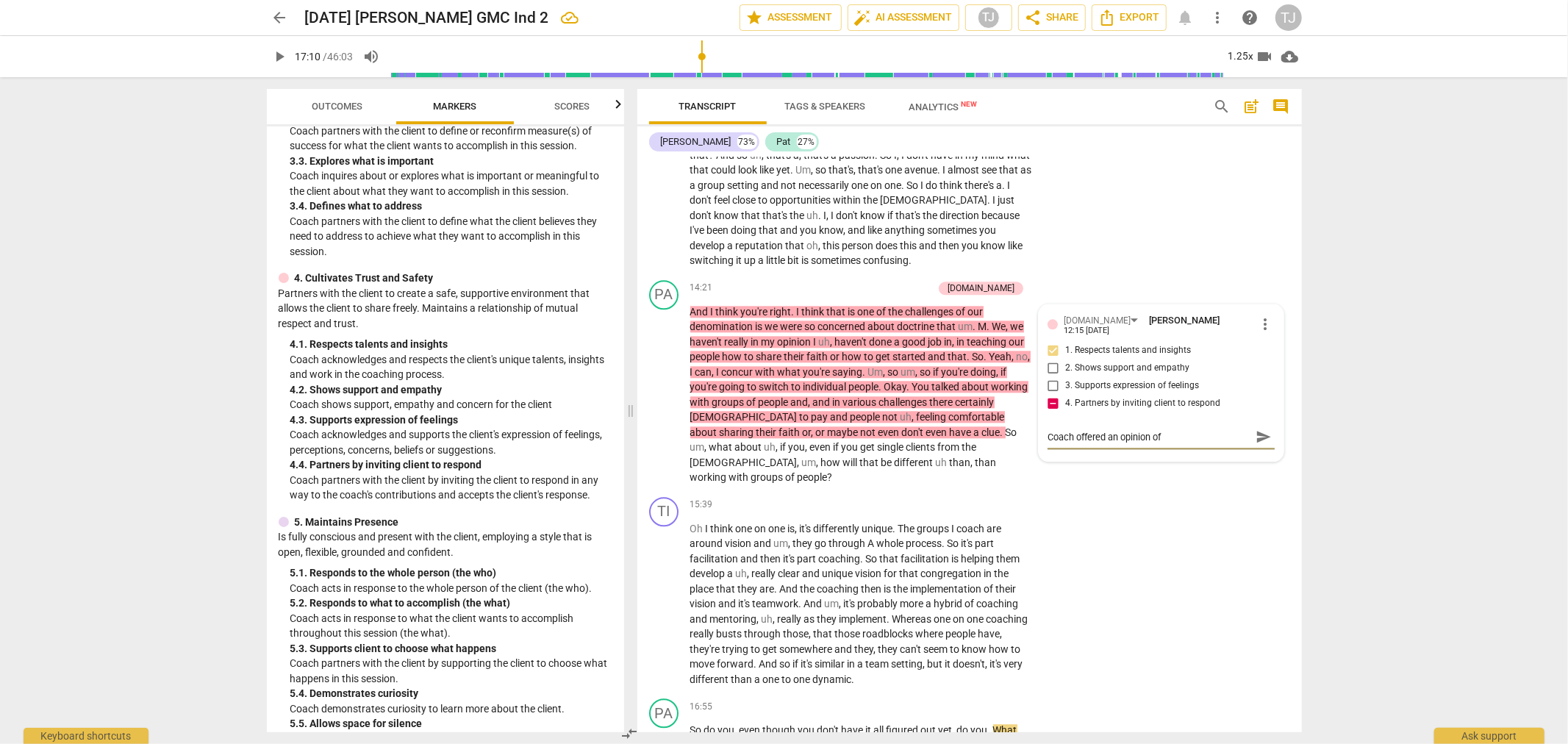type on "Coach offered an opinion of" 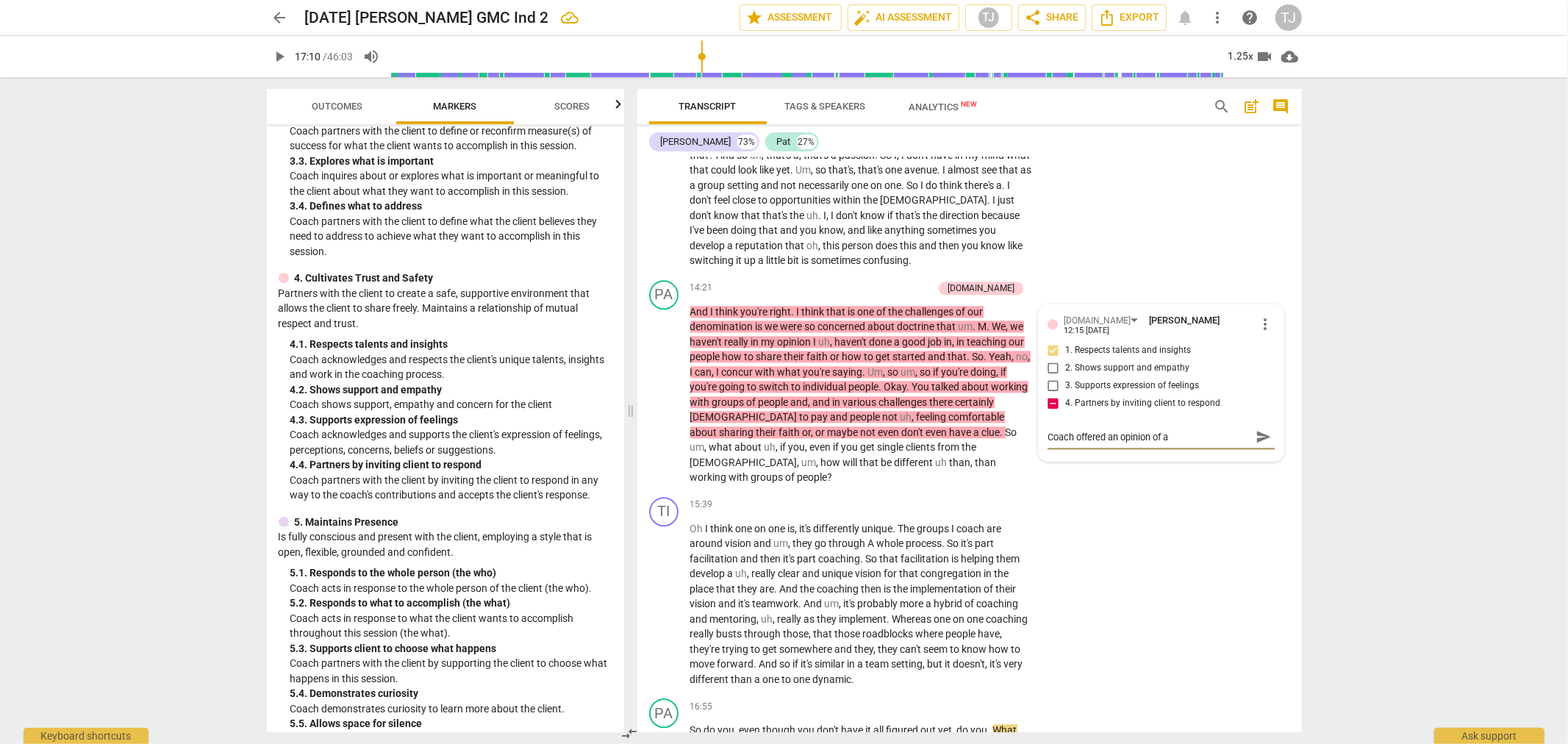 type on "Coach offered an opinion of ag" 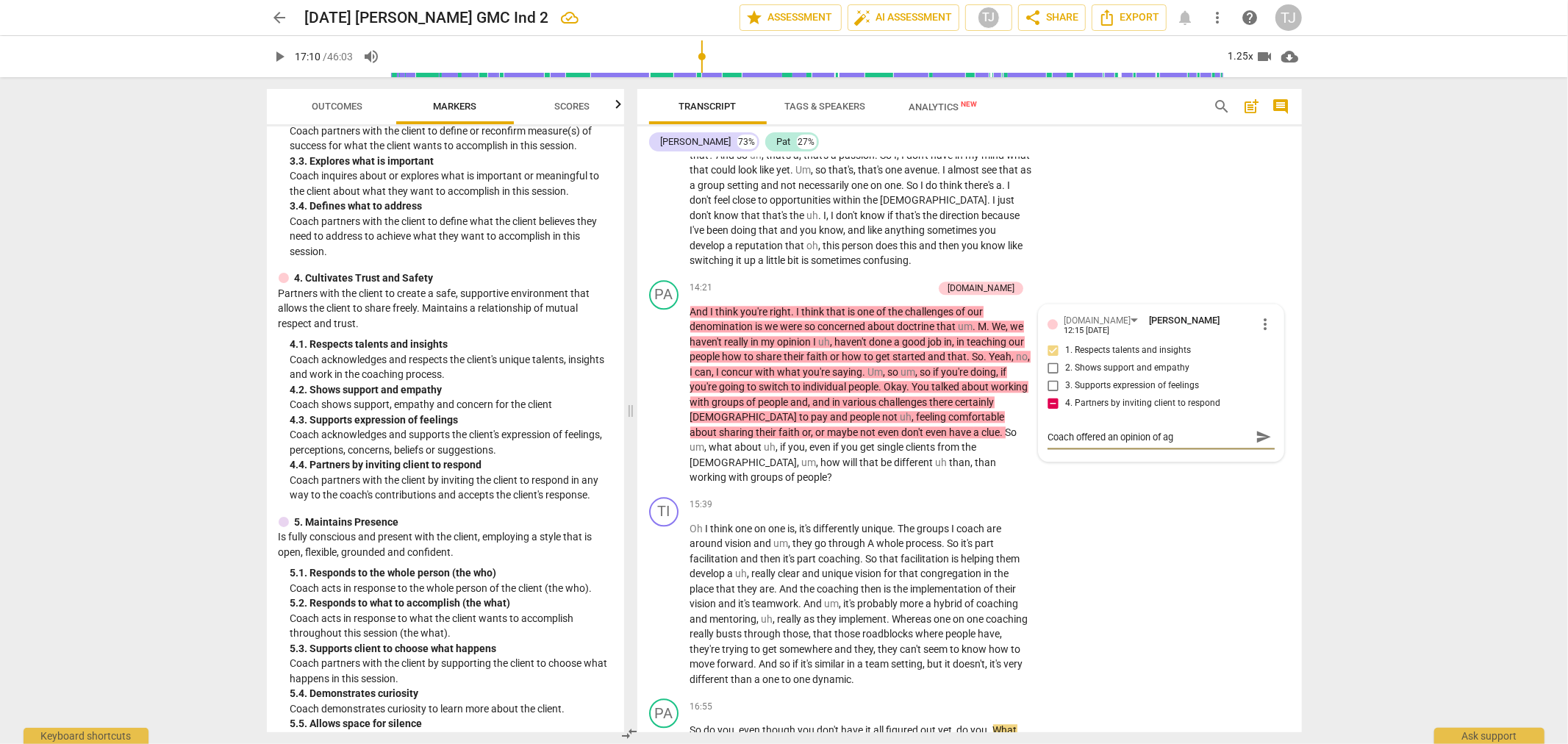 type on "Coach offered an opinion of agr" 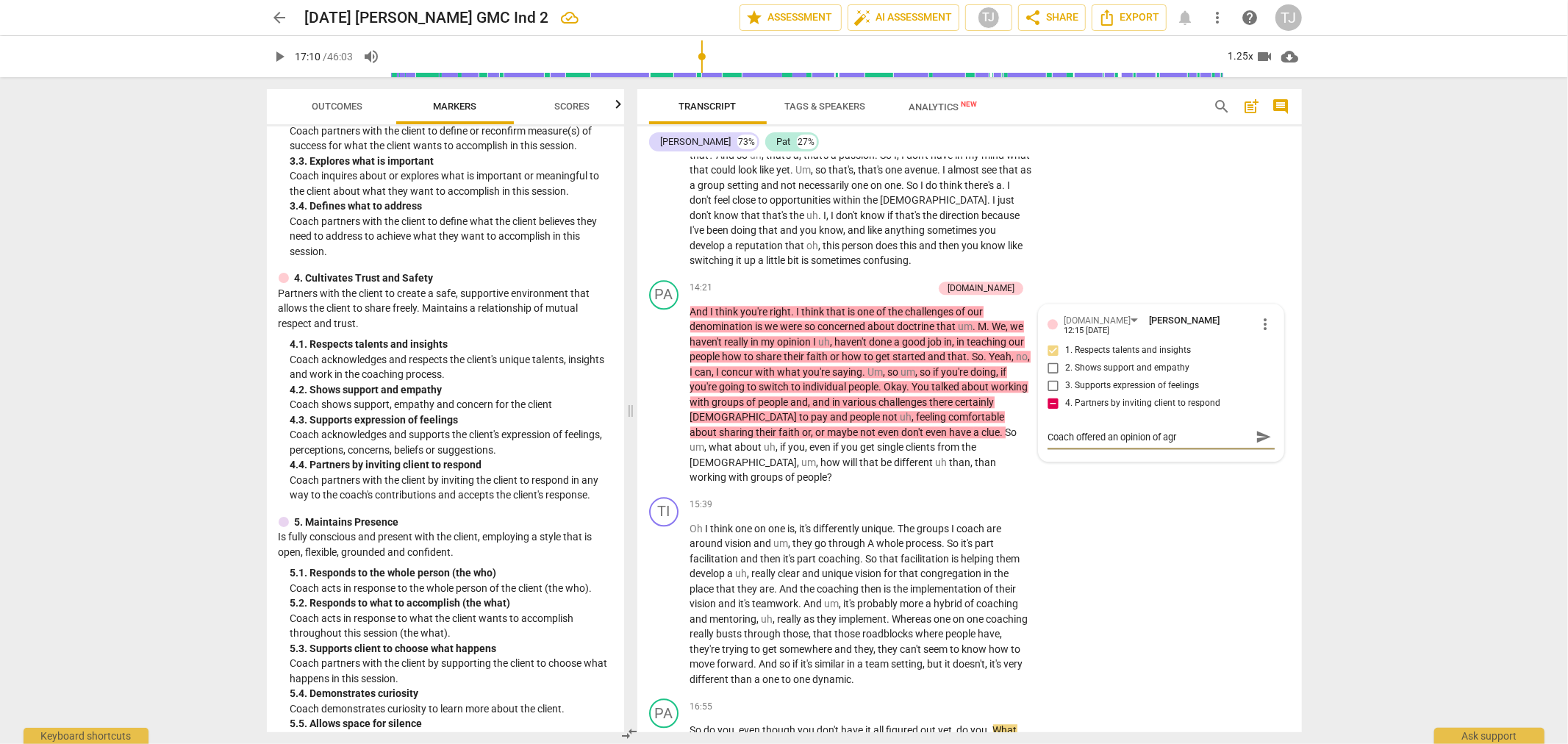 type on "Coach offered an opinion of agre" 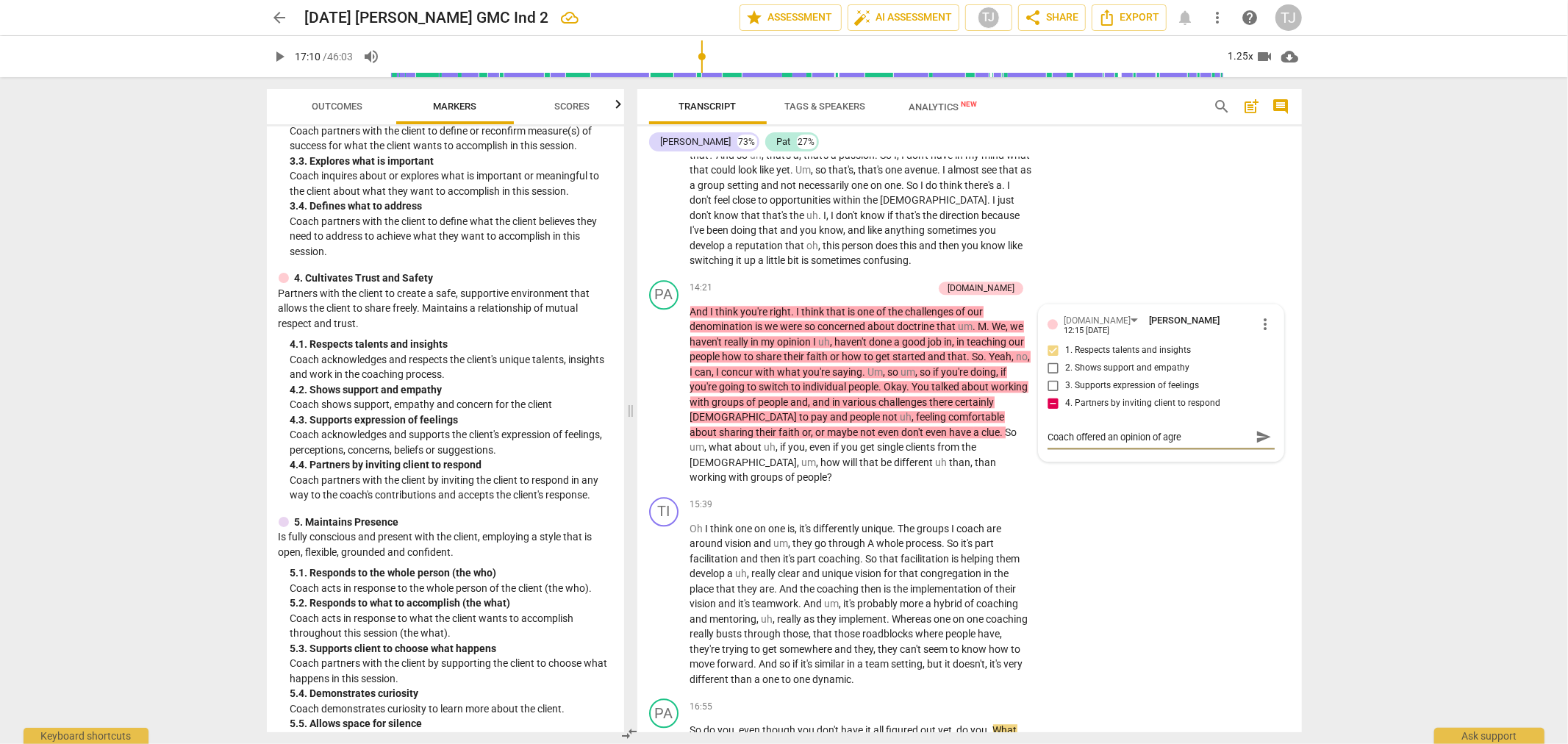 type on "Coach offered an opinion of agree" 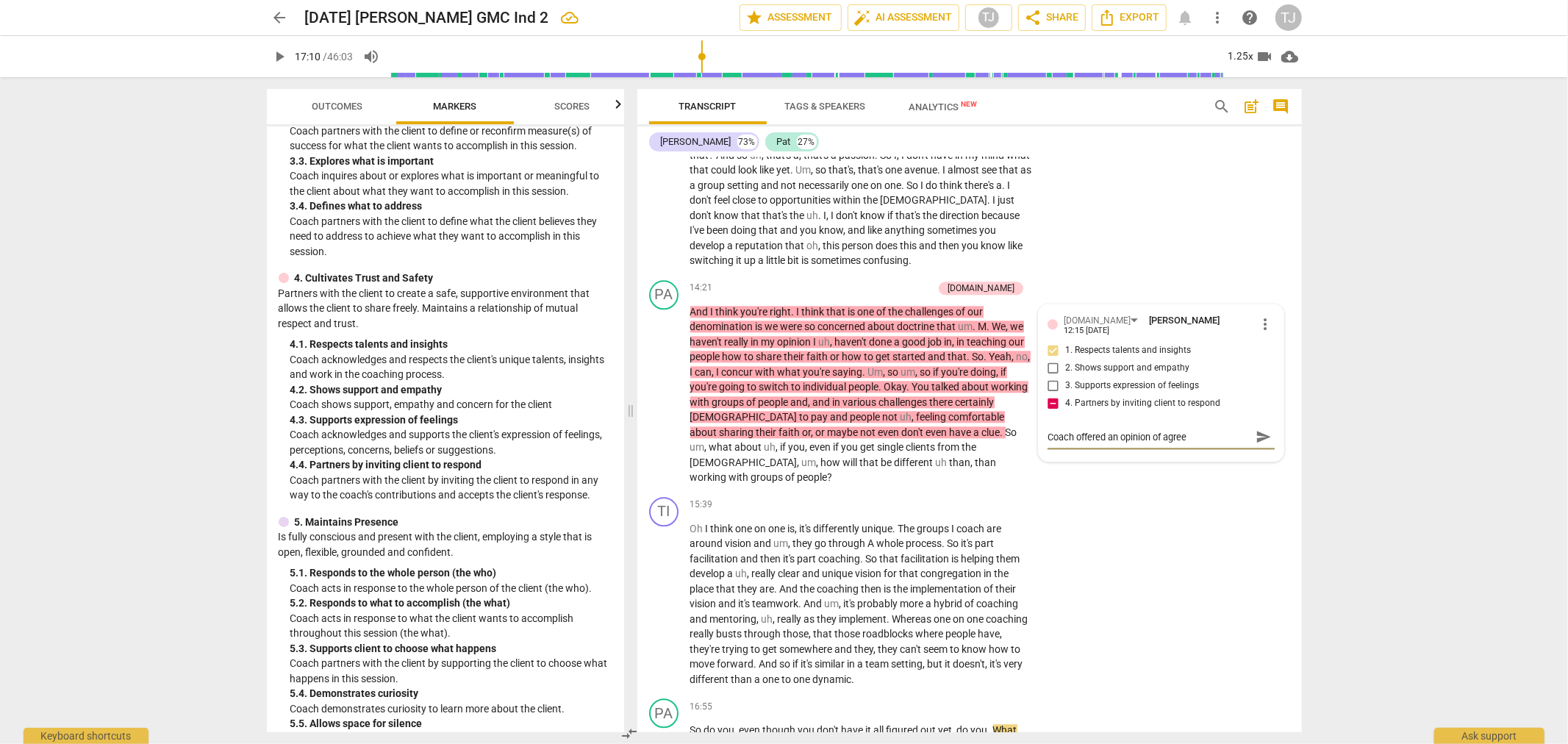type on "Coach offered an opinion of agreem" 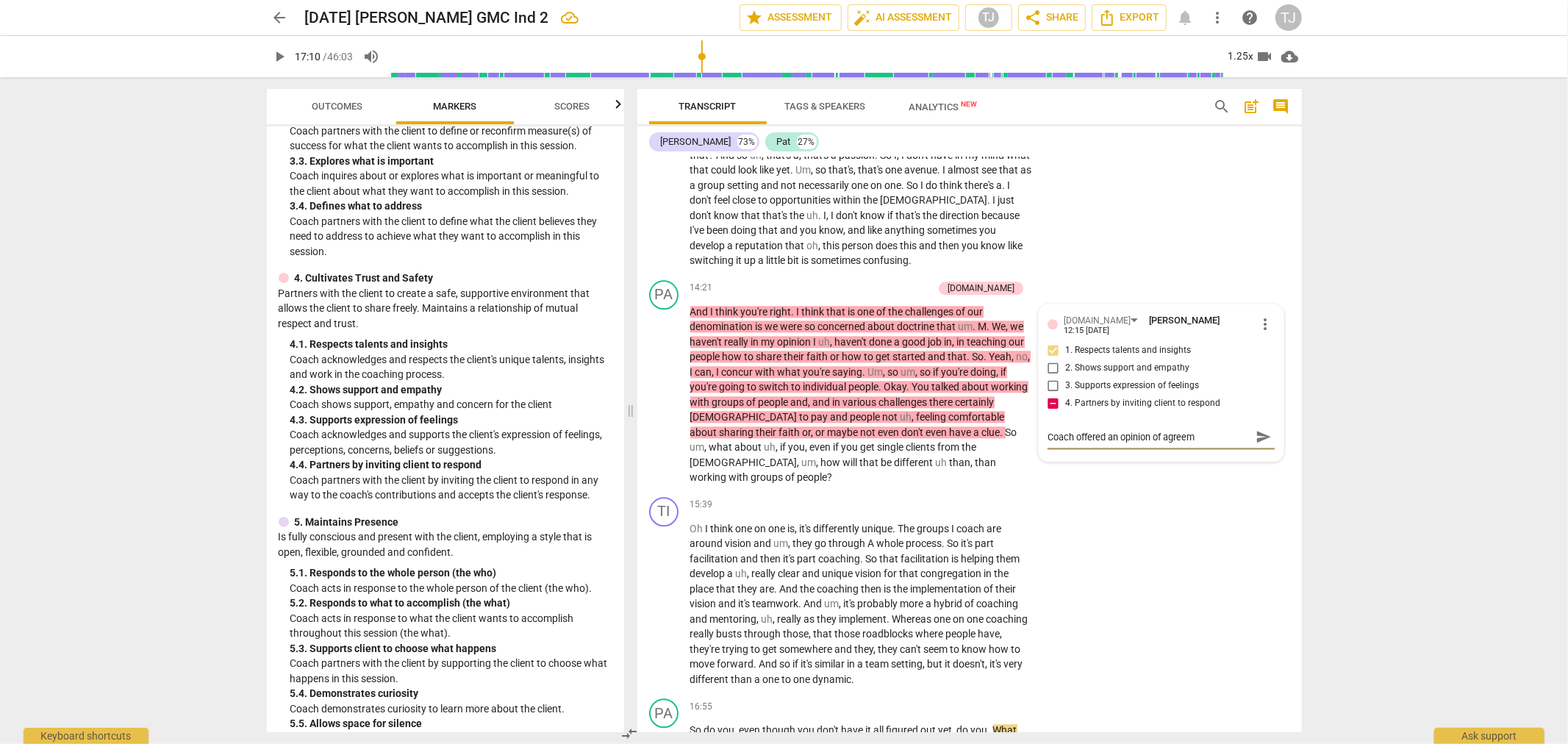 type on "Coach offered an opinion of agreeme" 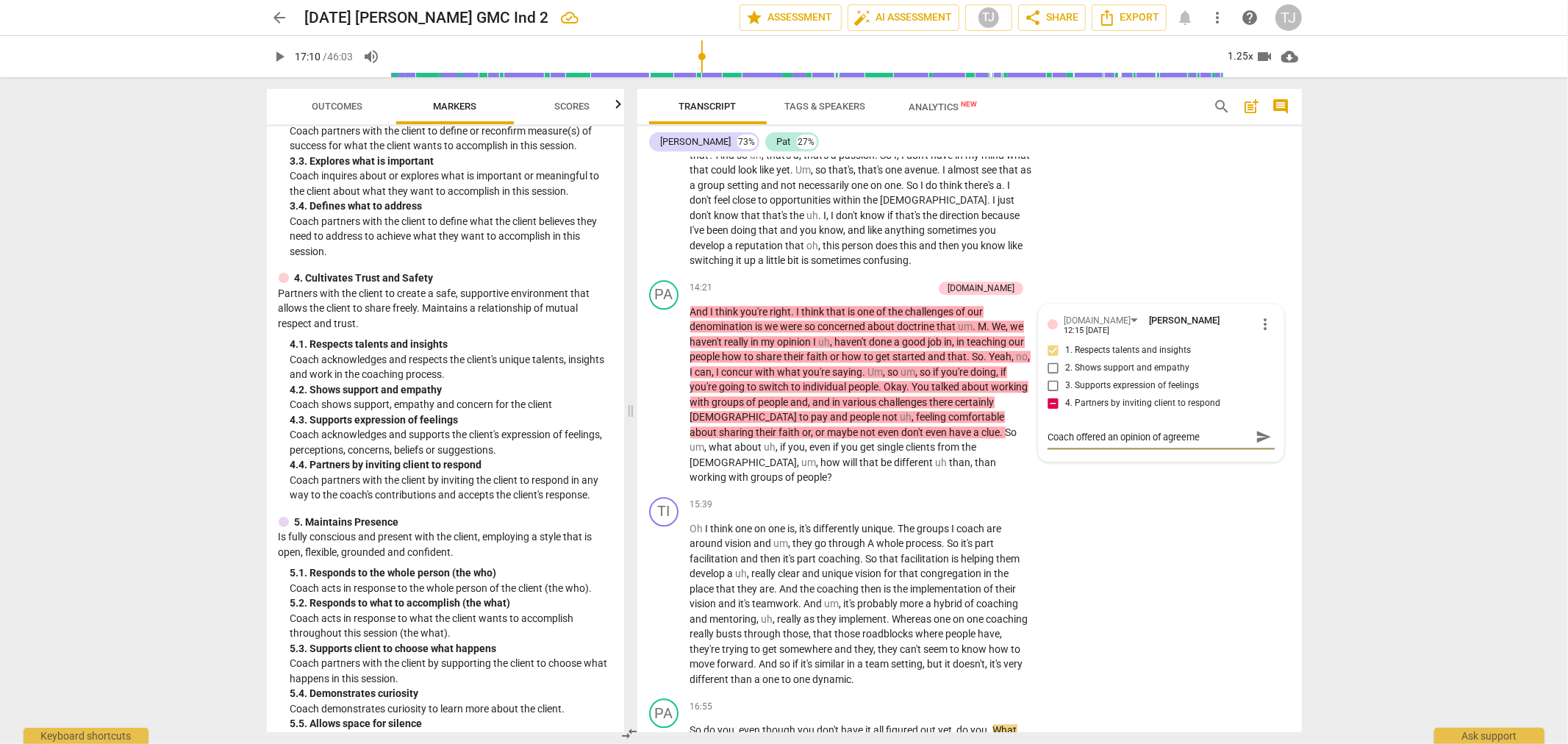 type on "Coach offered an opinion of agreemen" 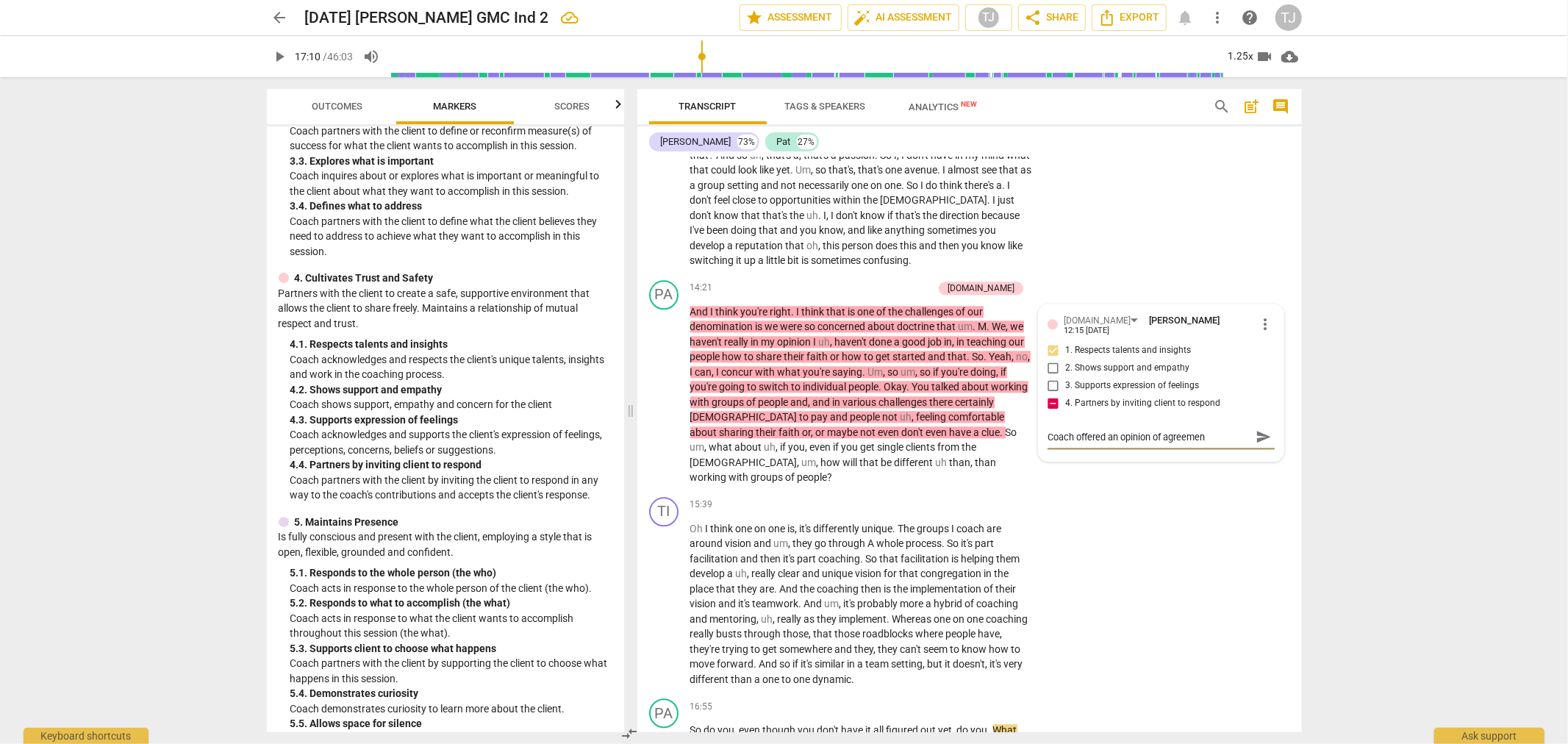 type on "Coach offered an opinion of agreement" 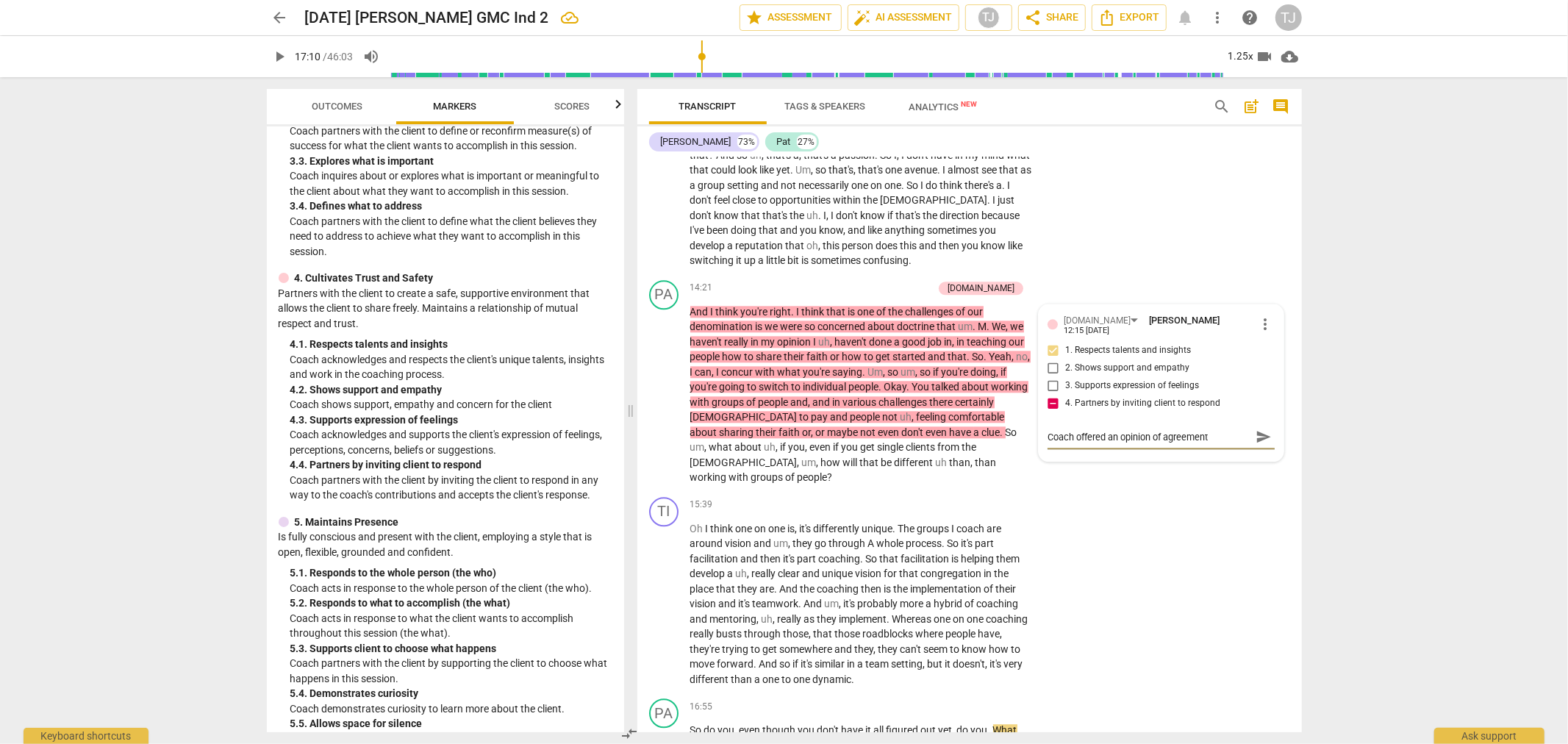 type on "Coach offered an opinion of agreement." 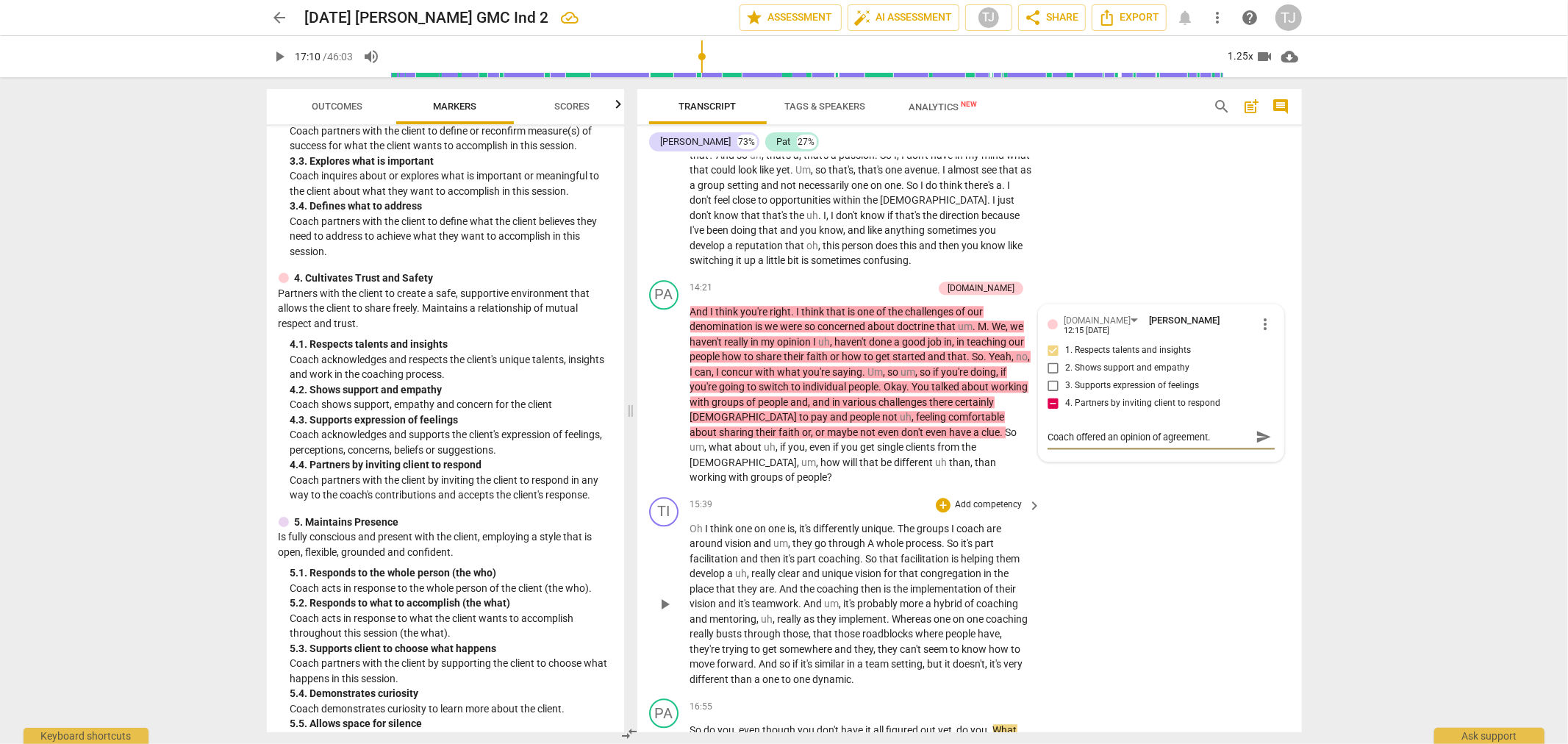 type on "Coach offered an opinion of agreement." 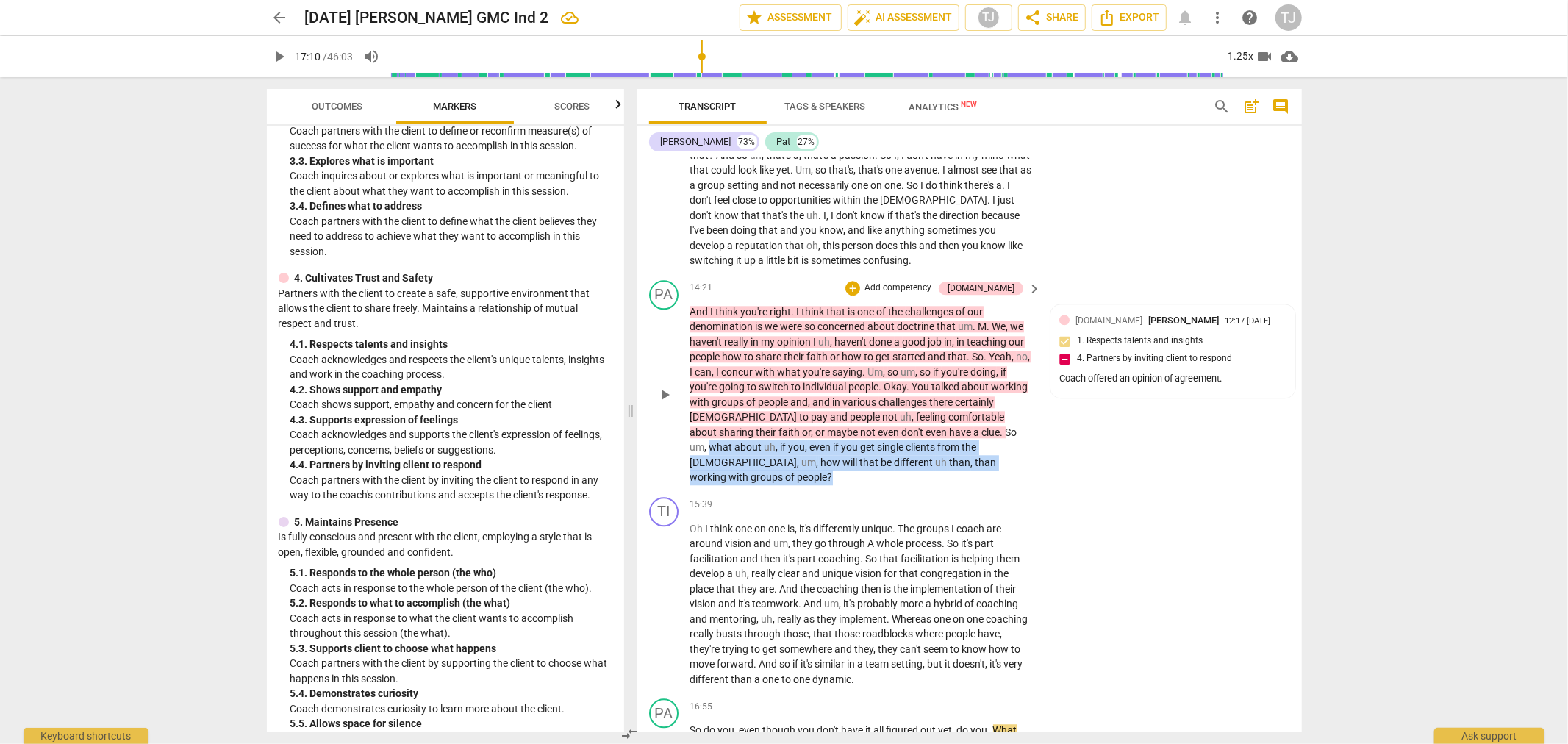 drag, startPoint x: 952, startPoint y: 335, endPoint x: 957, endPoint y: 368, distance: 33.376639 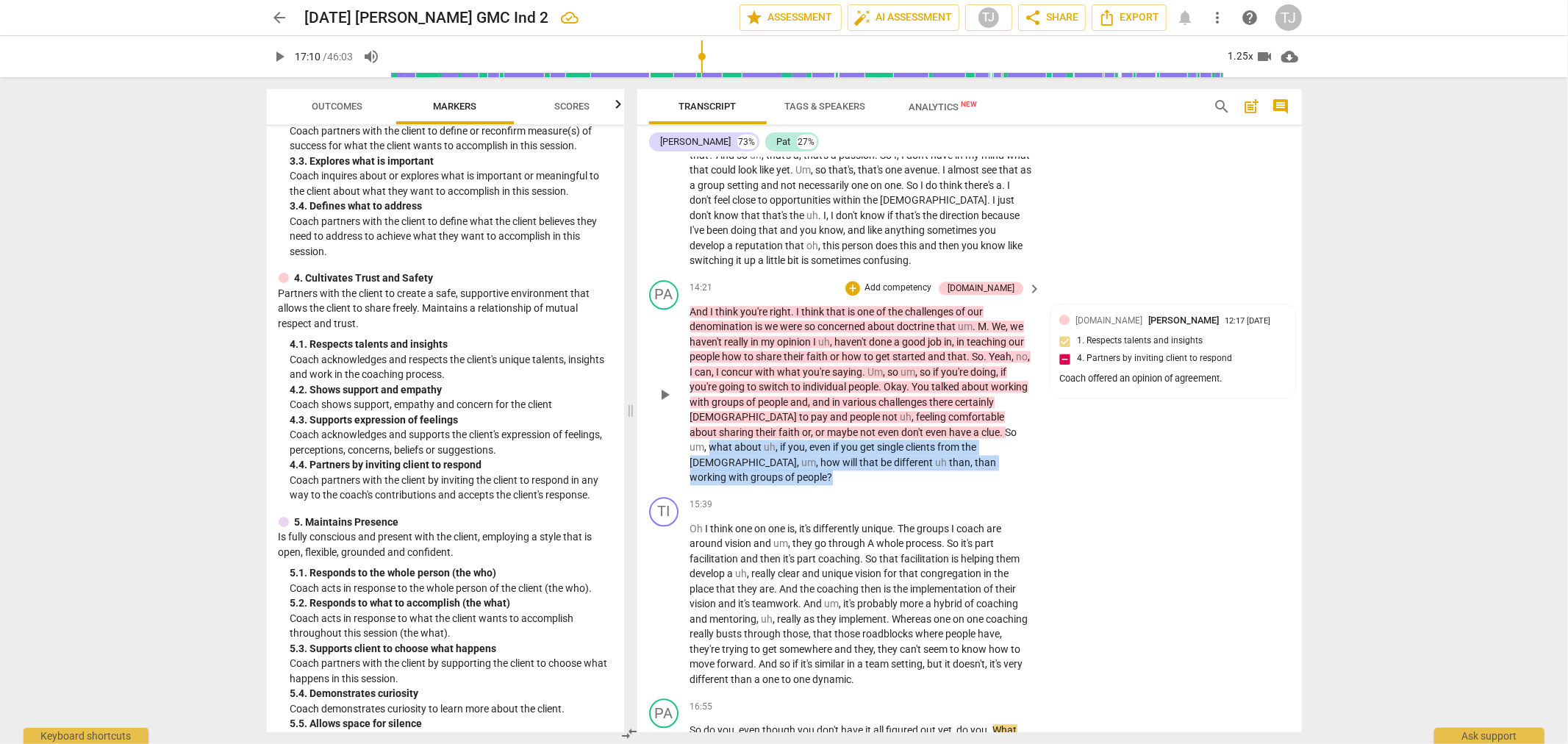 click on "And   I   think   you're   right .   I   think   that   is   one   of   the   challenges   of   our   denomination   is   we   were   so   concerned   about   doctrine   that   um .   M .   We ,   we   haven't   really   in   my   opinion   I   uh ,   haven't   done   a   good   job   in ,   in   teaching   our   people   how   to   share   their   faith   or   how   to   get   started   and   that .   So .   Yeah ,   no ,   I   can ,   I   concur   with   what   you're   saying .   Um ,   so   um ,   so   if   you're   doing ,   if   you're   going   to   switch   to   individual   people .   Okay .   You   talked   about   working   with   groups   of   people   and ,   and   in   various   challenges   there   certainly   [DEMOGRAPHIC_DATA]   to   pay   and   people   not   uh ,   feeling   comfortable   about   sharing   their   faith   or ,   or   maybe   not   even   don't   even   have   a   clue .   So   um ,   what   about   uh ,   if   you ,   even   if   you   get   single   clients   from   the   [DEMOGRAPHIC_DATA] ," at bounding box center [862, 395] 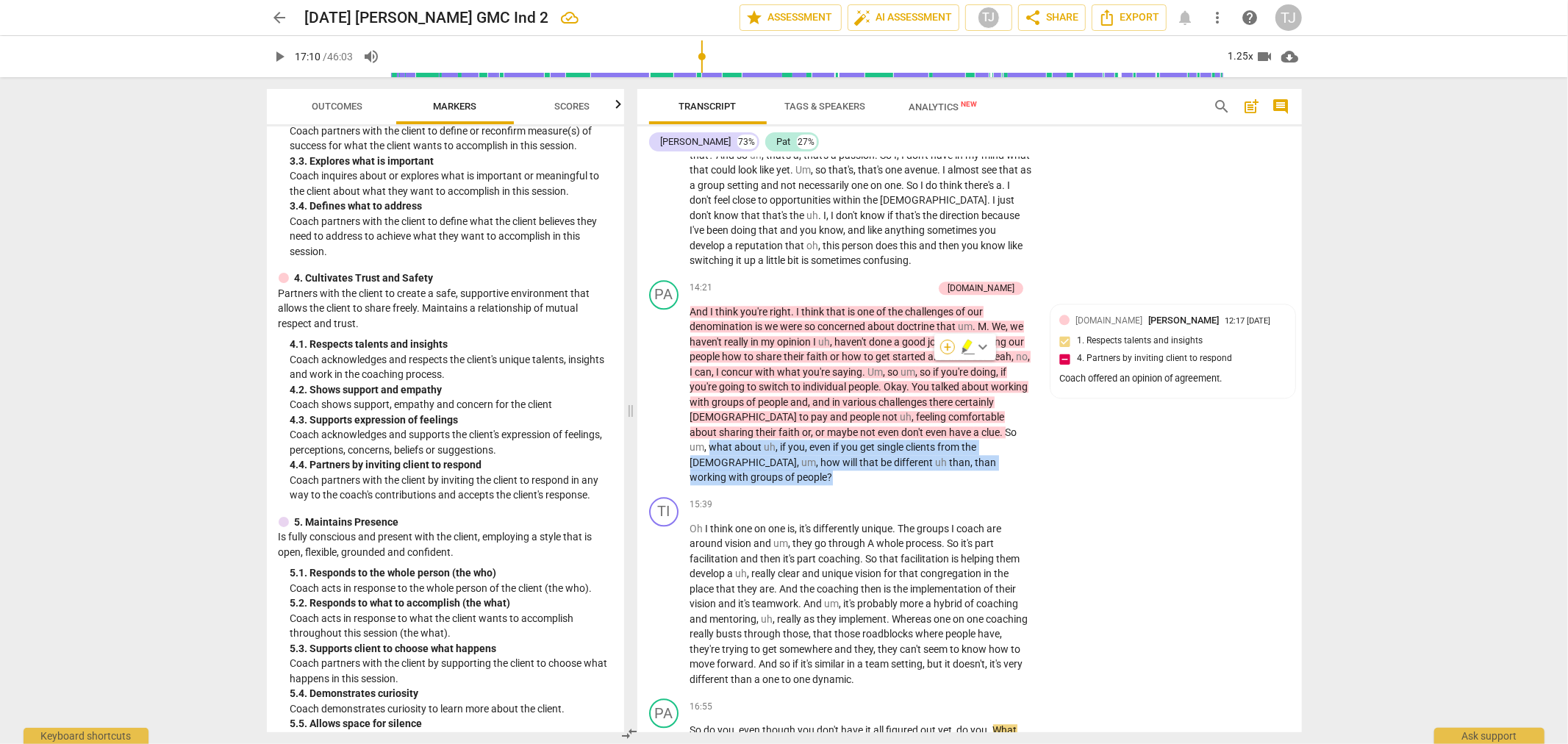 click on "+" at bounding box center [948, 347] 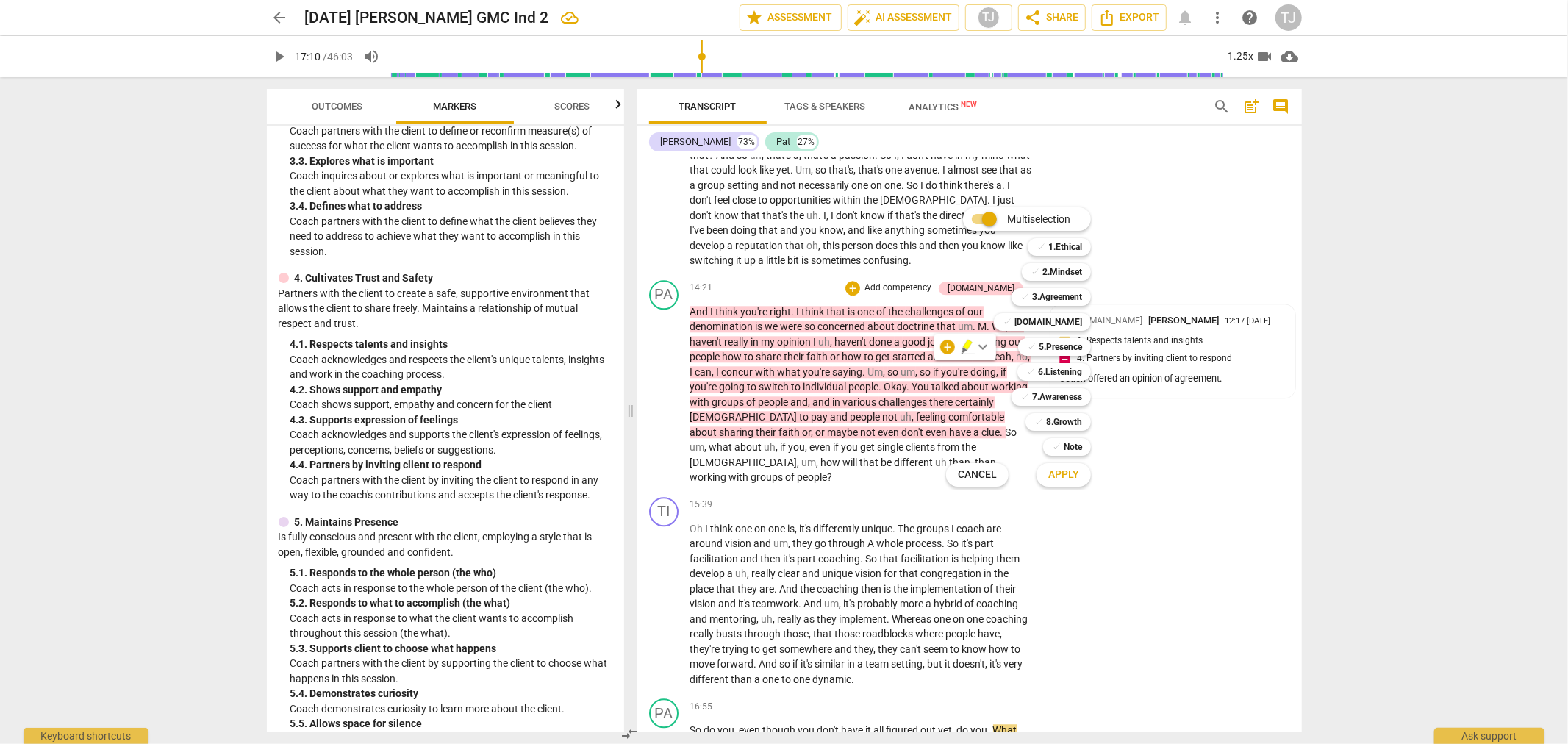 click on "Multiselection m ✓ 1.Ethical 1 ✓ 2.Mindset 2 ✓ 3.Agreement 3 ✓ [DOMAIN_NAME] 4 ✓ 5.Presence 5 ✓ 6.Listening 6 ✓ 7.Awareness 7 ✓ 8.Growth 8 ✓ Note 9 Cancel c Apply x" at bounding box center (1029, 347) 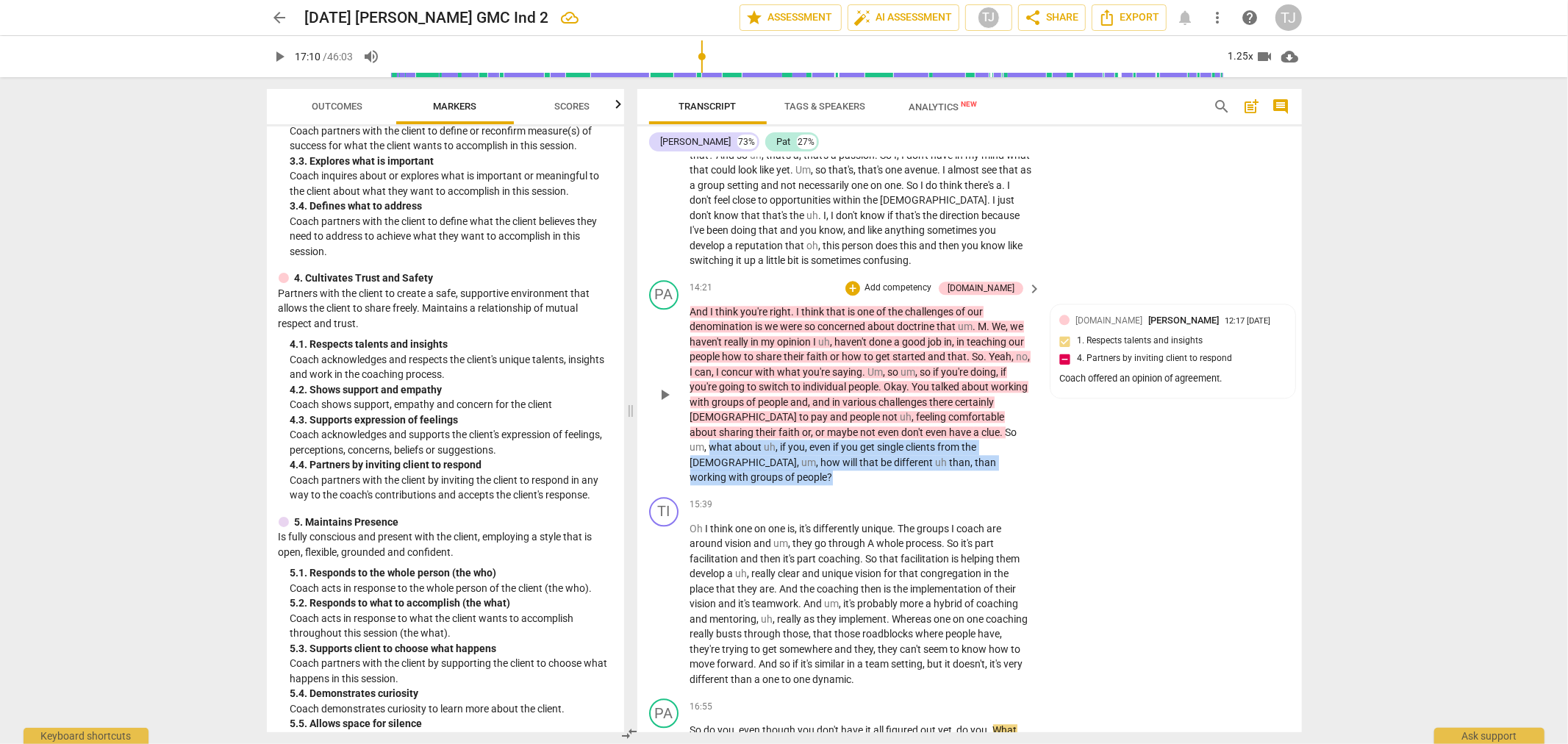 drag, startPoint x: 952, startPoint y: 338, endPoint x: 952, endPoint y: 362, distance: 24 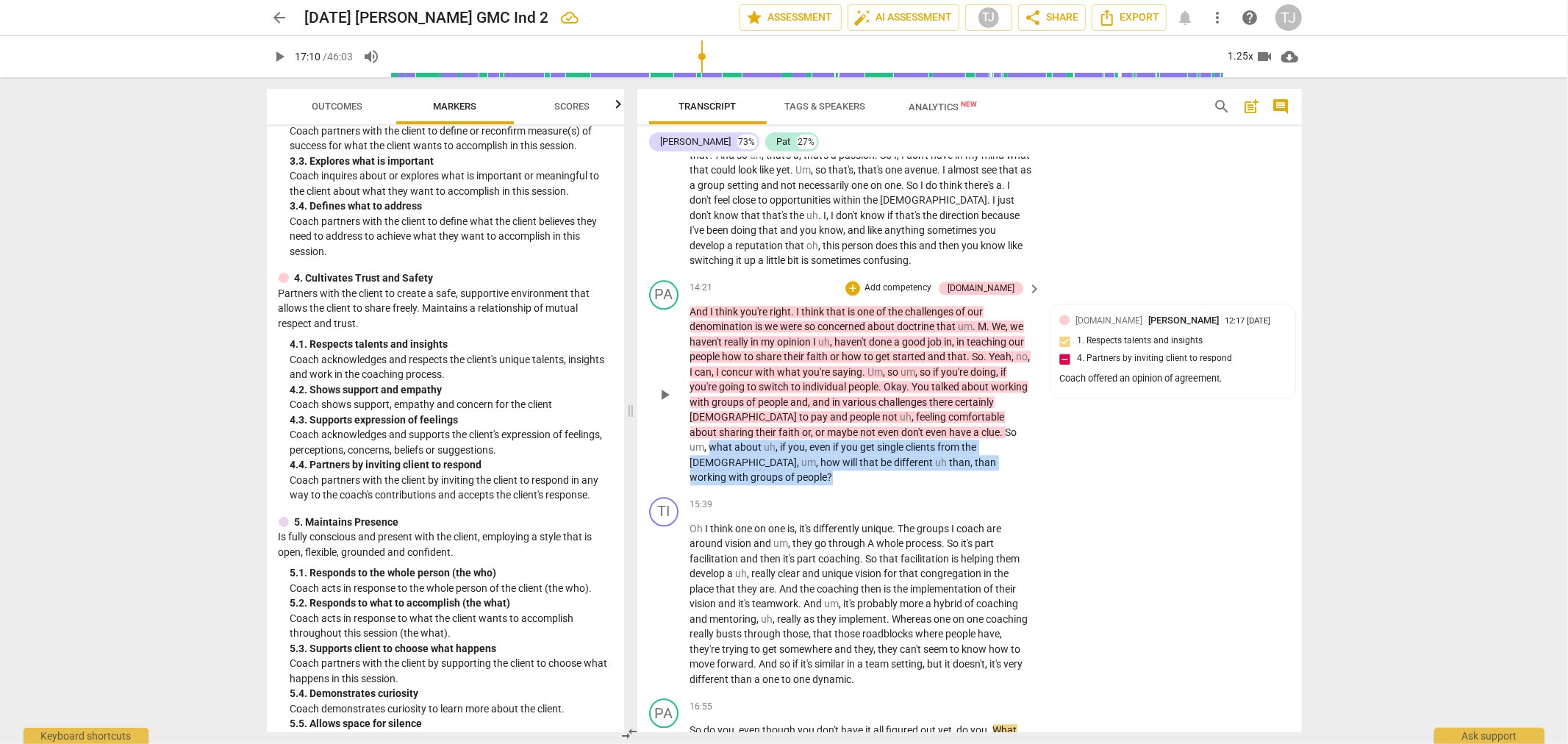 click on "And   I   think   you're   right .   I   think   that   is   one   of   the   challenges   of   our   denomination   is   we   were   so   concerned   about   doctrine   that   um .   M .   We ,   we   haven't   really   in   my   opinion   I   uh ,   haven't   done   a   good   job   in ,   in   teaching   our   people   how   to   share   their   faith   or   how   to   get   started   and   that .   So .   Yeah ,   no ,   I   can ,   I   concur   with   what   you're   saying .   Um ,   so   um ,   so   if   you're   doing ,   if   you're   going   to   switch   to   individual   people .   Okay .   You   talked   about   working   with   groups   of   people   and ,   and   in   various   challenges   there   certainly   [DEMOGRAPHIC_DATA]   to   pay   and   people   not   uh ,   feeling   comfortable   about   sharing   their   faith   or ,   or   maybe   not   even   don't   even   have   a   clue .   So   um ,   what   about   uh ,   if   you ,   even   if   you   get   single   clients   from   the   [DEMOGRAPHIC_DATA] ," at bounding box center (862, 395) 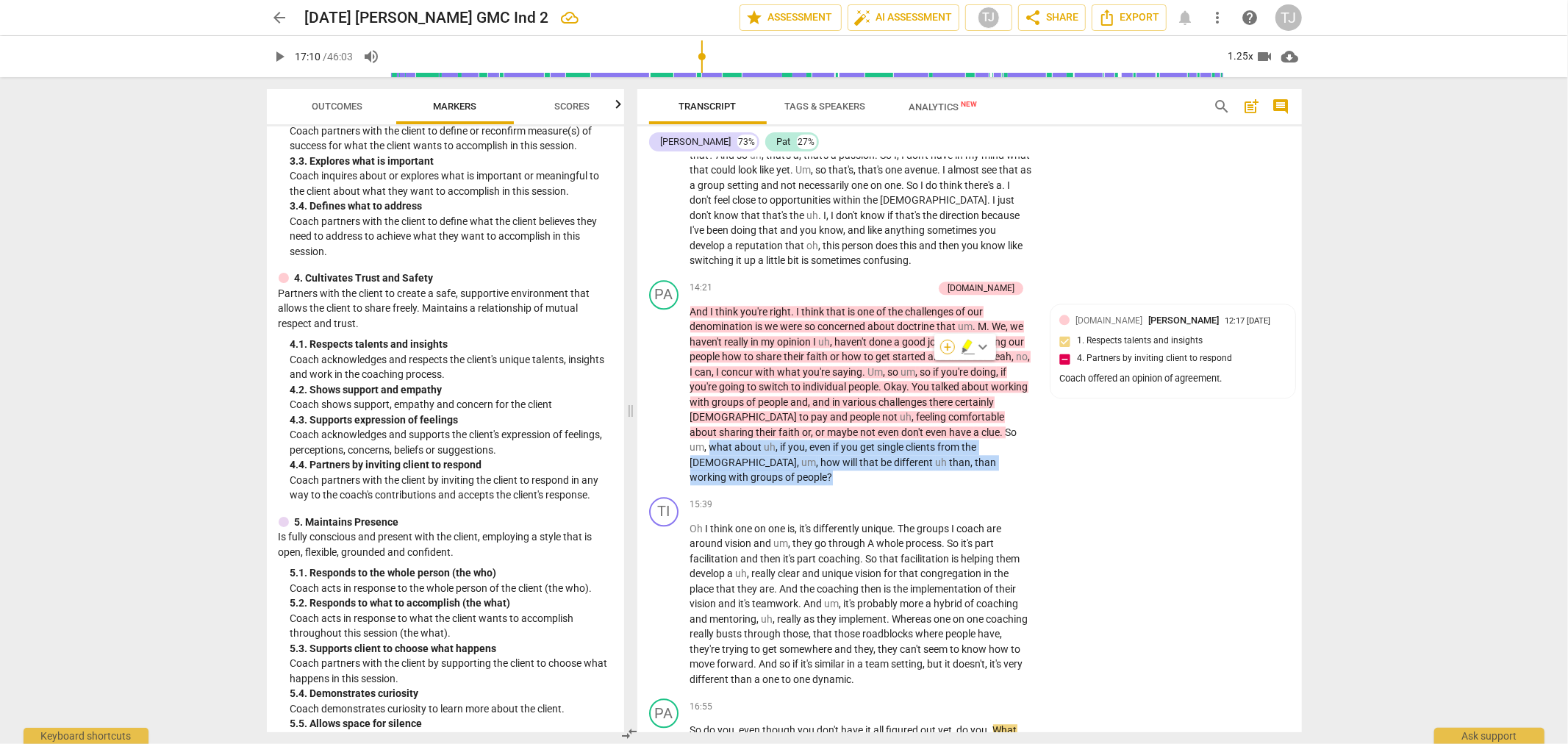 click on "+" at bounding box center [948, 347] 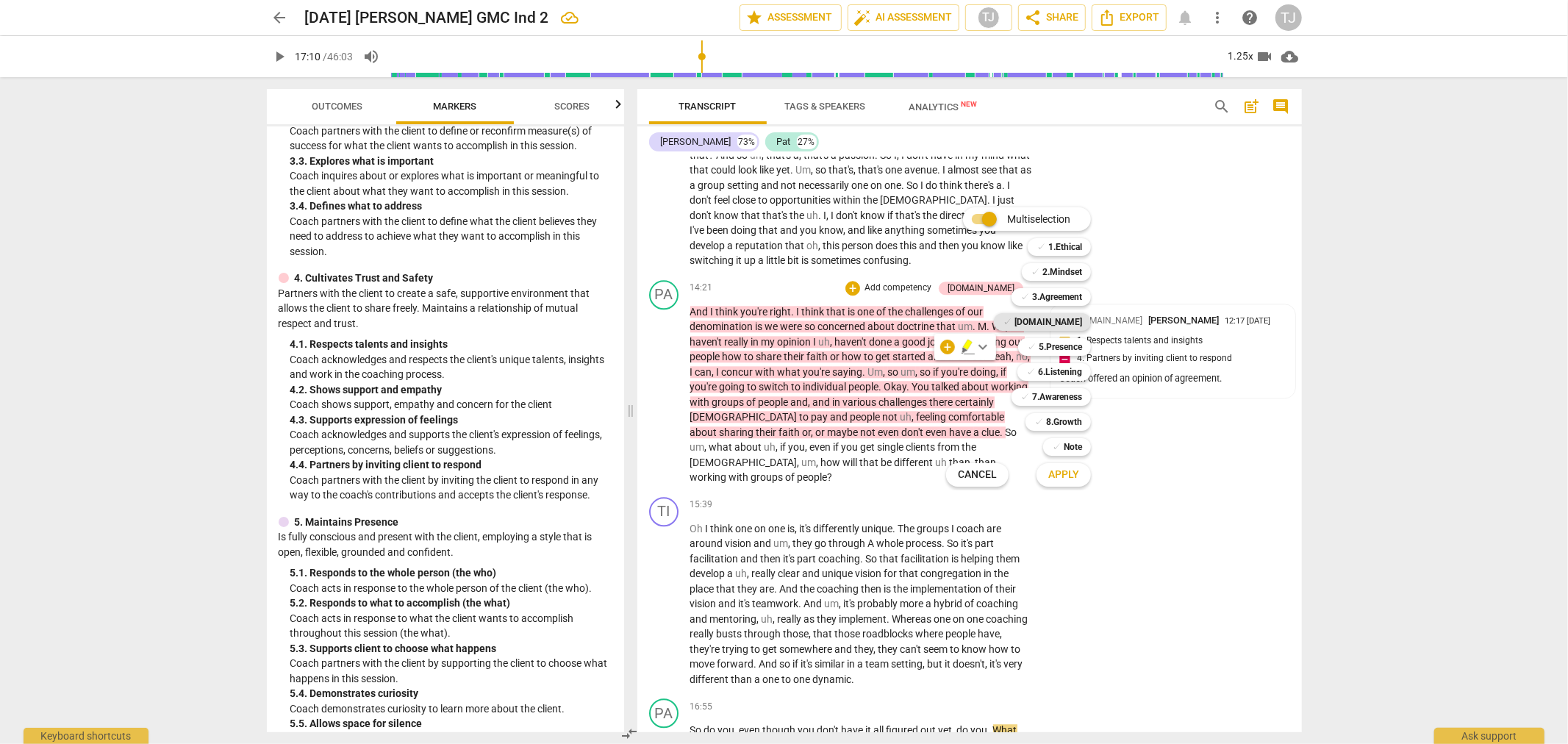 click on "[DOMAIN_NAME]" at bounding box center (1048, 322) 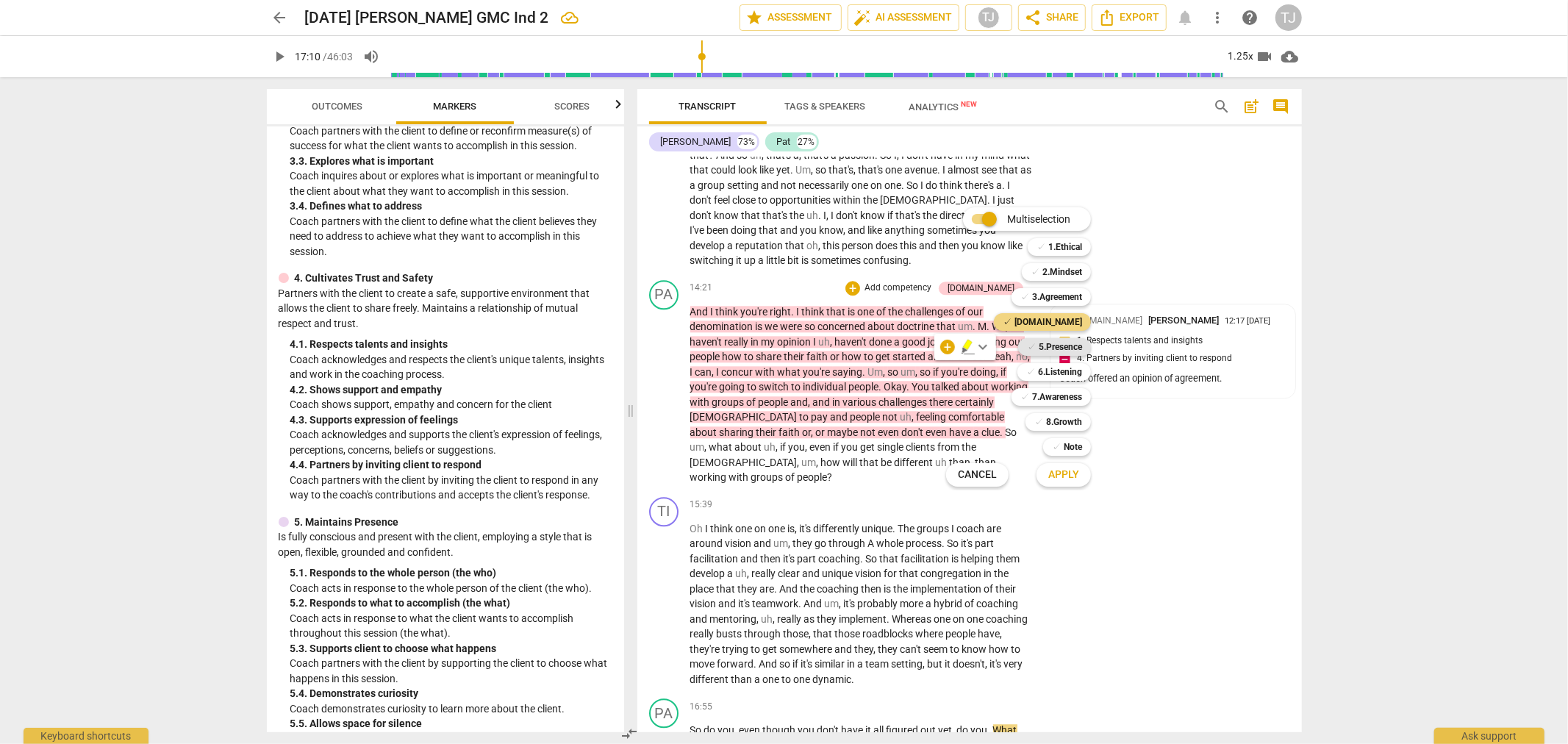 click on "5.Presence" at bounding box center (1060, 347) 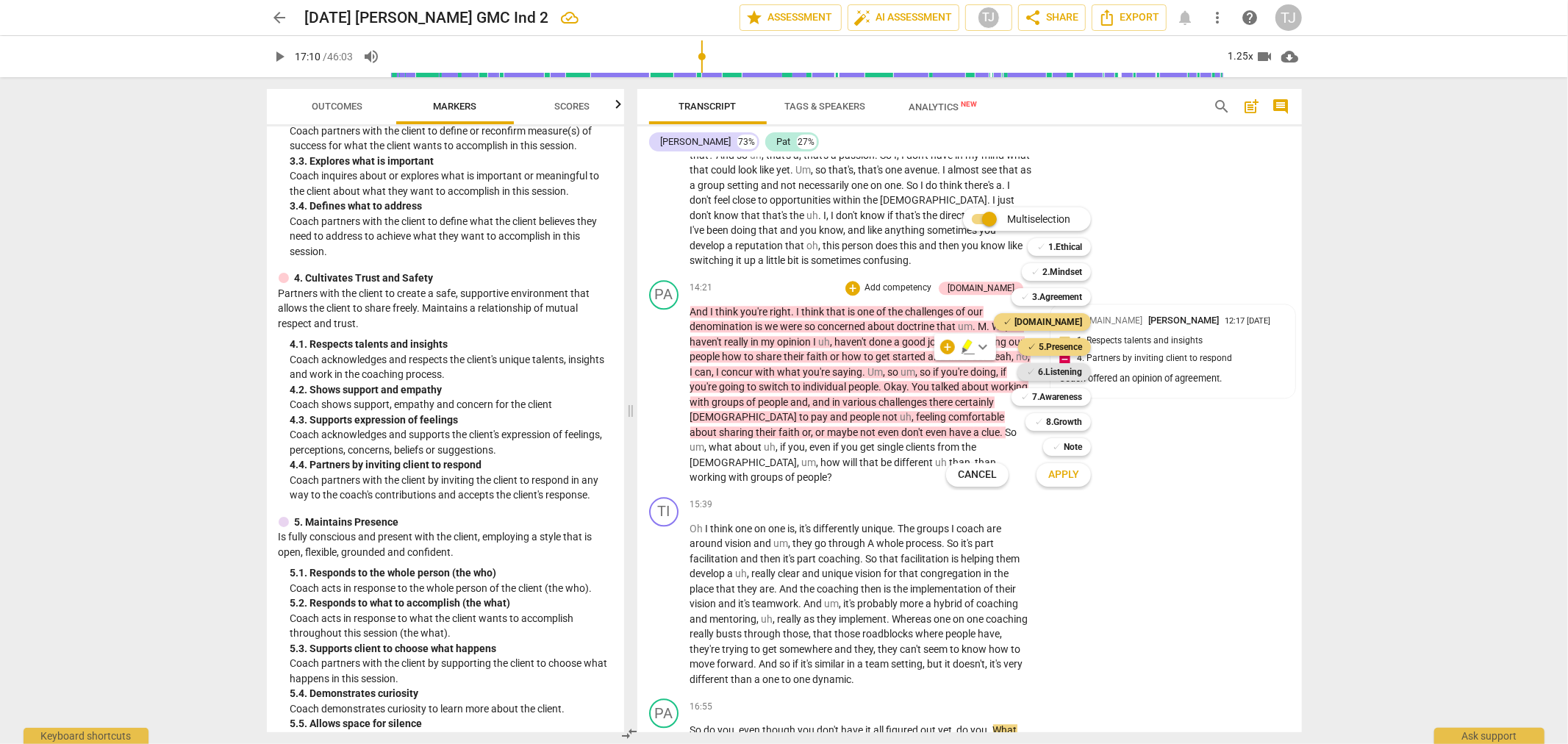 click on "6.Listening" at bounding box center (1060, 372) 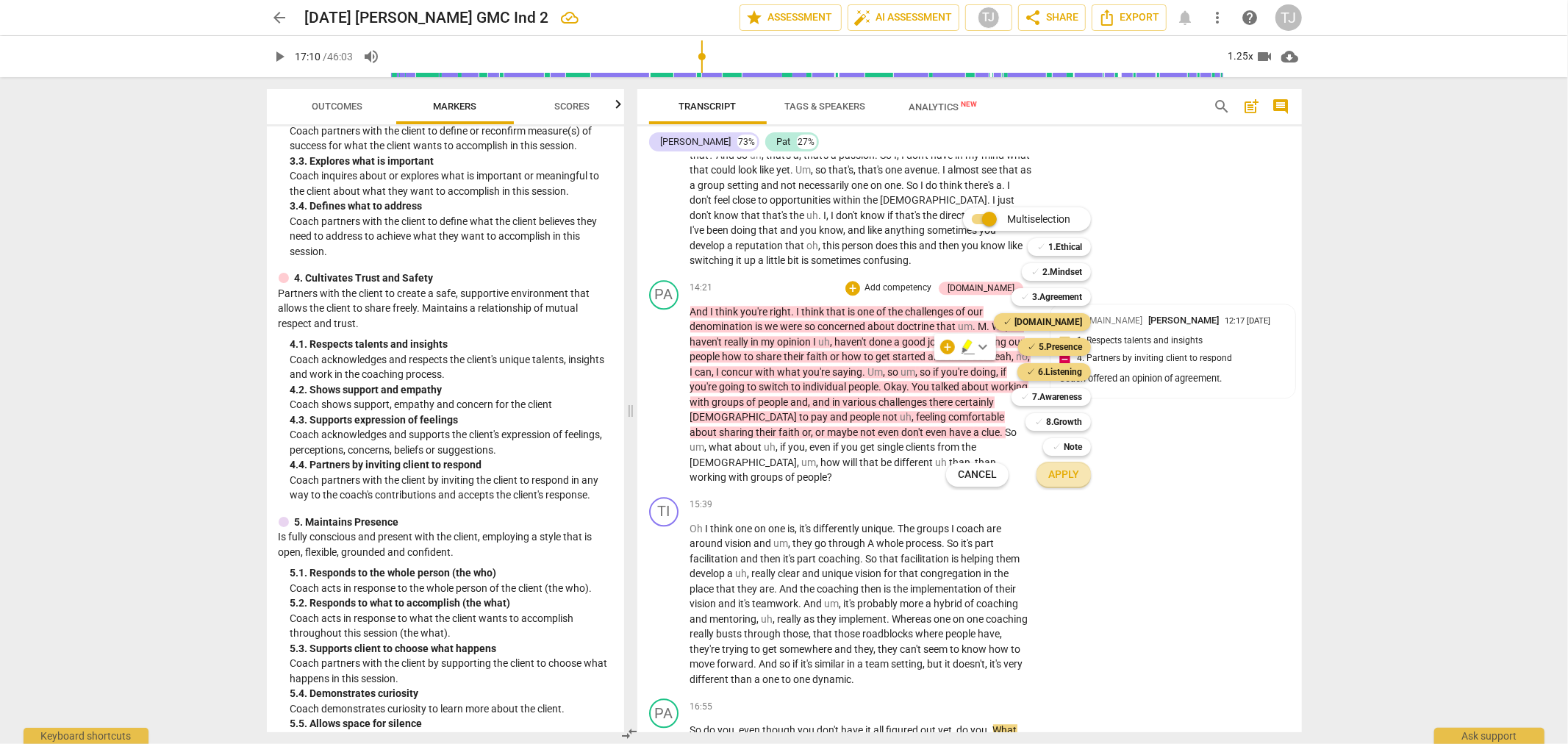 click on "Apply" at bounding box center [1064, 475] 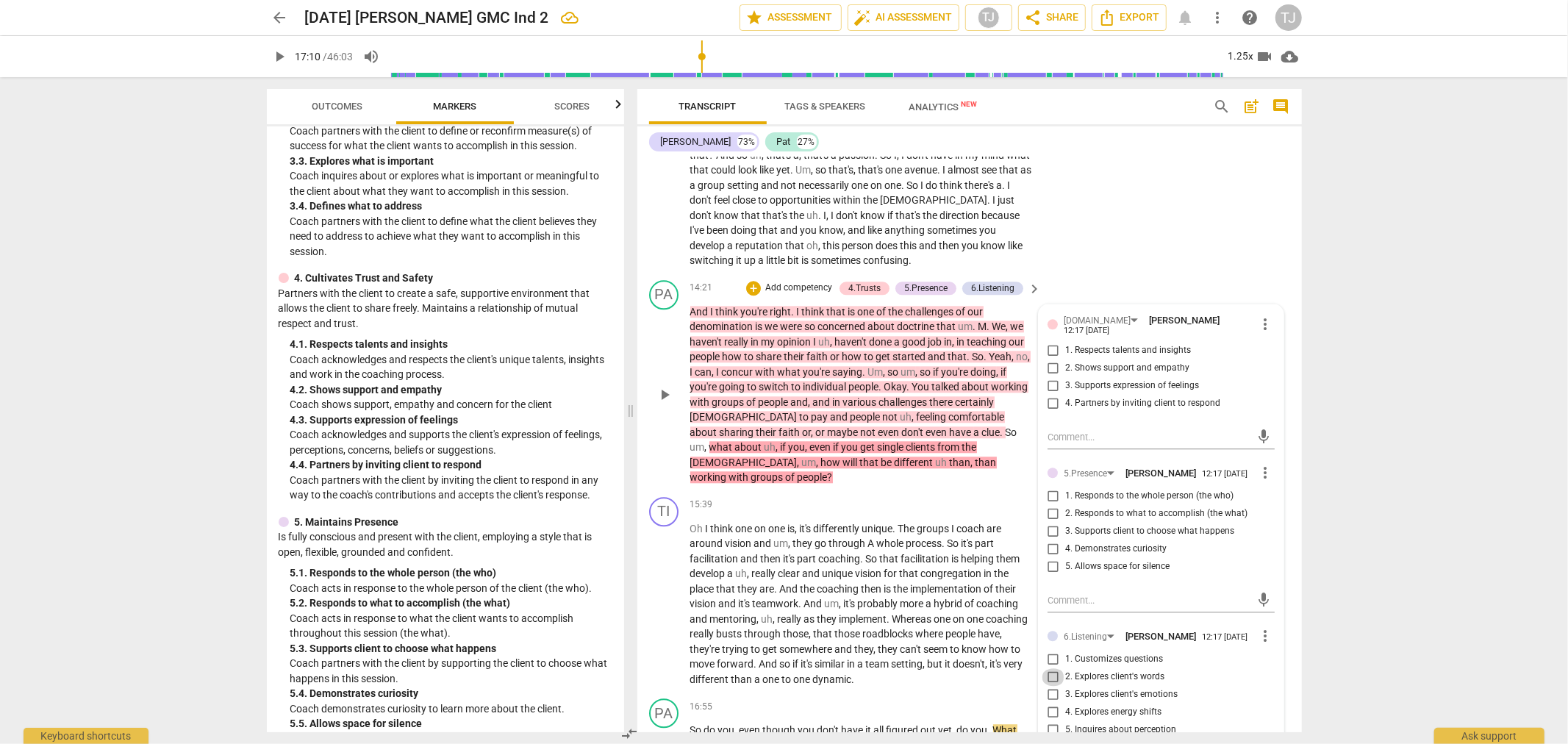 click on "2. Explores client's words" at bounding box center [1053, 677] 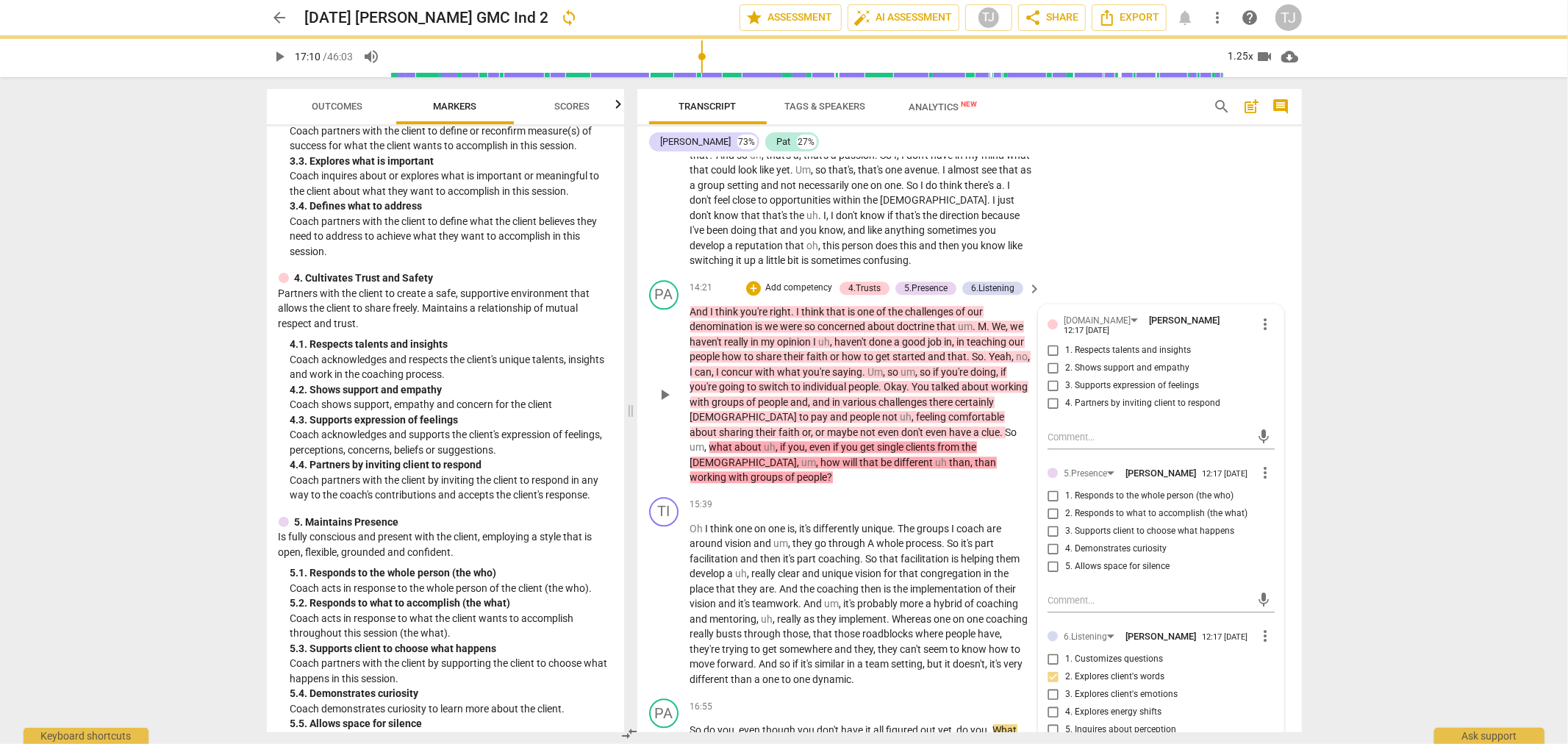 click on "more_vert" at bounding box center (1266, 473) 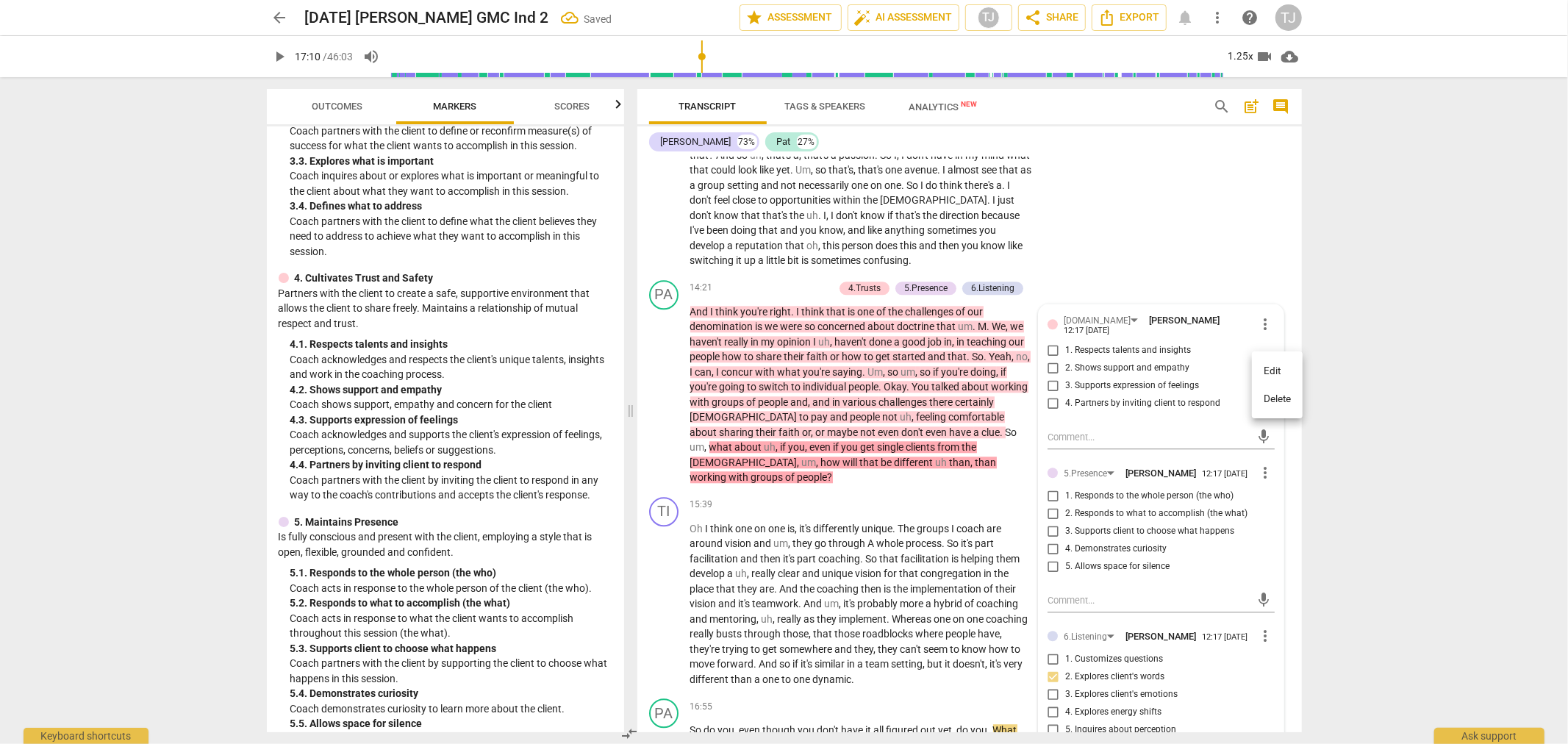 click on "Delete" at bounding box center (1277, 399) 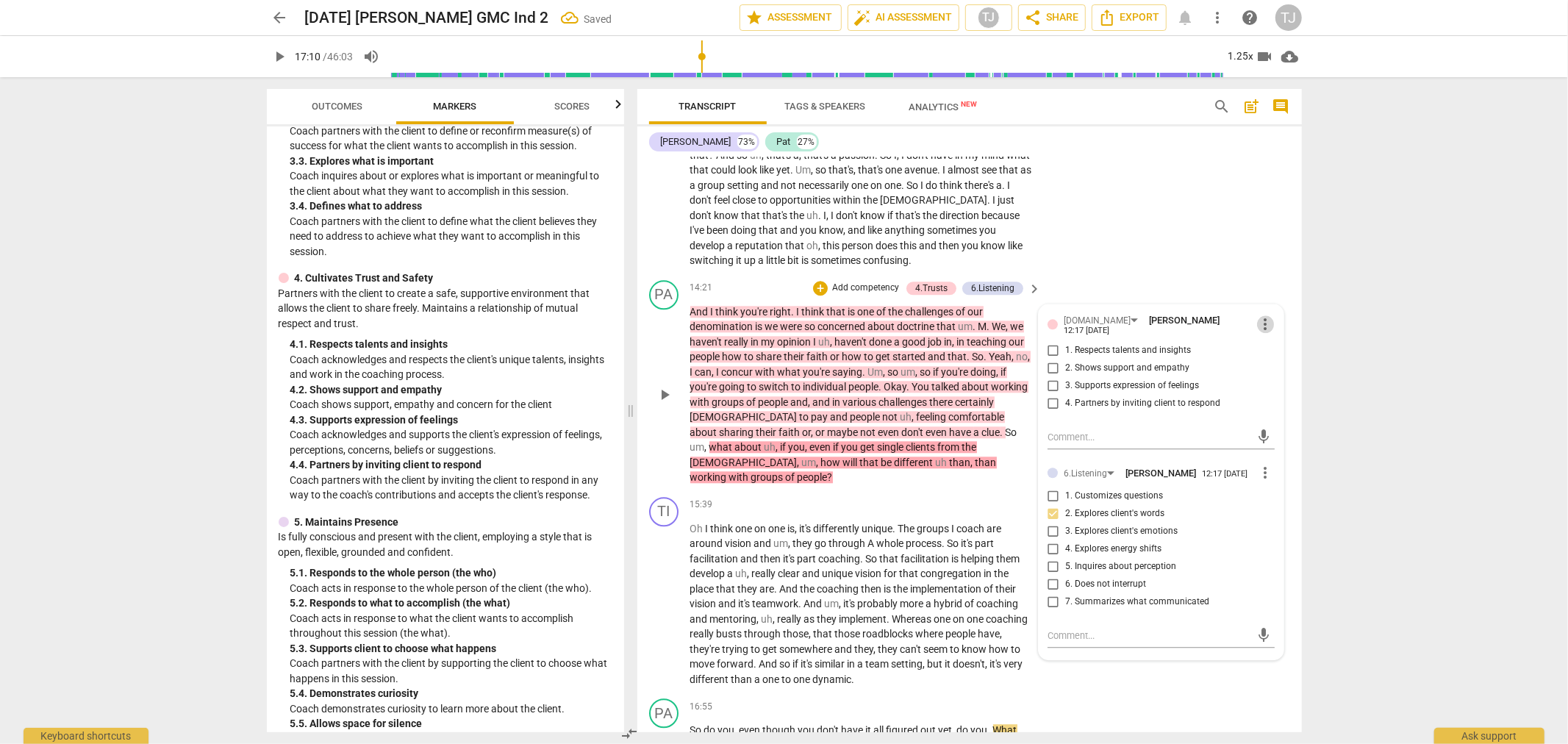 click on "more_vert" at bounding box center (1266, 324) 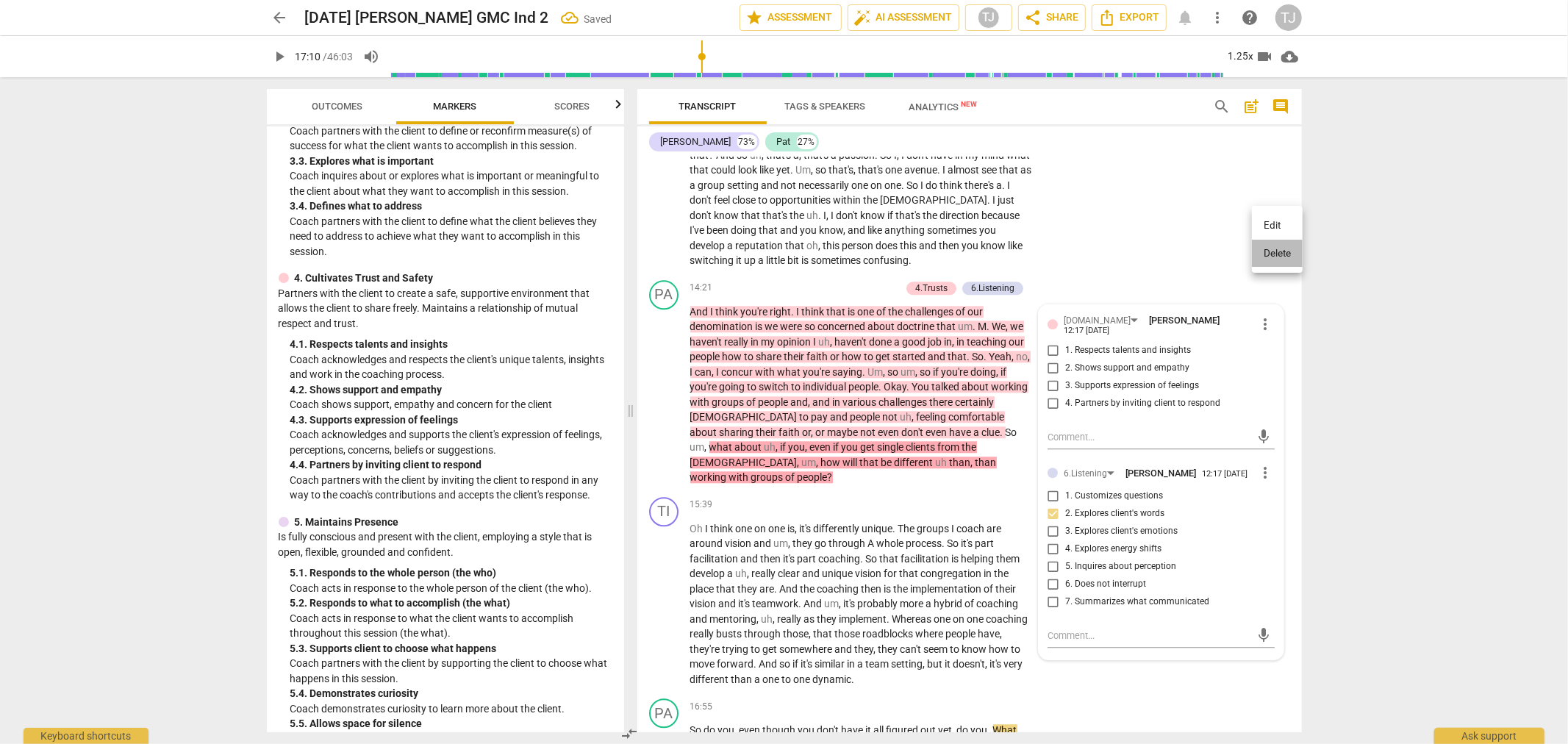 click on "Delete" at bounding box center (1277, 254) 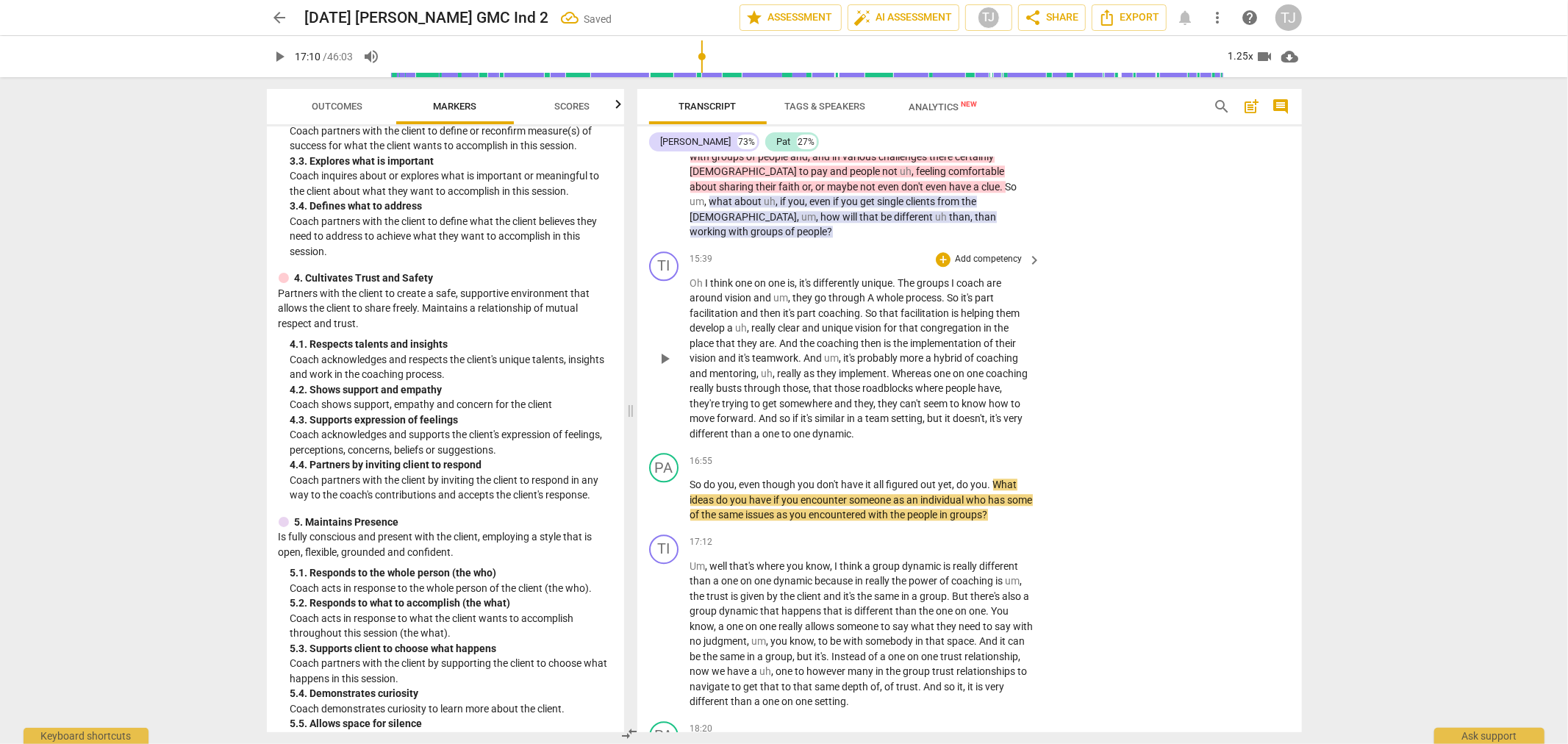 scroll, scrollTop: 3338, scrollLeft: 0, axis: vertical 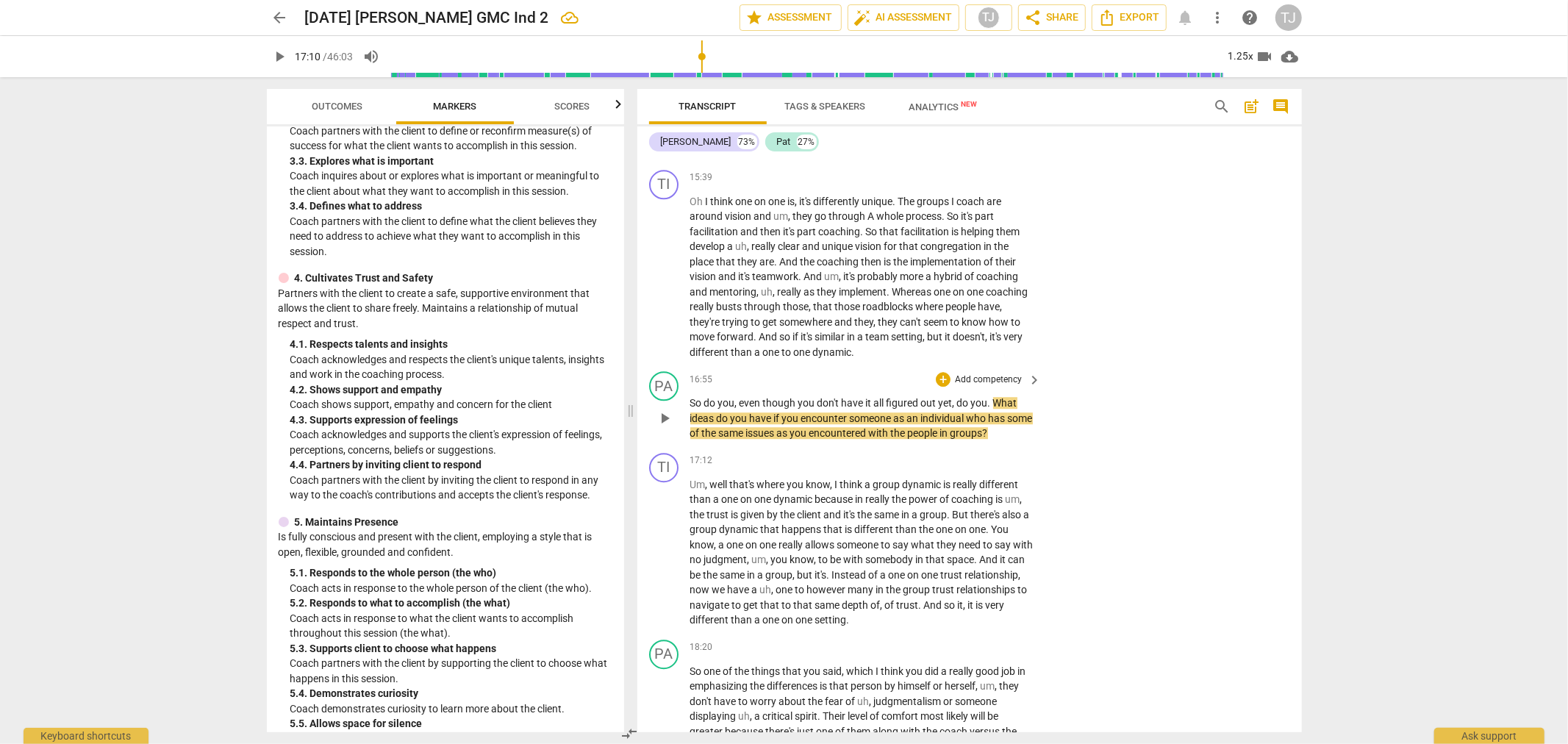 click on "play_arrow" at bounding box center [665, 418] 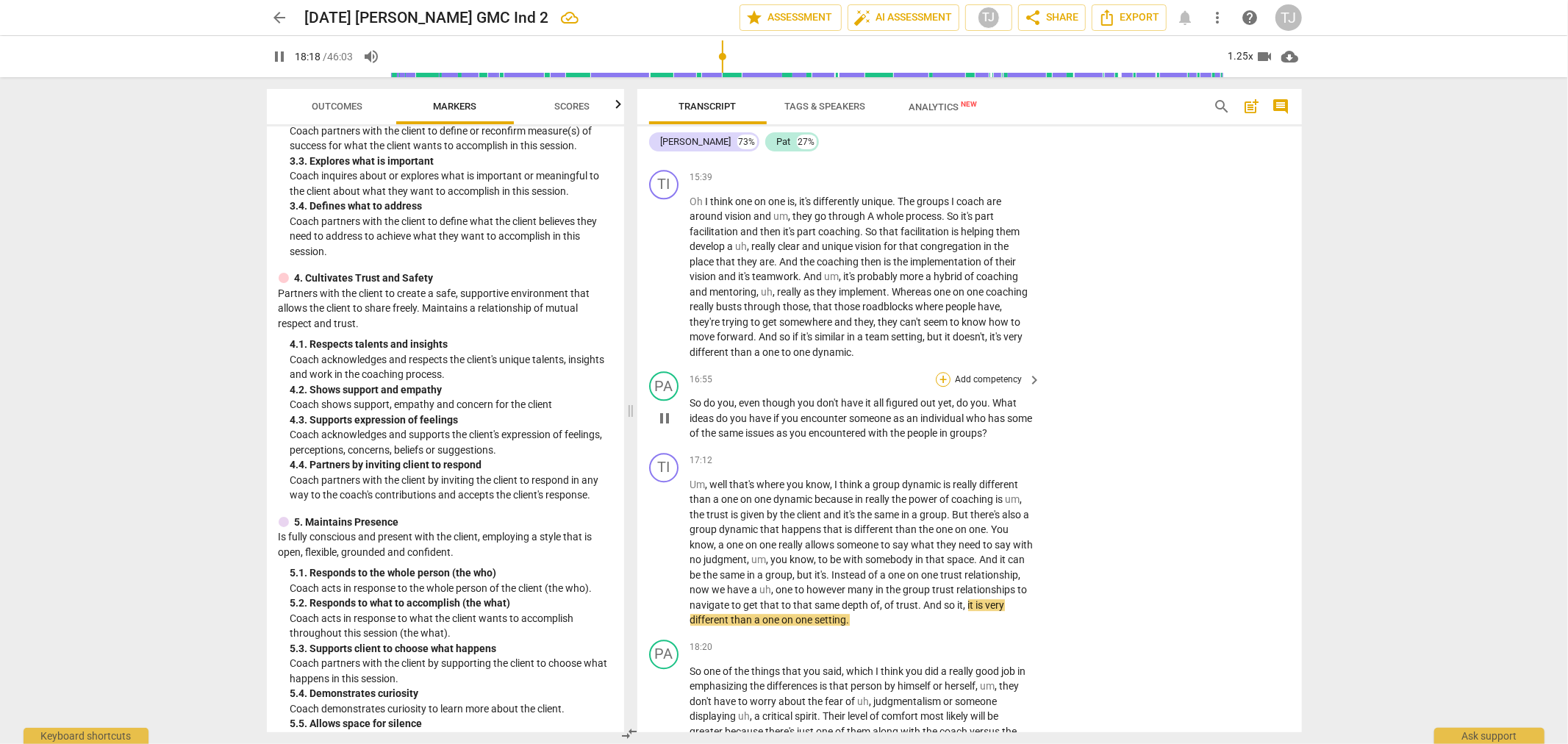 click on "+" at bounding box center (943, 379) 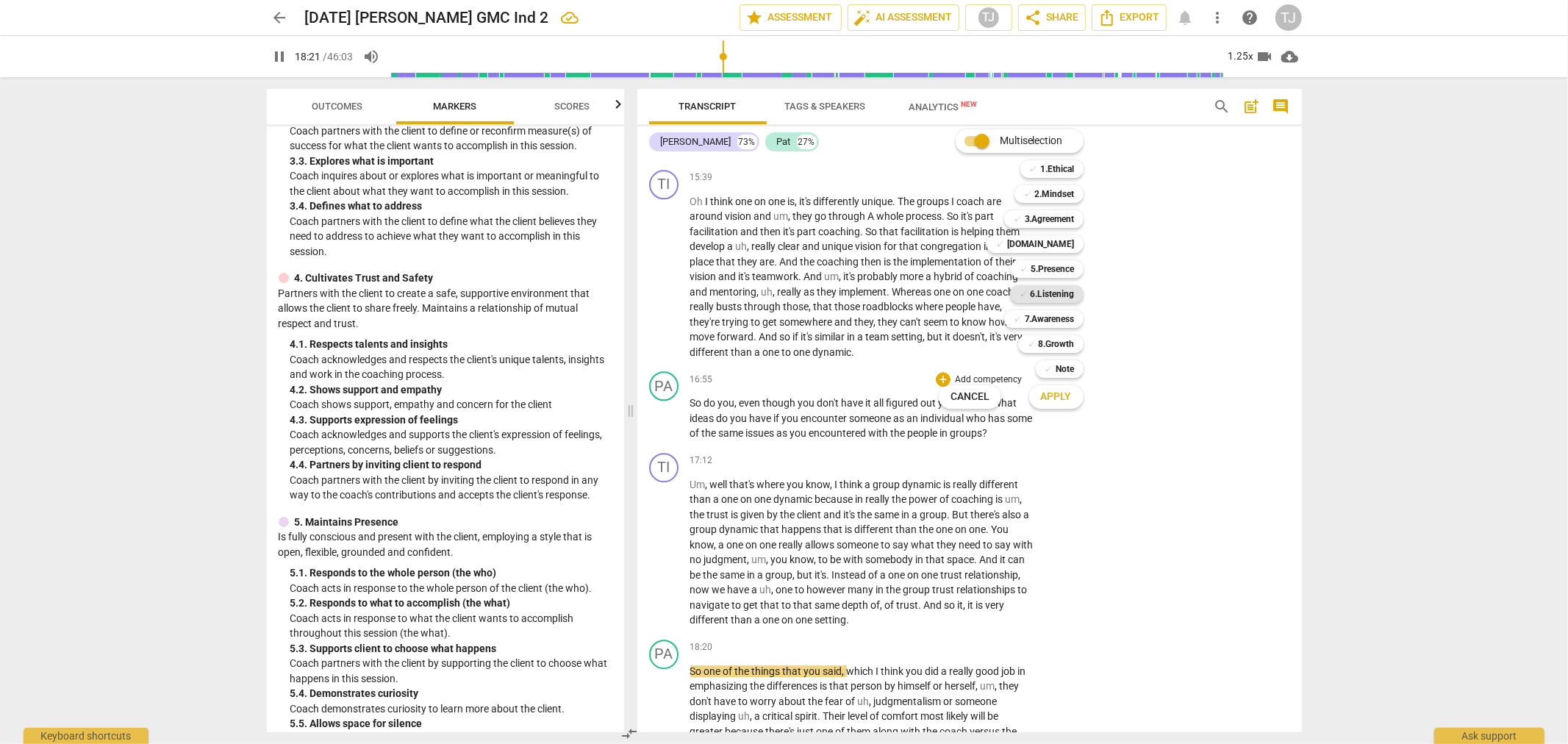 click on "6.Listening" at bounding box center [1053, 294] 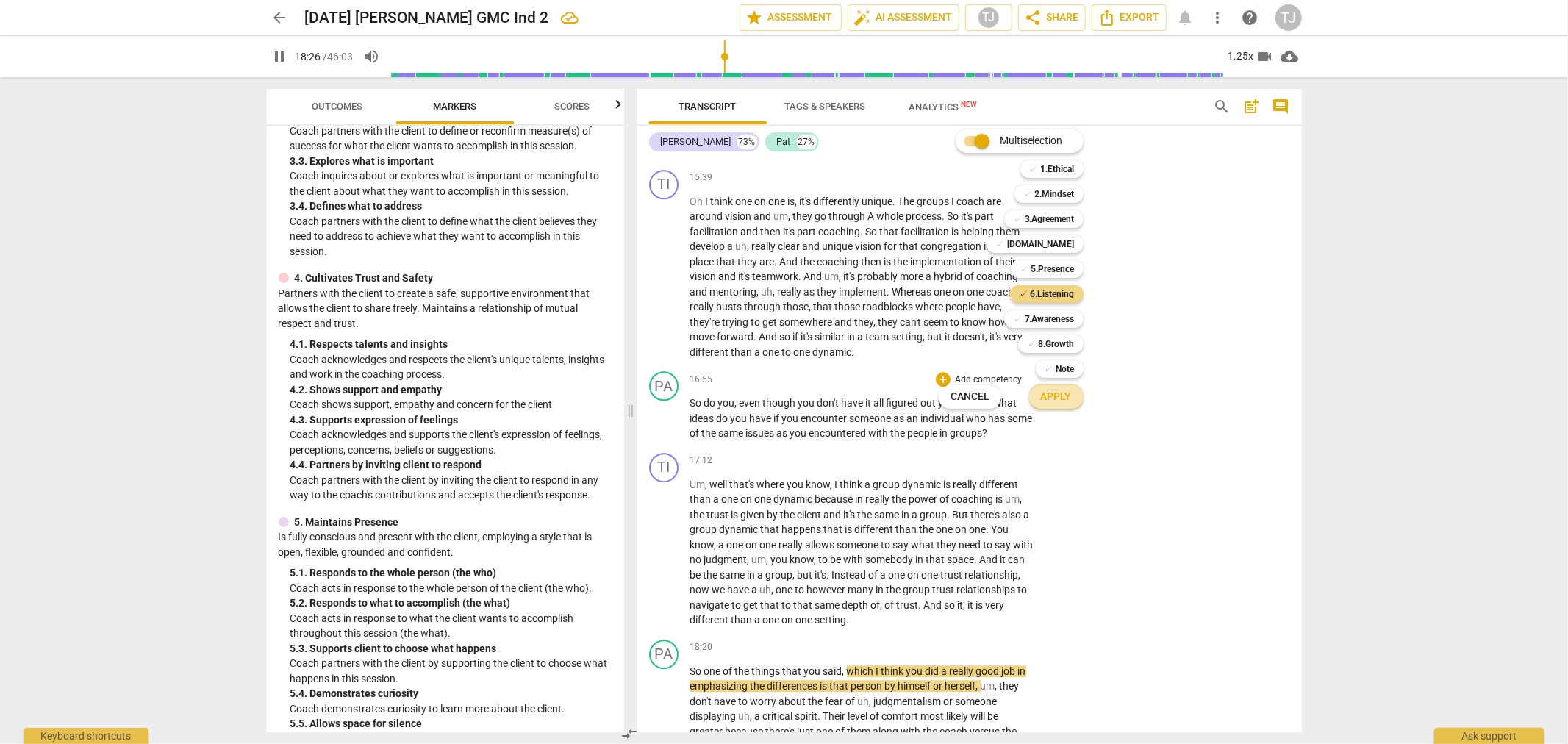 click on "Apply" at bounding box center (1056, 397) 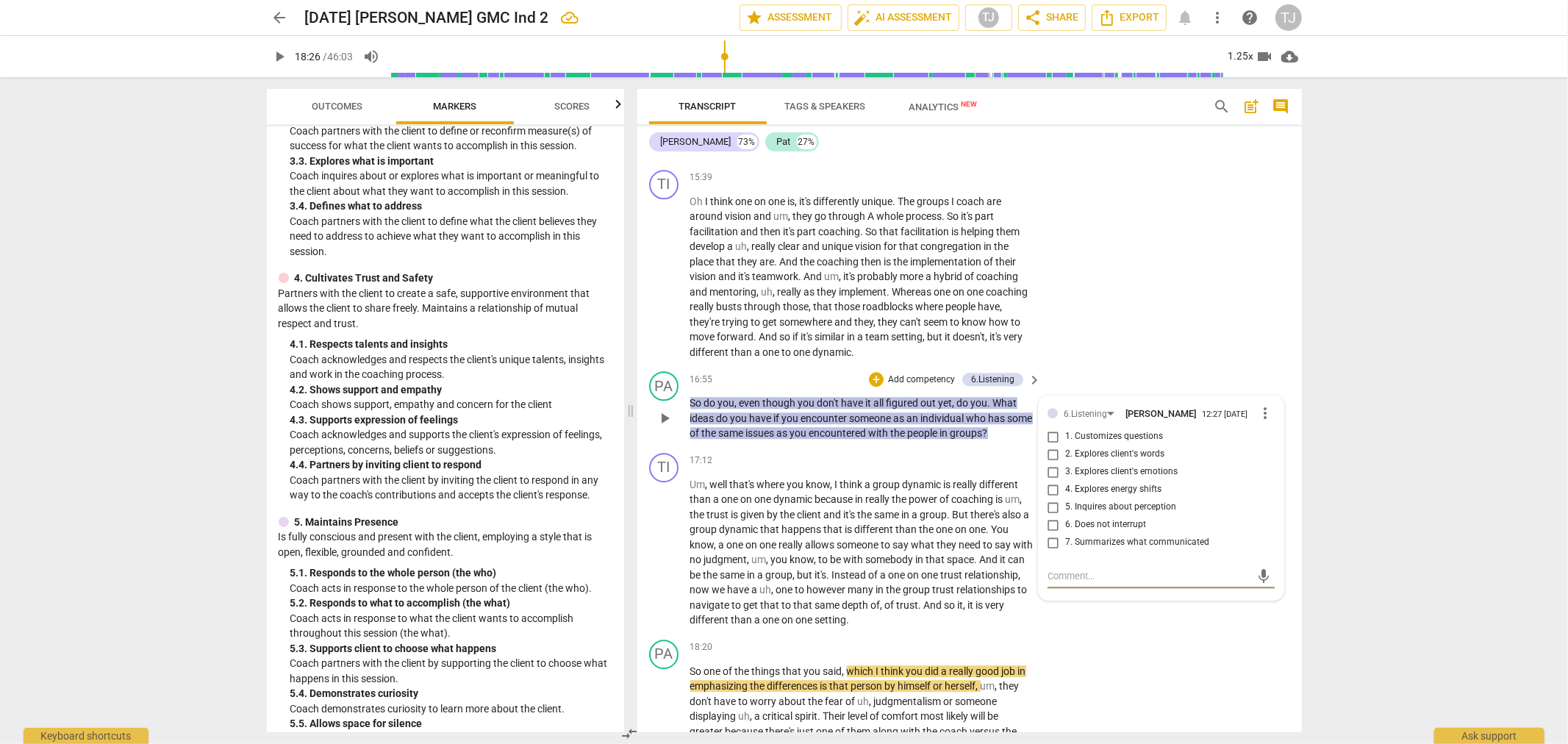 click on "more_vert" at bounding box center [1266, 413] 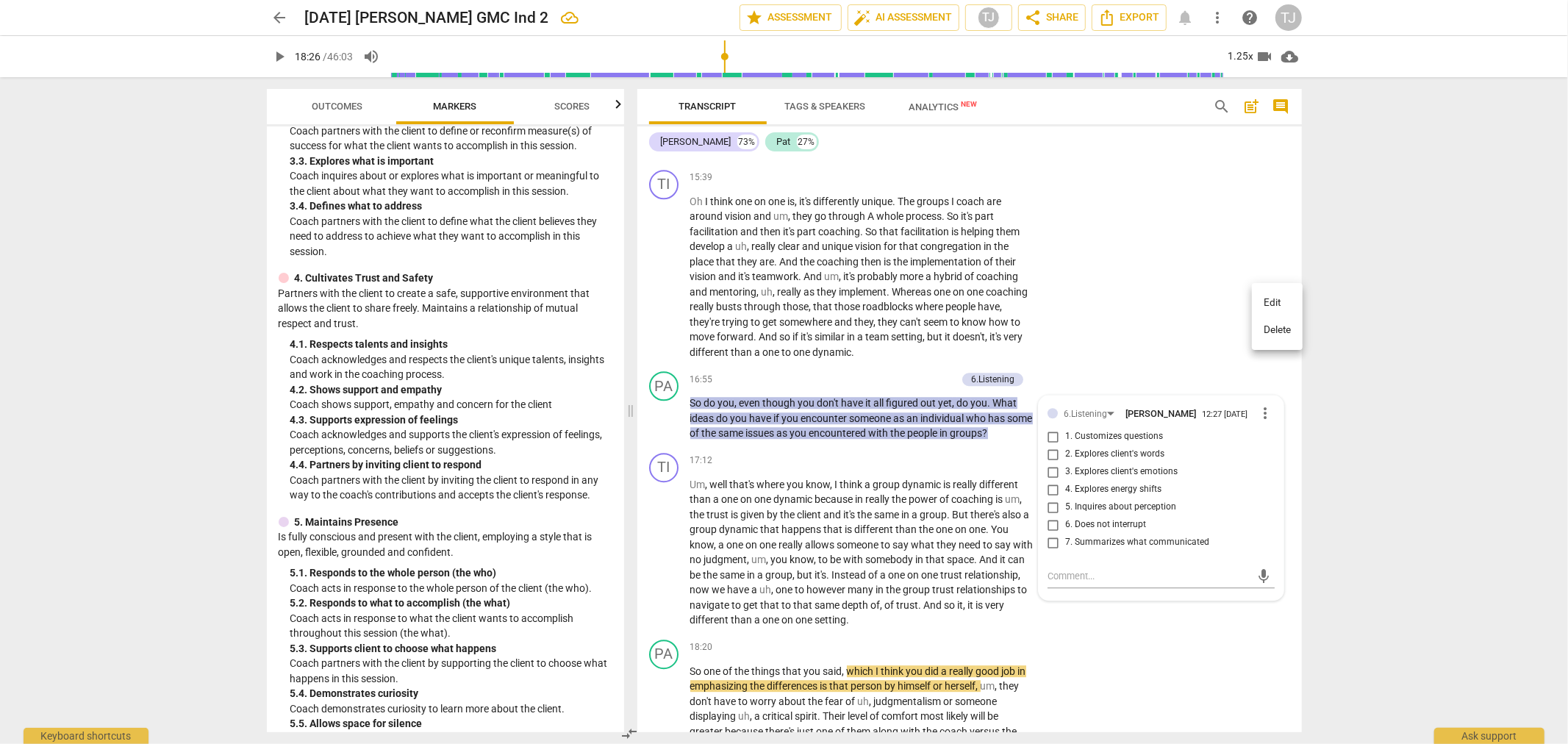 click on "Edit" at bounding box center (1277, 303) 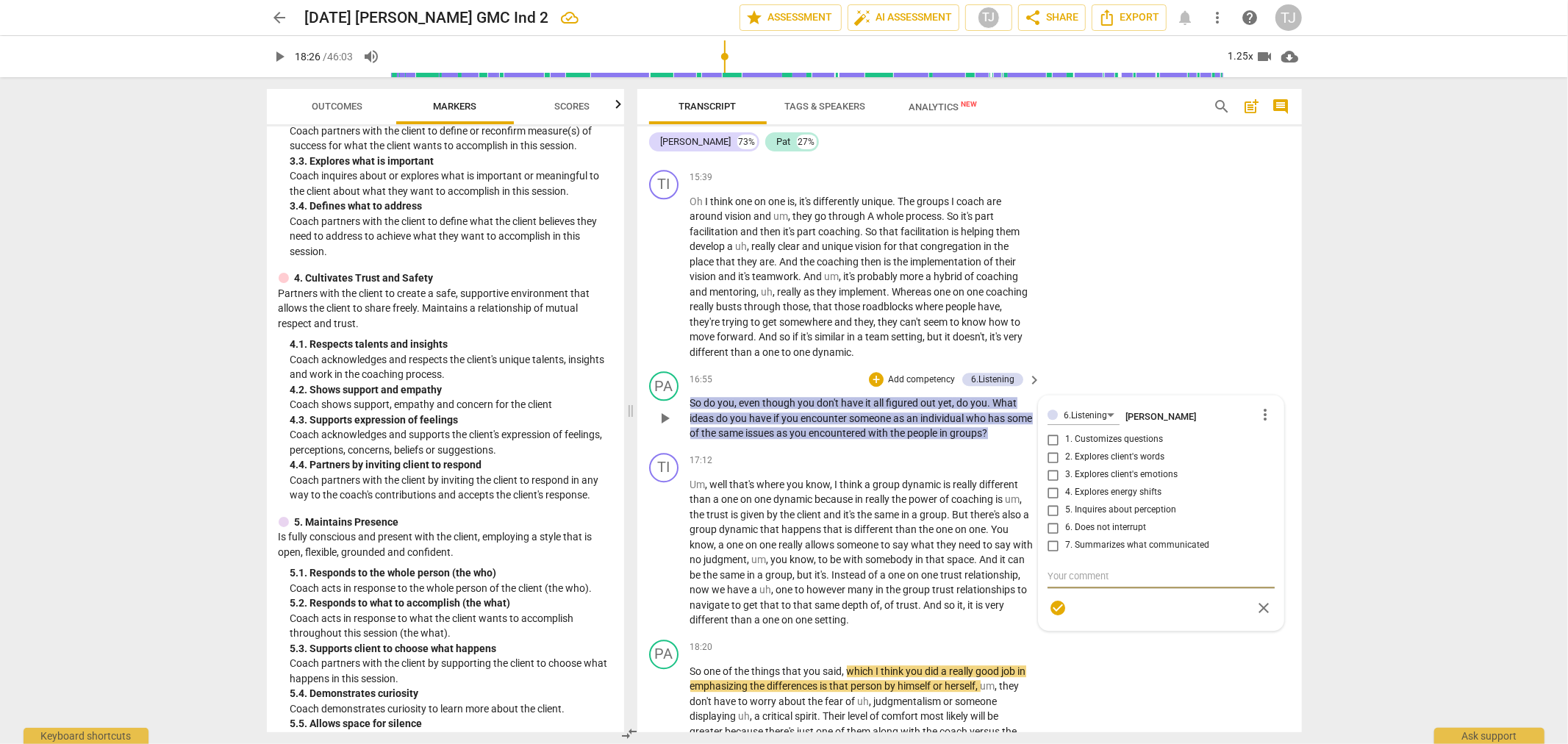 click on "more_vert" at bounding box center [1266, 415] 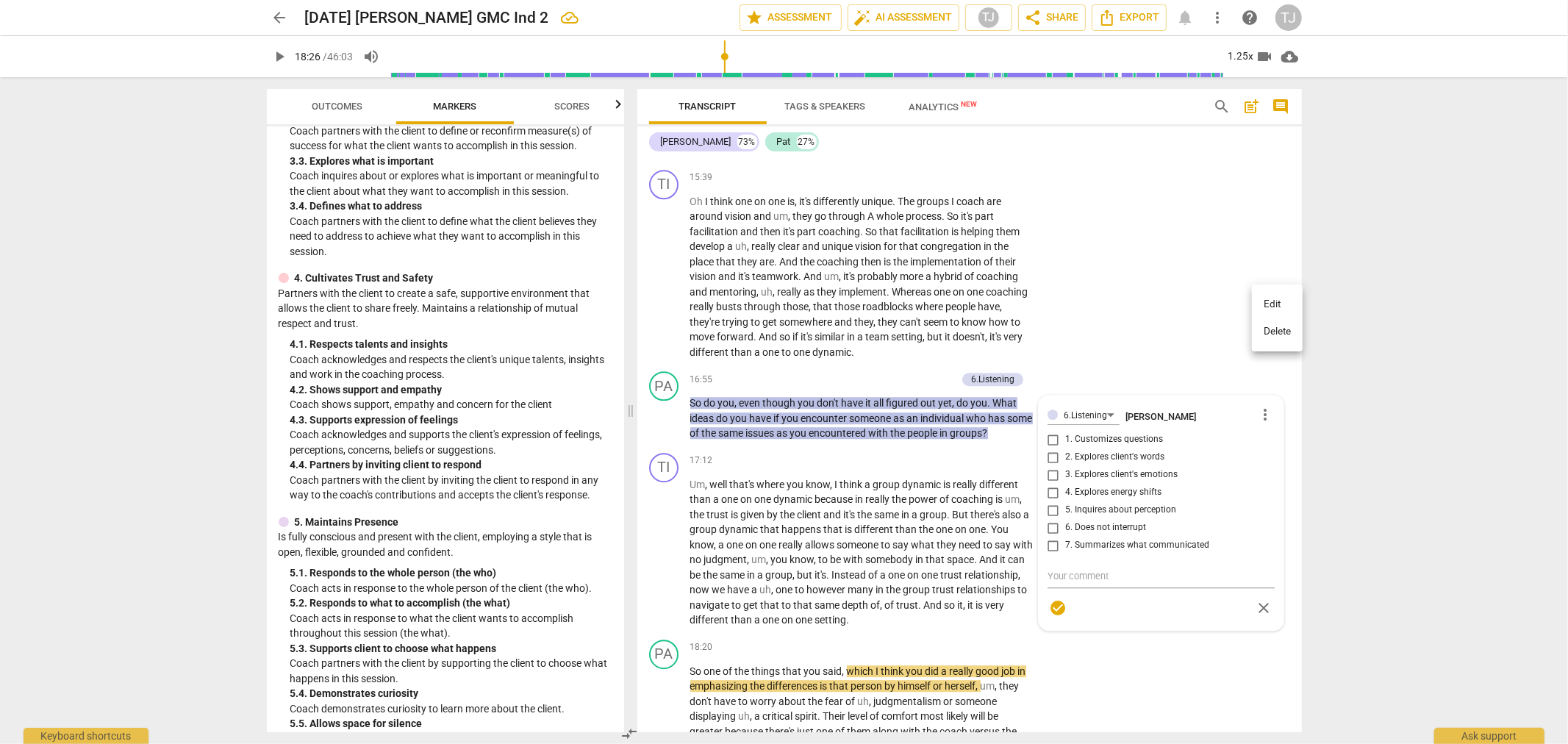 click on "Delete" at bounding box center [1277, 332] 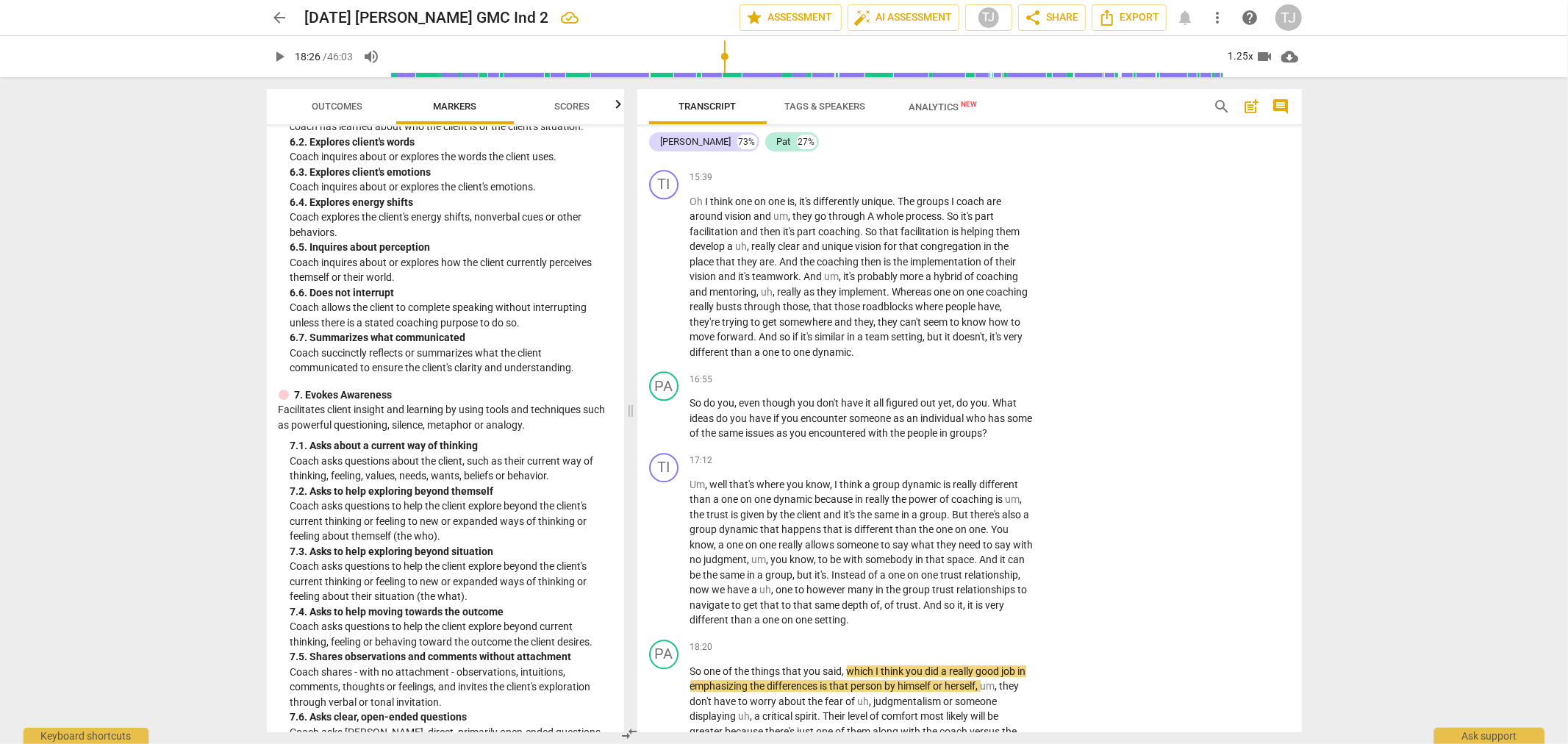 scroll, scrollTop: 1225, scrollLeft: 0, axis: vertical 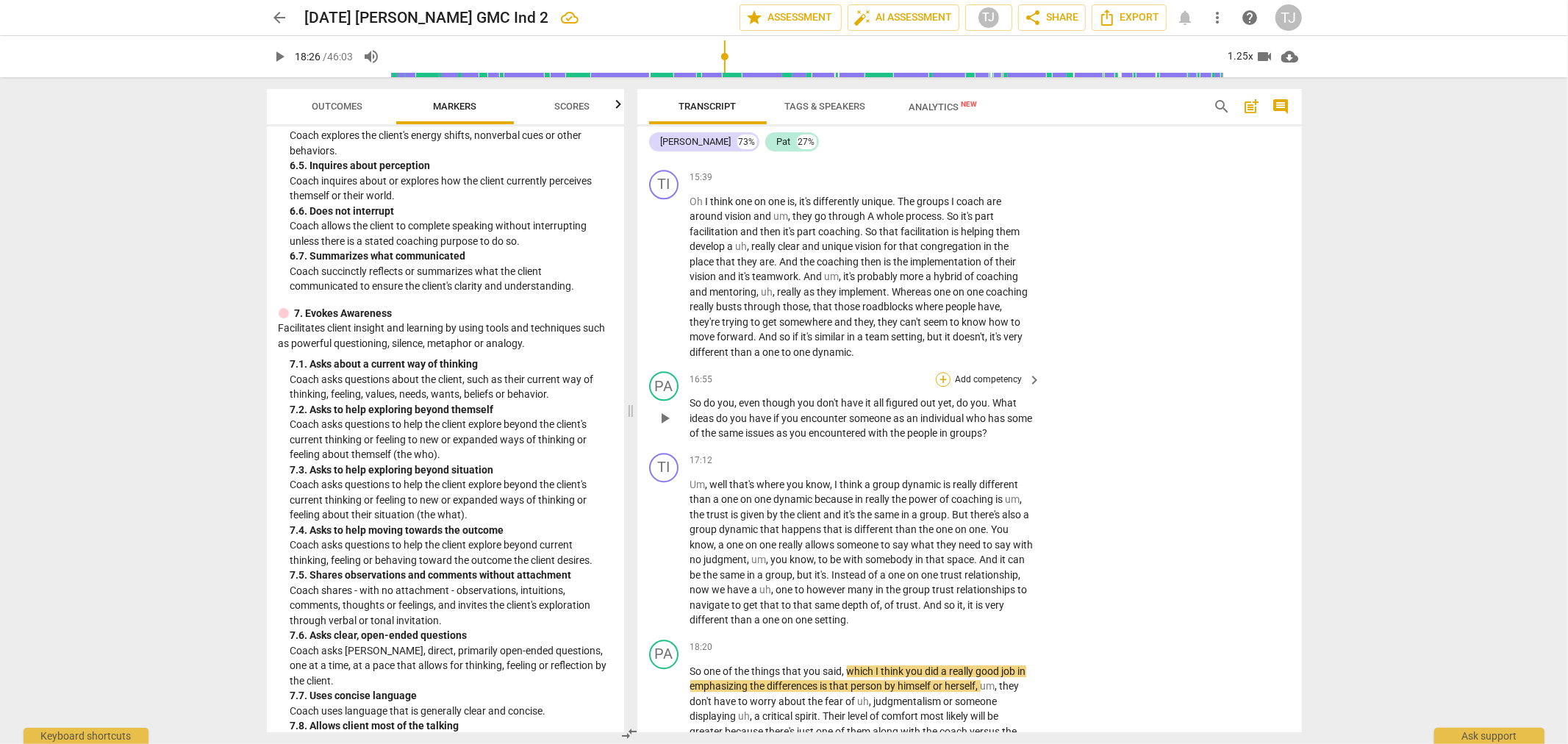 click on "+" at bounding box center (943, 379) 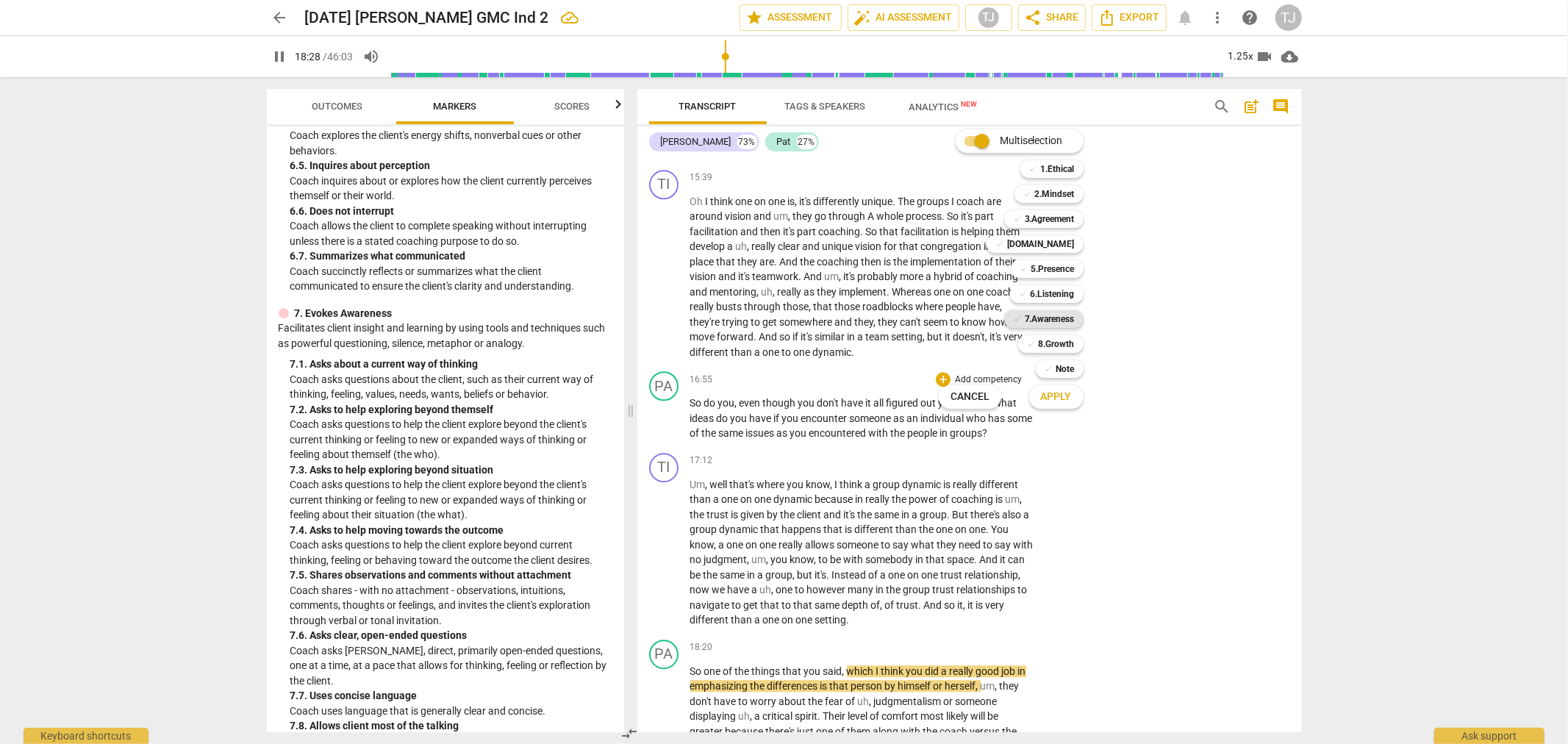 click on "7.Awareness" at bounding box center [1050, 319] 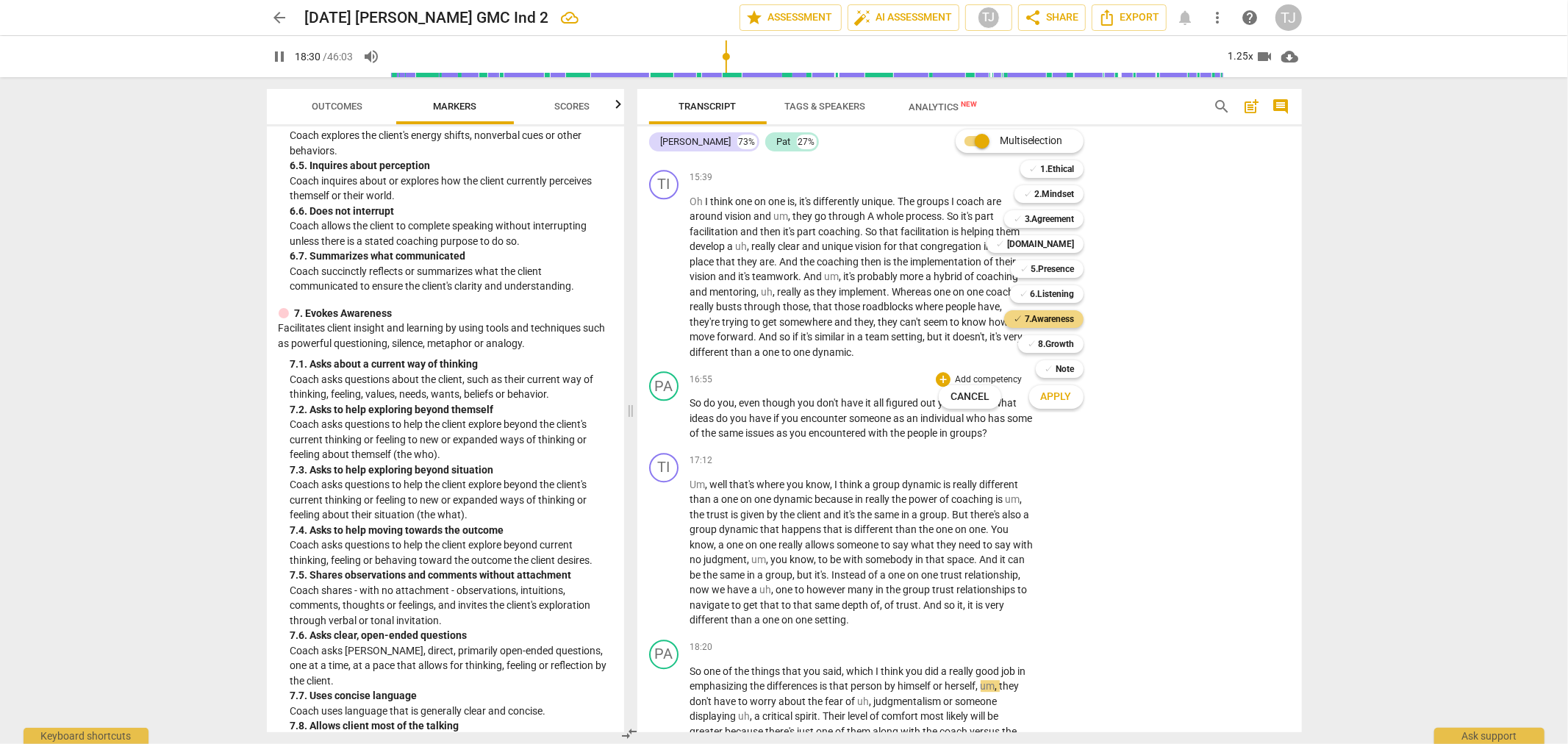 click on "Apply" at bounding box center [1056, 397] 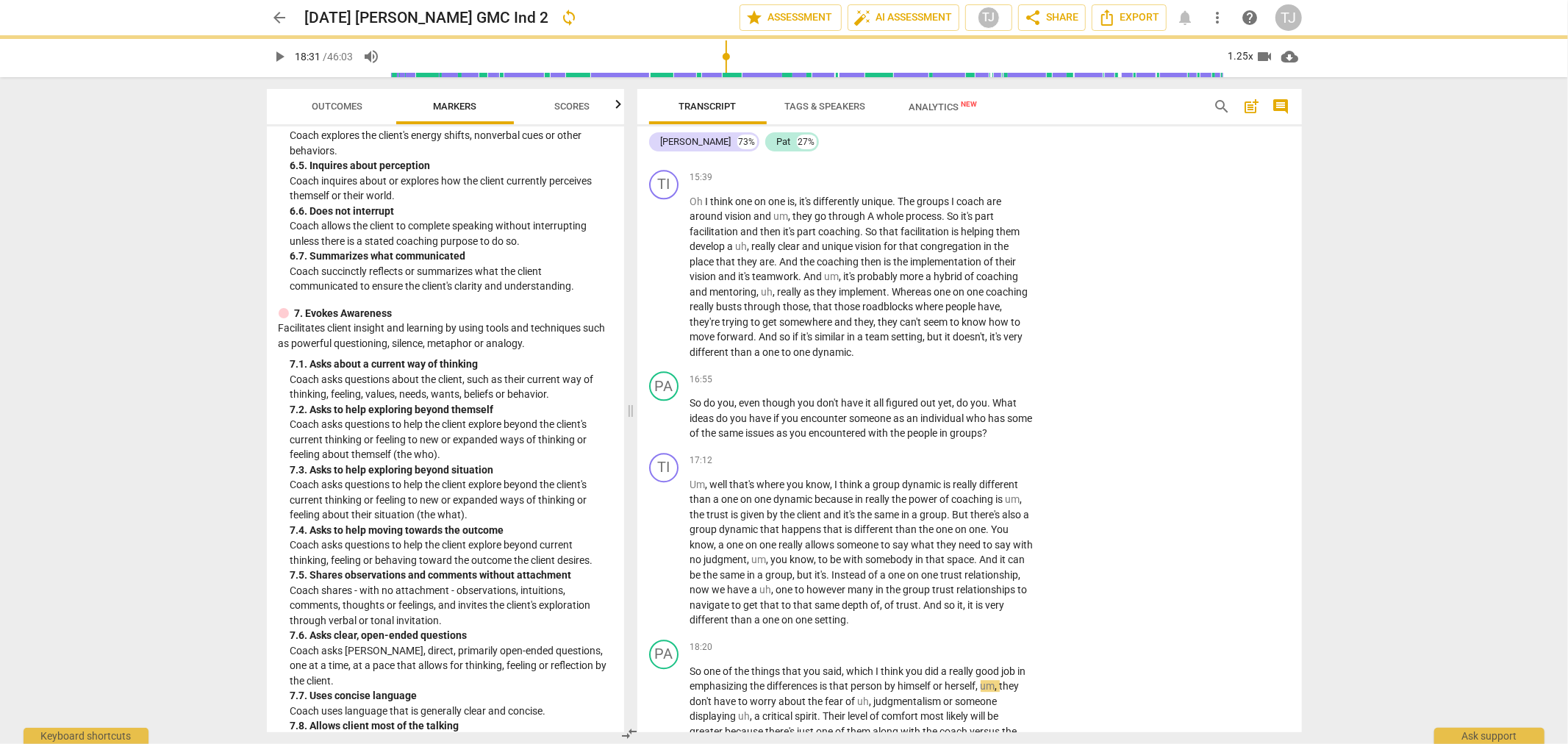 type on "1111" 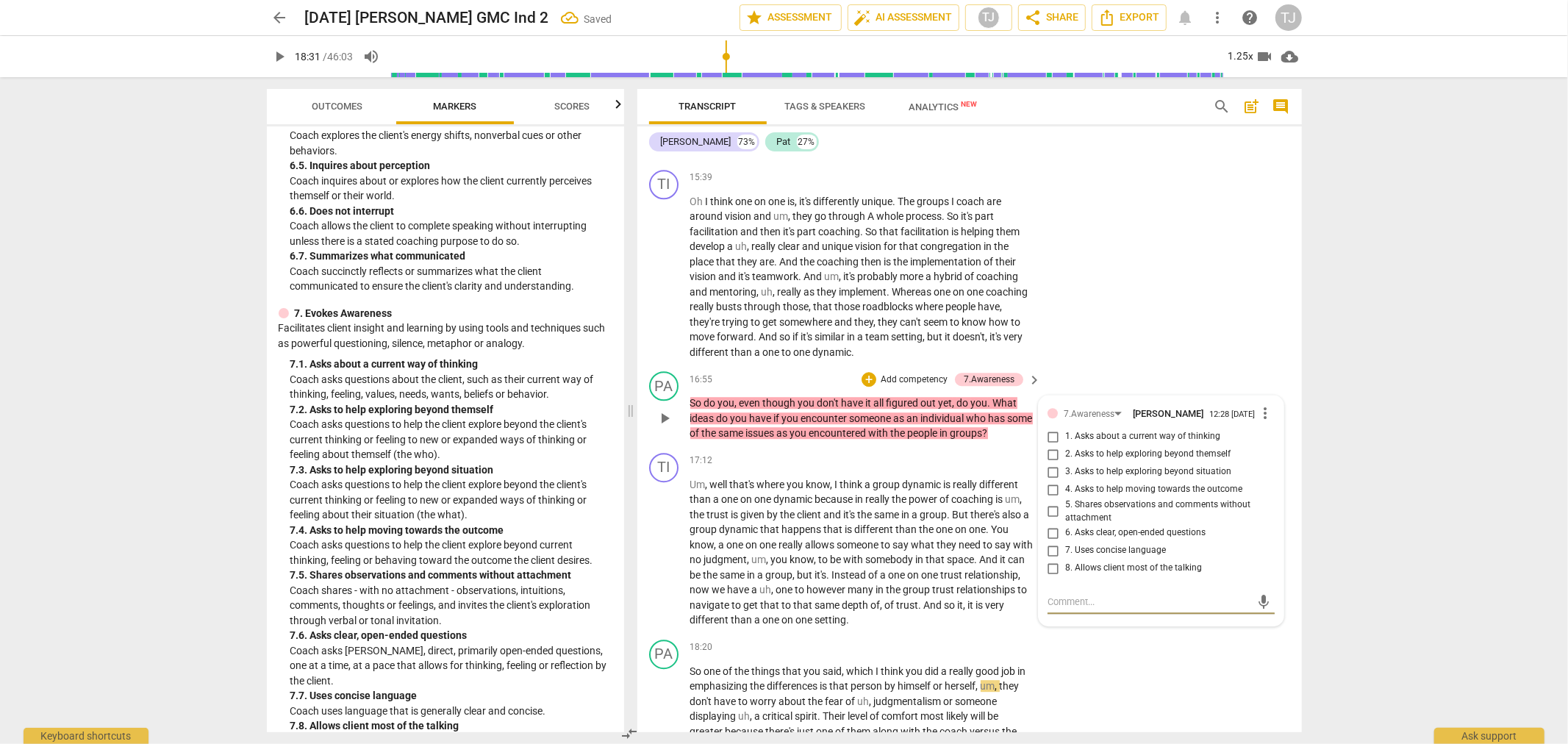 click on "3. Asks to help exploring beyond situation" at bounding box center [1053, 472] 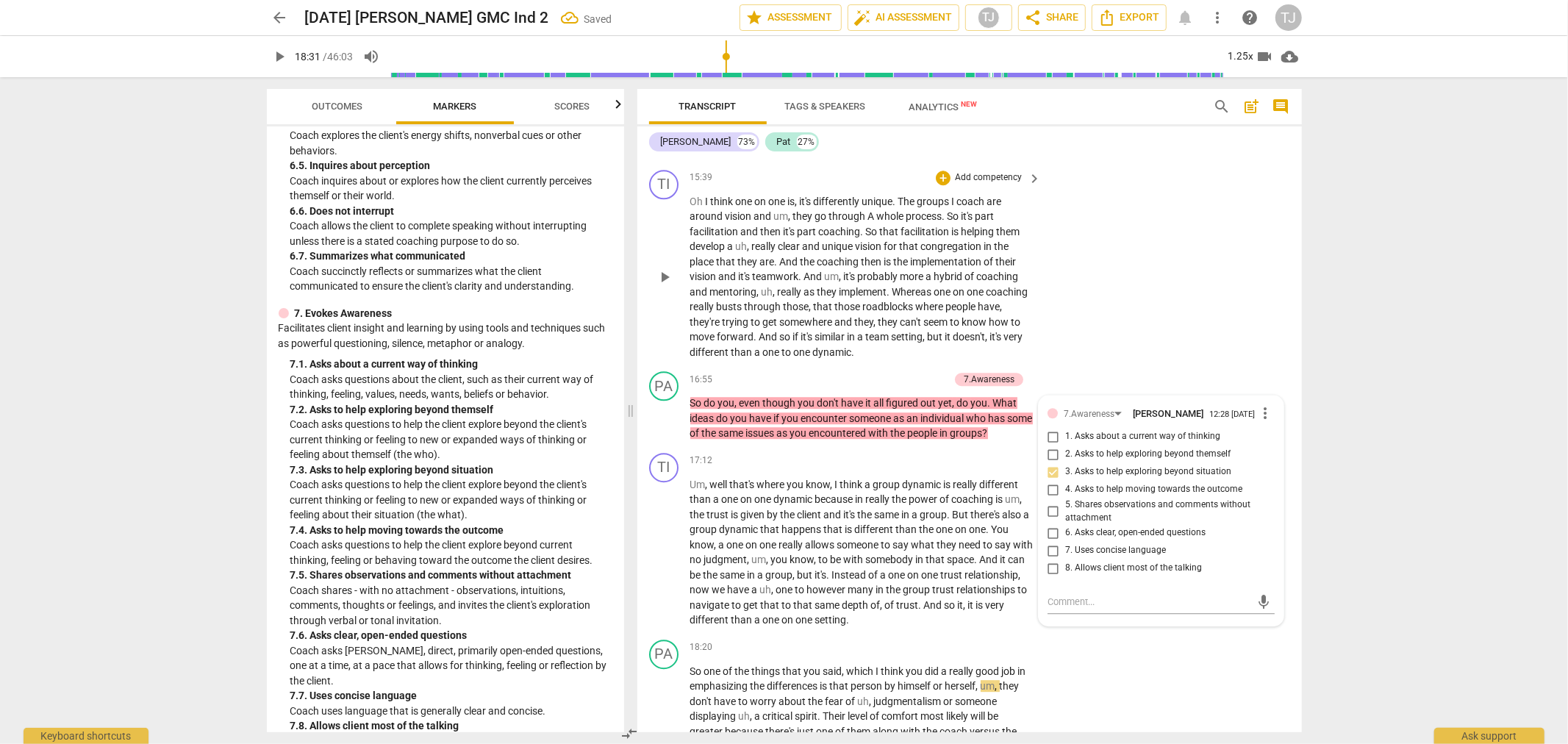 click on "TI play_arrow pause 15:39 + Add competency keyboard_arrow_right Oh   I   think   one   on   one   is ,   it's   differently   unique .   The   groups   I   coach   are   around   vision   and   um ,   they   go   through   A   whole   process .   So   it's   part   facilitation   and   then   it's   part   coaching .   So   that   facilitation   is   helping   them   develop   a   uh ,   really   clear   and   unique   vision   for   that   congregation   in   the   place   that   they   are .   And   the   coaching   then   is   the   implementation   of   their   vision   and   it's   teamwork .   And   um ,   it's   probably   more   a   hybrid   of   coaching   and   mentoring ,   uh ,   really   as   they   implement .   Whereas   one   on   one   coaching   really   busts   through   those ,   that   those   roadblocks   where   people   have ,   they're   trying   to   get   somewhere   and   they ,   they   can't   seem   to   know   how   to   move   forward .   And   so   if   it's   similar   in" at bounding box center (970, 265) 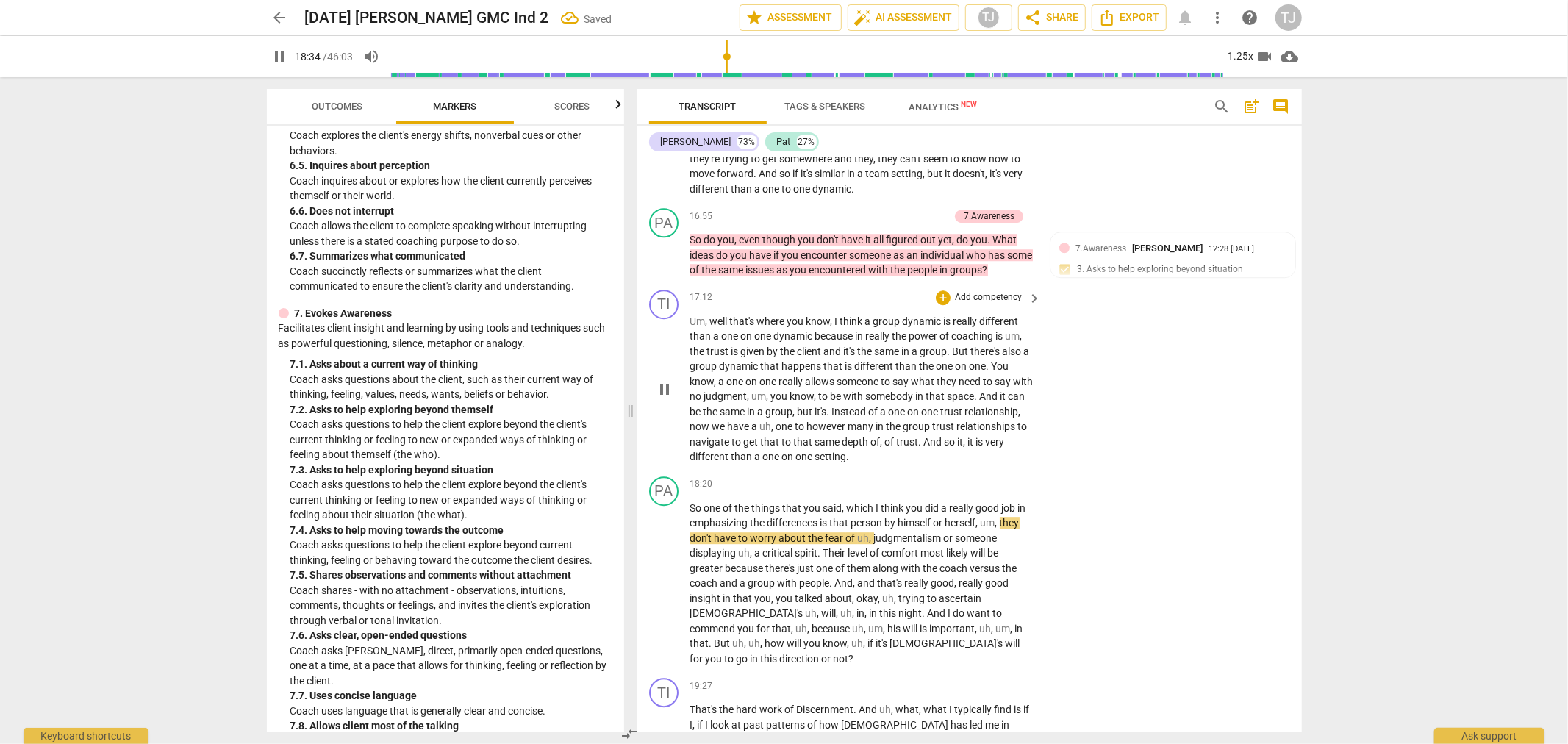 scroll, scrollTop: 3583, scrollLeft: 0, axis: vertical 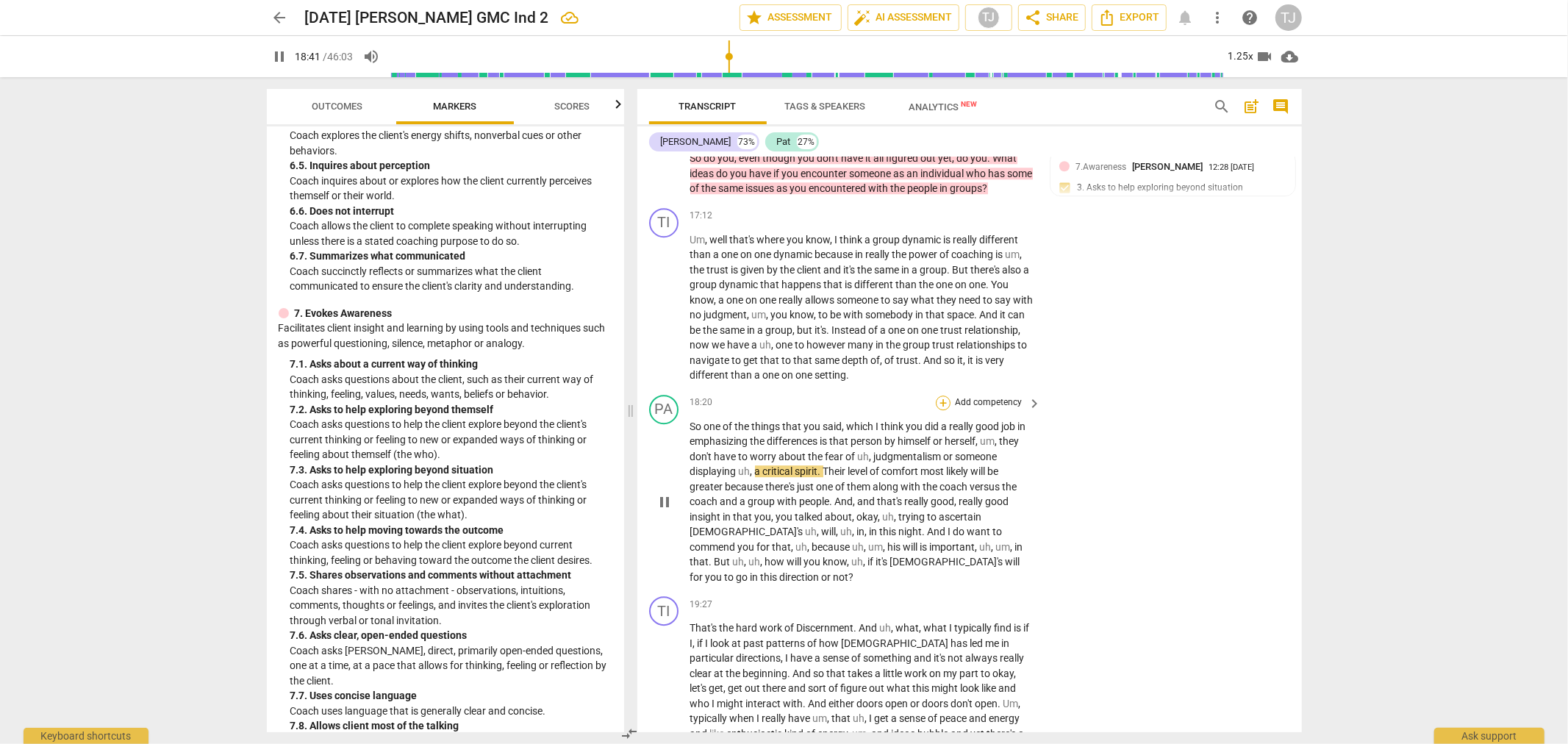click on "+" at bounding box center [943, 403] 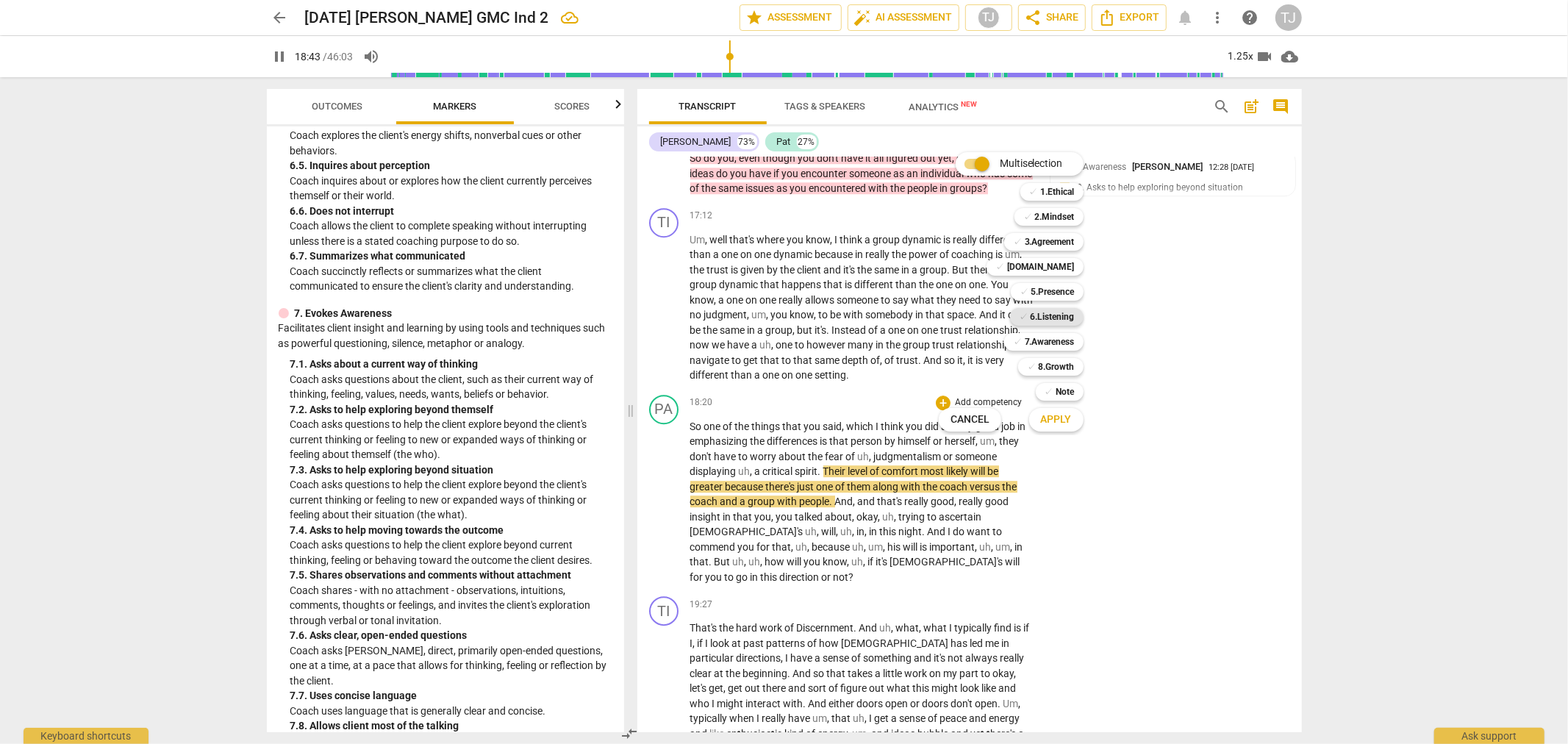 click on "6.Listening" at bounding box center [1053, 317] 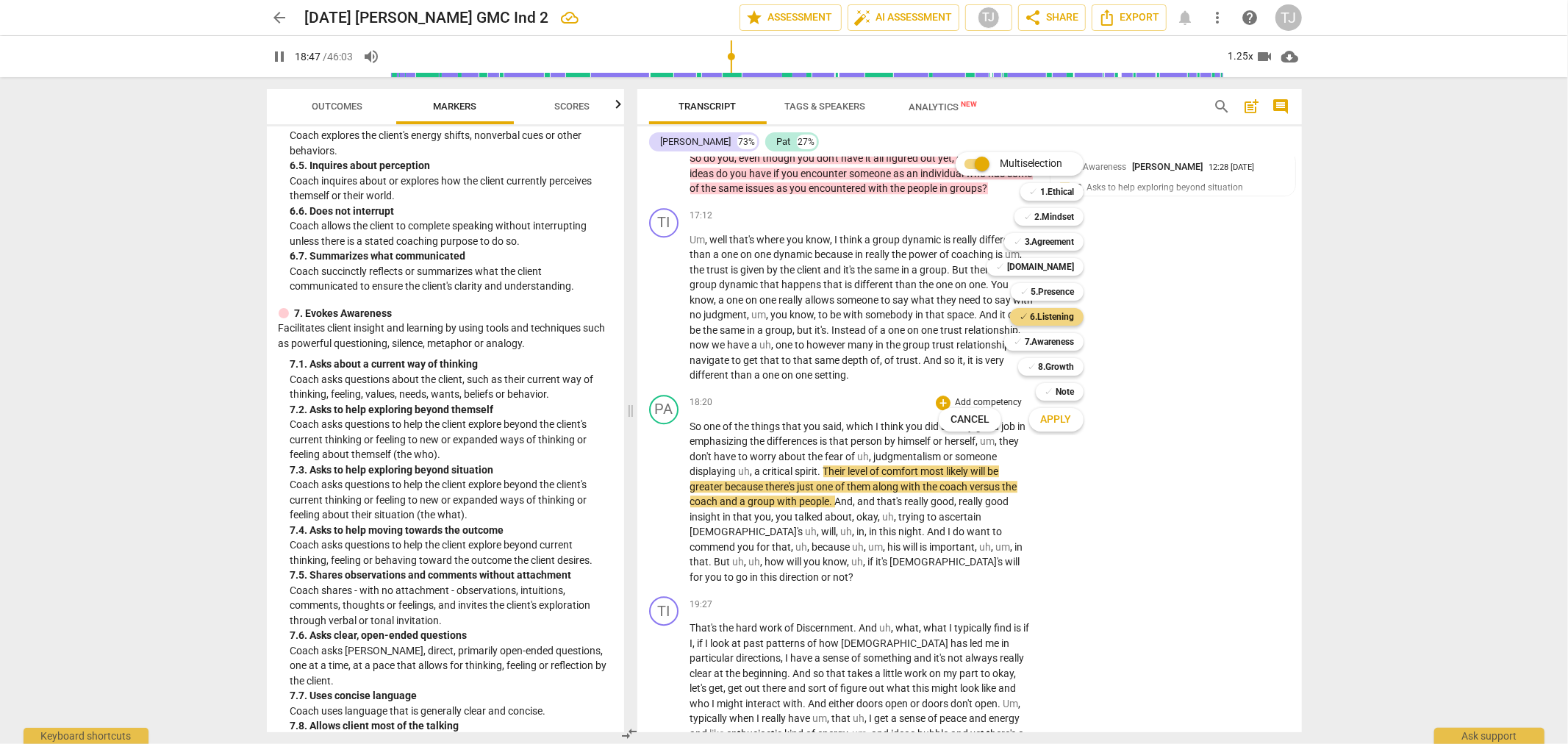 click at bounding box center (784, 372) 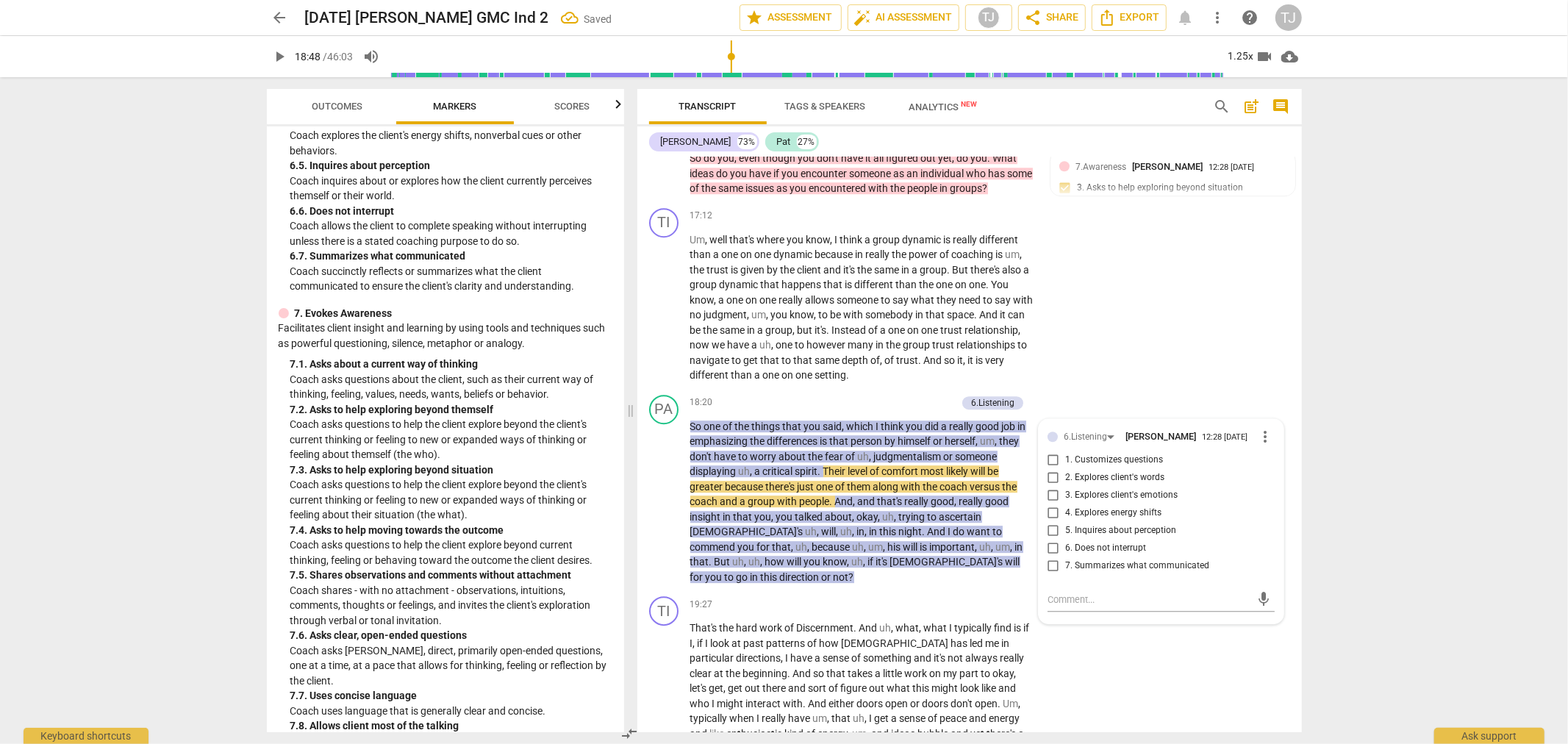 click on "7. 1. Asks about a current way of thinking" at bounding box center (451, 364) 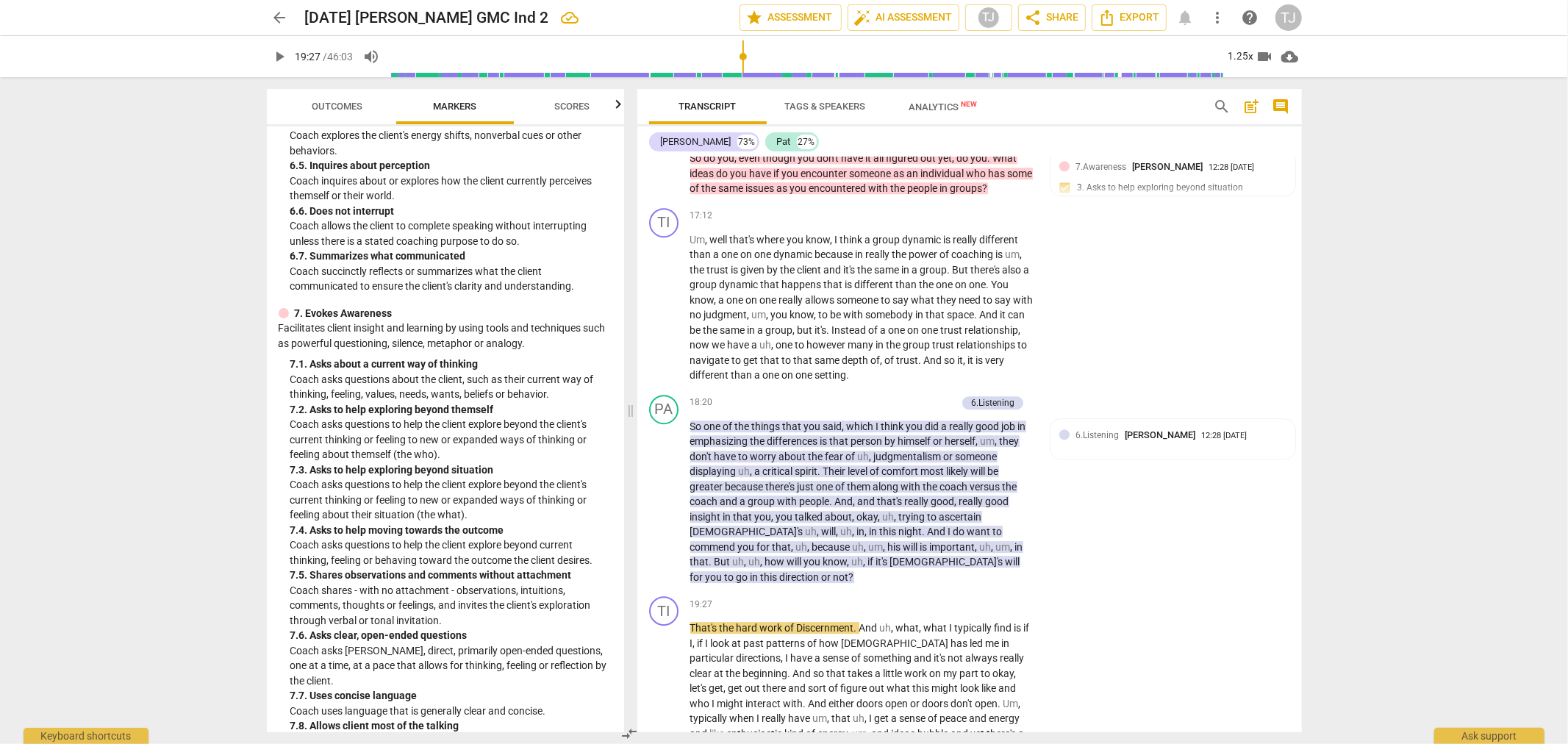 type on "1168" 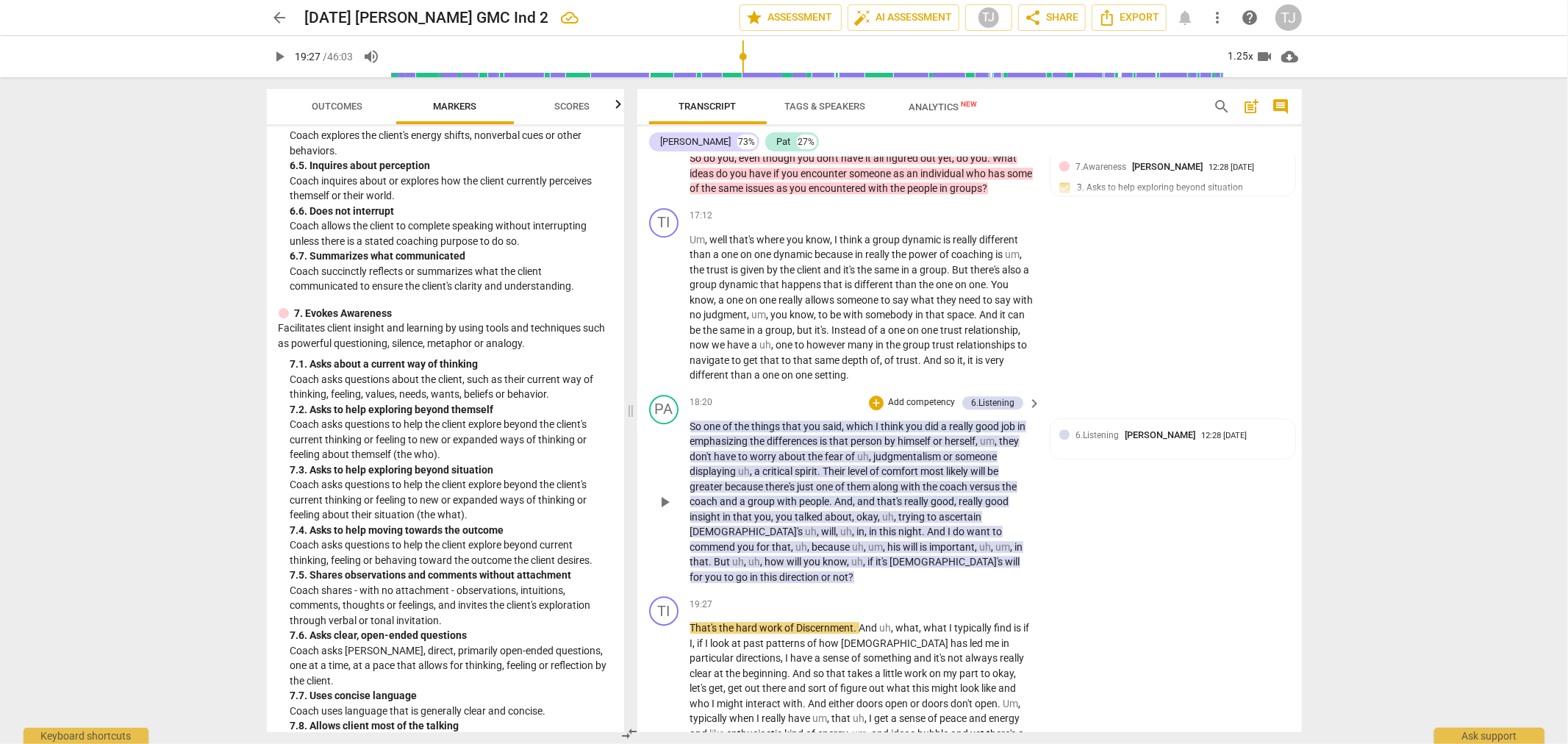click on "PA play_arrow pause 18:20 + Add competency 6.Listening keyboard_arrow_right So   one   of   the   things   that   you   said ,   which   I   think   you   did   a   really   good   job   in   emphasizing   the   differences   is   that   person   by   himself   or   herself ,   um ,   they   don't   have   to   worry   about   the   fear   of   uh ,   judgmentalism   or   someone   displaying   uh ,   a   critical   spirit .   Their   level   of   comfort   most   likely   will   be   greater   because   there's   just   one   of   them   along   with   the   coach   versus   the   coach   and   a   group   with   people .   And ,   and   that's   really   good ,   really   good   insight   in   that   you ,   you   talked   about ,   okay ,   uh ,   trying   to   ascertain   God's   uh ,   will ,   uh ,   in ,   in   this   night .   And   I   do   want   to   commend   you   for   that ,   uh ,   because   uh ,   um ,   his   will   is   important ,   uh ,   um ,   in   that .   But   uh ,   uh ,   how" at bounding box center [970, 490] 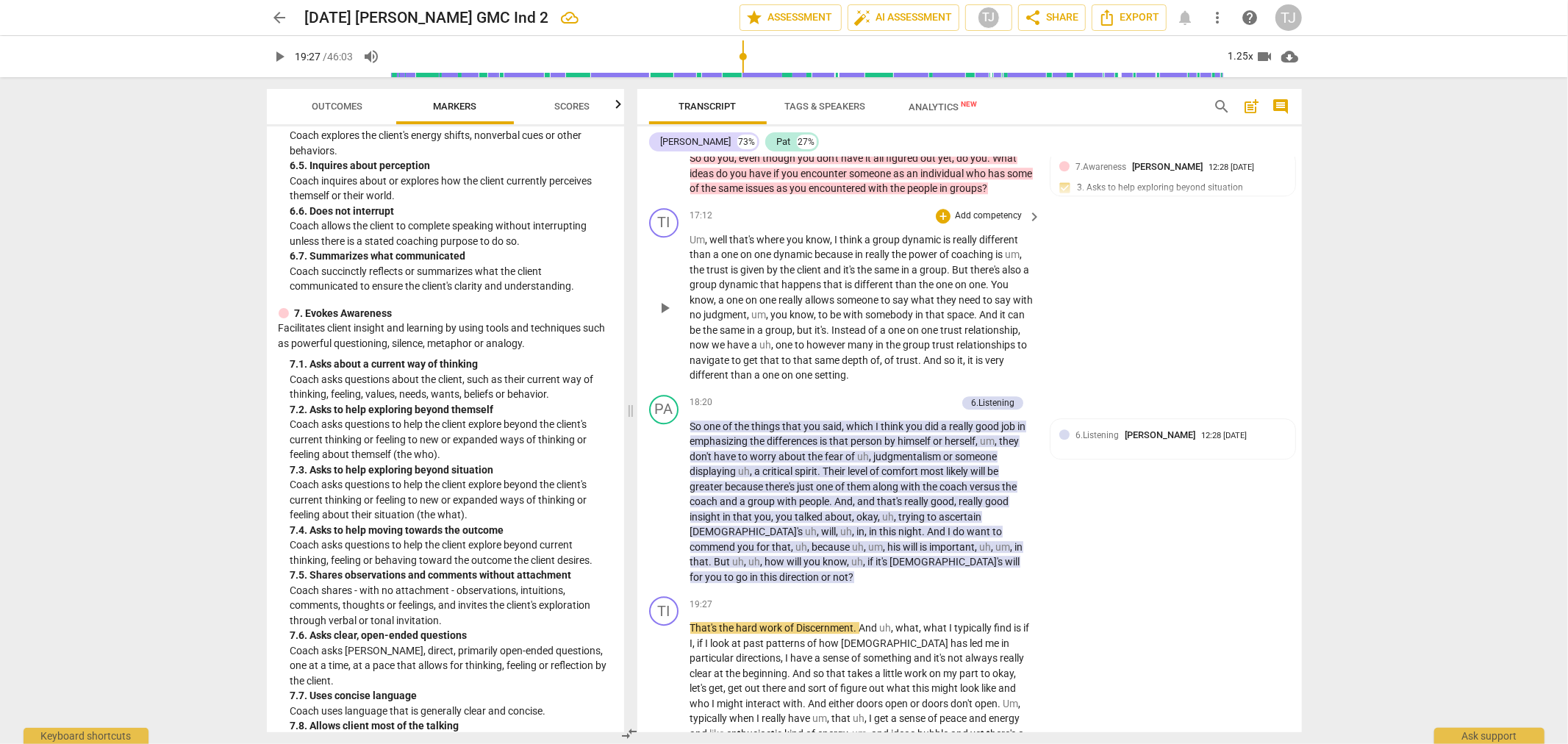 click on "TI play_arrow pause 17:12 + Add competency keyboard_arrow_right Um ,   well   that's   where   you   know ,   I   think   a   group   dynamic   is   really   different   than   a   one   on   one   dynamic   because   in   really   the   power   of   coaching   is   um ,   the   trust   is   given   by   the   client   and   it's   the   same   in   a   group .   But   there's   also   a   group   dynamic   that   happens   that   is   different   than   the   one   on   one .   You   know ,   a   one   on   one   really   allows   someone   to   say   what   they   need   to   say   with   no   judgment ,   um ,   you   know ,   to   be   with   somebody   in   that   space .   And   it   can   be   the   same   in   a   group ,   but   it's .   Instead   of   a   one   on   one   trust   relationship ,   now   we   have   a   uh ,   one   to   however   many   in   the   group   trust   relationships   to   navigate   to   get   that   to   that   same   depth   of ,   of   trust .   And   so   it ,   it" at bounding box center (970, 296) 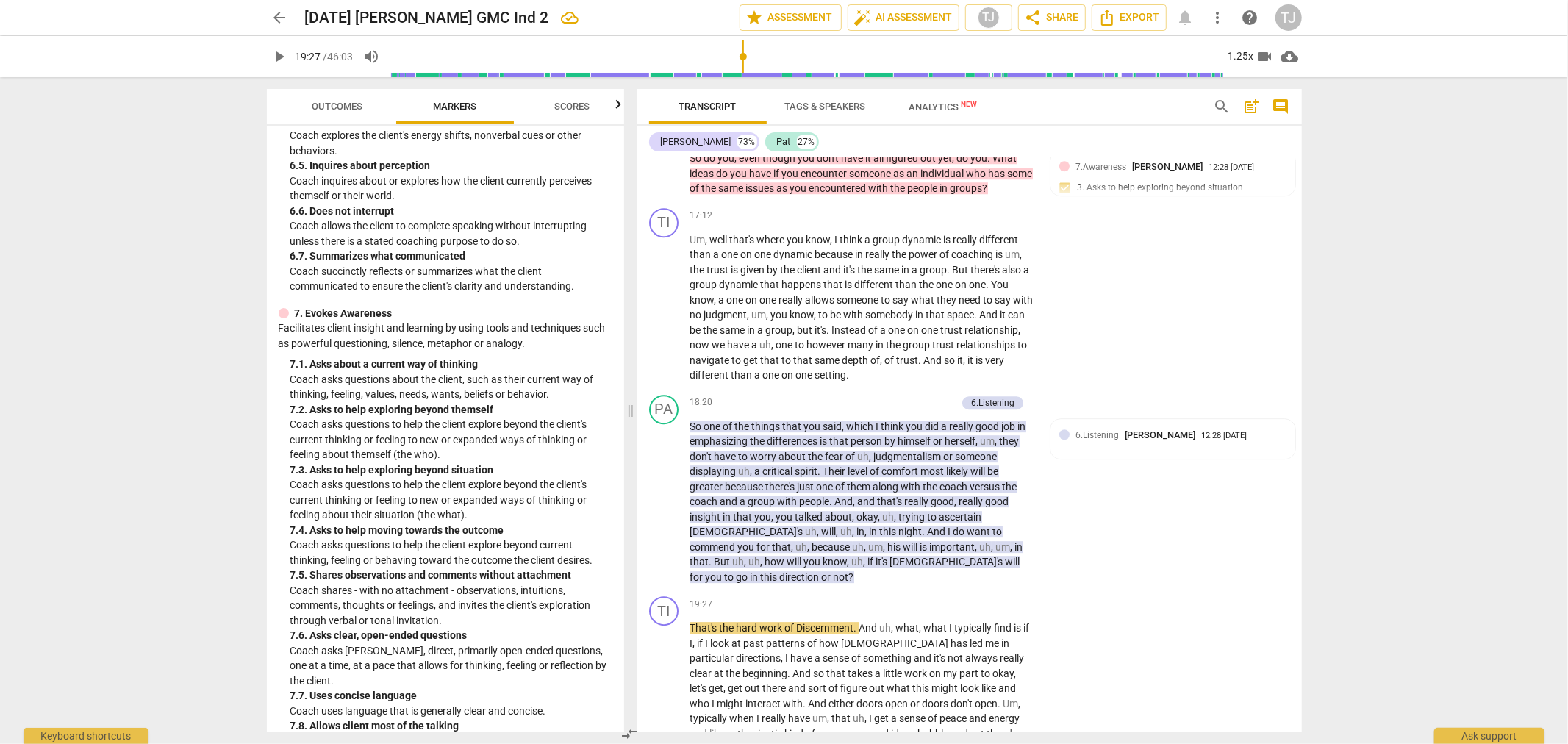 click on "arrow_back [DATE] [PERSON_NAME] GMC Ind 2 edit star    Assessment   auto_fix_high    AI Assessment TJ share    Share    Export notifications more_vert help TJ play_arrow 19:27   /  46:03 volume_up 1.25x videocam cloud_download Outcomes Markers Scores ICF PCC Markers (2020) visibility 1. Demonstrates Ethical Practice Understands and consistently applies coaching ethics and standards of coaching. 1. 1. Familiar with Code of Ethics Demonstrates familiarity with the ICF Code of Ethics and its application. 2. Embodies a Coaching Mindset Develops and maintains a mindset that is open, curious, flexible and client-centered. 2. 1. Embodies a coaching mindset Embodying a coaching mindset - a mindset that is open, curious, flexible and client-centered. 3. Establishes and Maintains Agreements 3. 1. Identifies what to accomplish Coach partners with the client to identify or reconfirm what the client wants to accomplish in this session. 3. 2. Reconfirms measures of success 3. 3. Explores what is important" at bounding box center [784, 372] 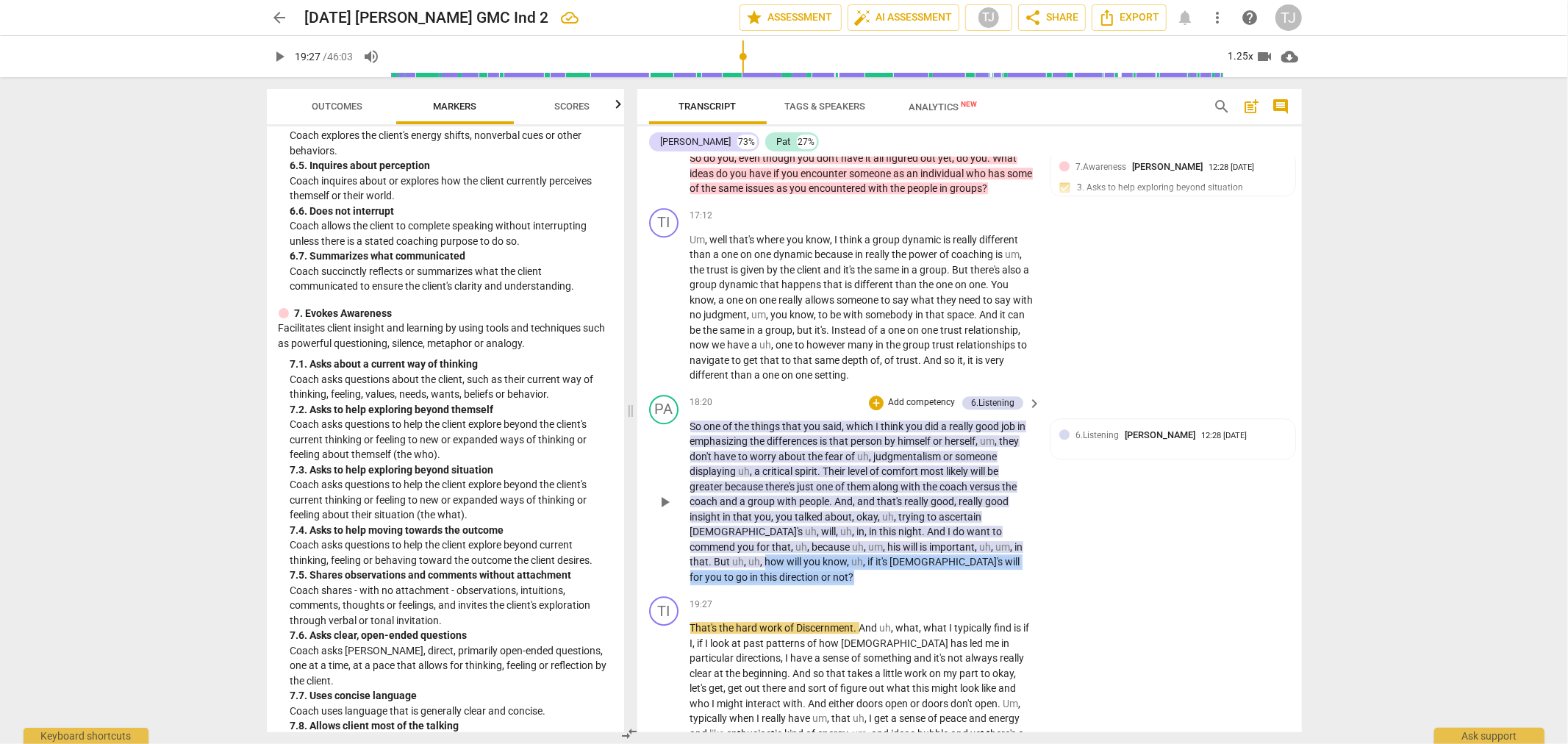 drag, startPoint x: 978, startPoint y: 434, endPoint x: 991, endPoint y: 446, distance: 17.691806 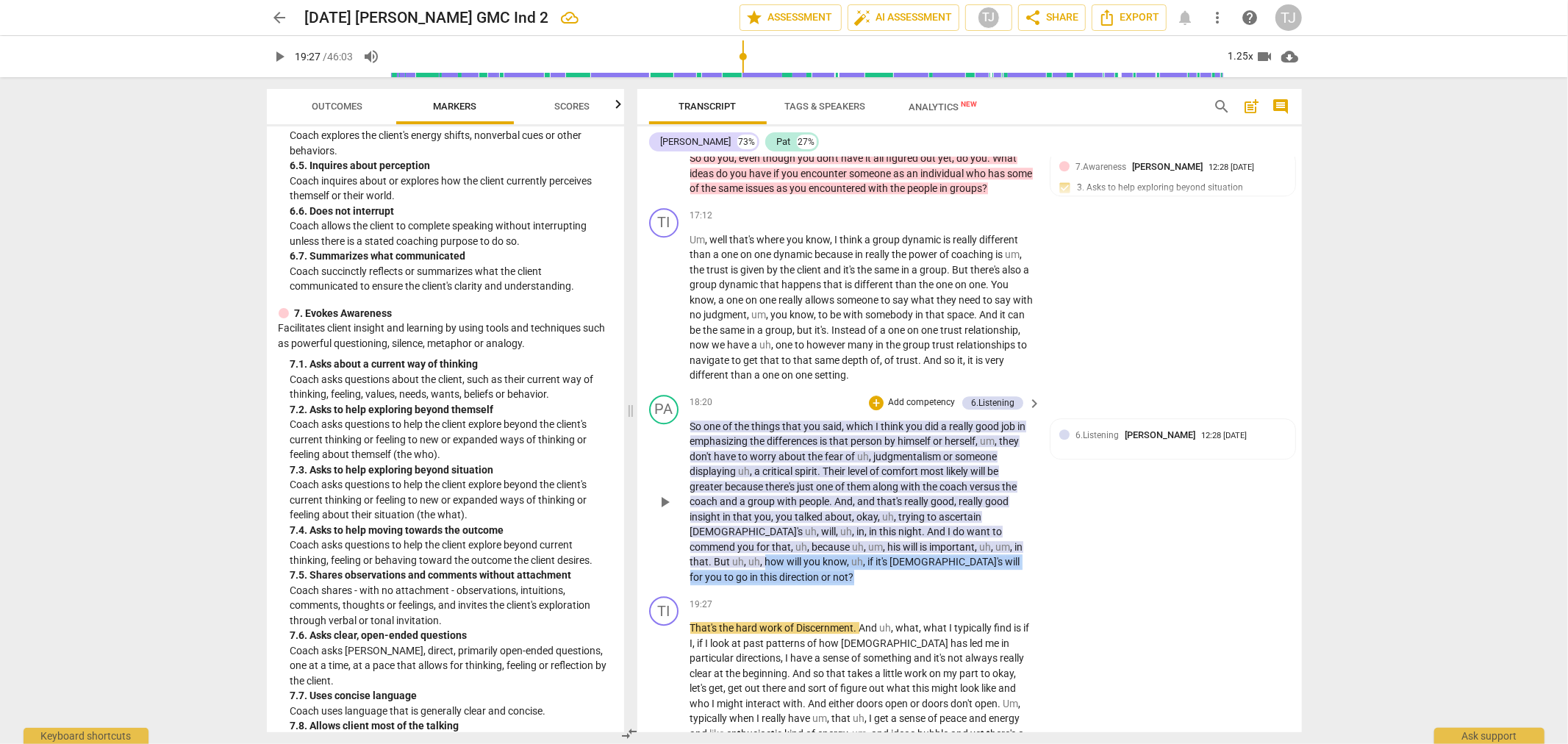 click on "So   one   of   the   things   that   you   said ,   which   I   think   you   did   a   really   good   job   in   emphasizing   the   differences   is   that   person   by   himself   or   herself ,   um ,   they   don't   have   to   worry   about   the   fear   of   uh ,   judgmentalism   or   someone   displaying   uh ,   a   critical   spirit .   Their   level   of   comfort   most   likely   will   be   greater   because   there's   just   one   of   them   along   with   the   coach   versus   the   coach   and   a   group   with   people .   And ,   and   that's   really   good ,   really   good   insight   in   that   you ,   you   talked   about ,   okay ,   uh ,   trying   to   ascertain   God's   uh ,   will ,   uh ,   in ,   in   this   night .   And   I   do   want   to   commend   you   for   that ,   uh ,   because   uh ,   um ,   his   will   is   important ,   uh ,   um ,   in   that .   But   uh ,   uh ,   how   will   you   know ,   uh ,   if   it's   God's   will   for   you   to   go" at bounding box center (862, 502) 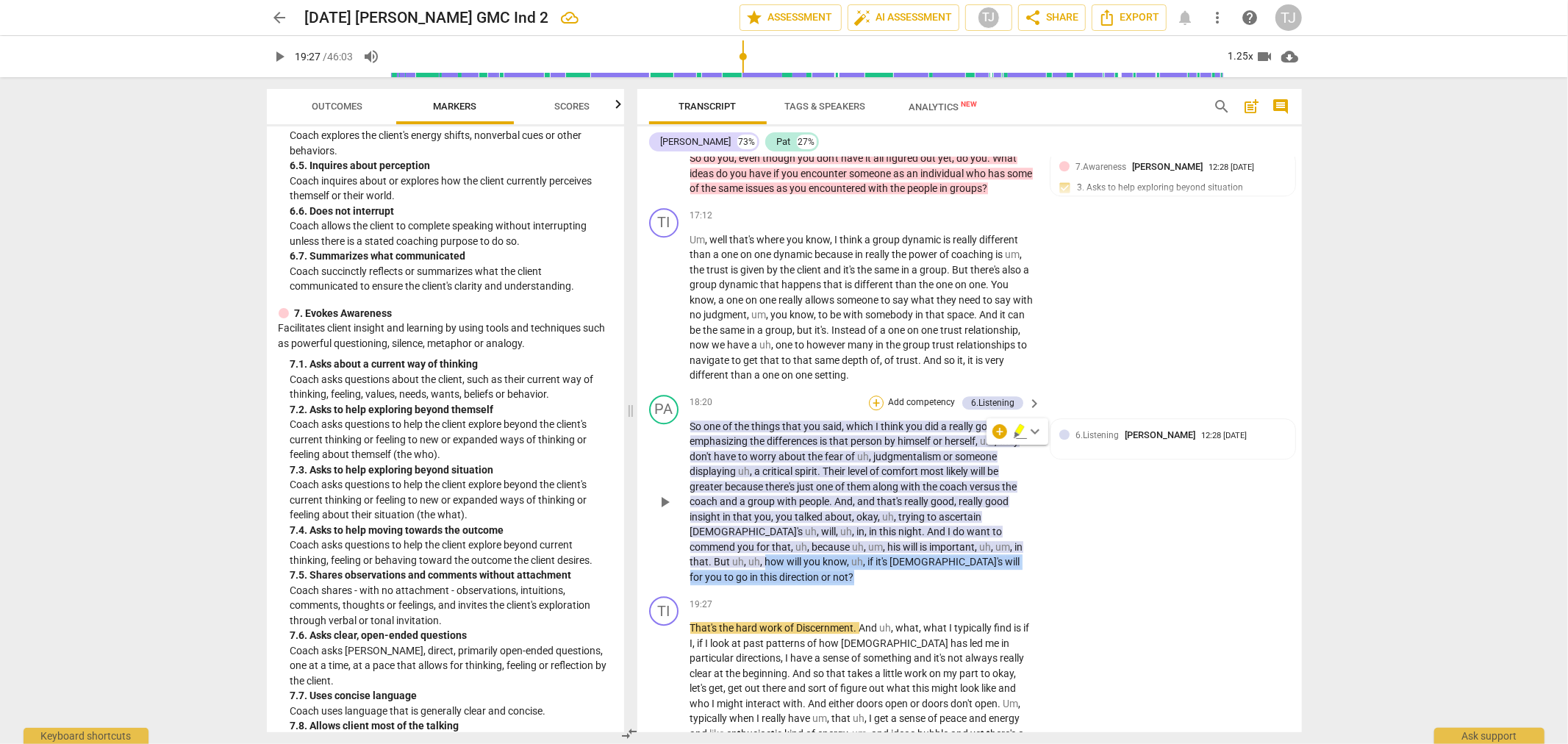click on "+" at bounding box center (876, 403) 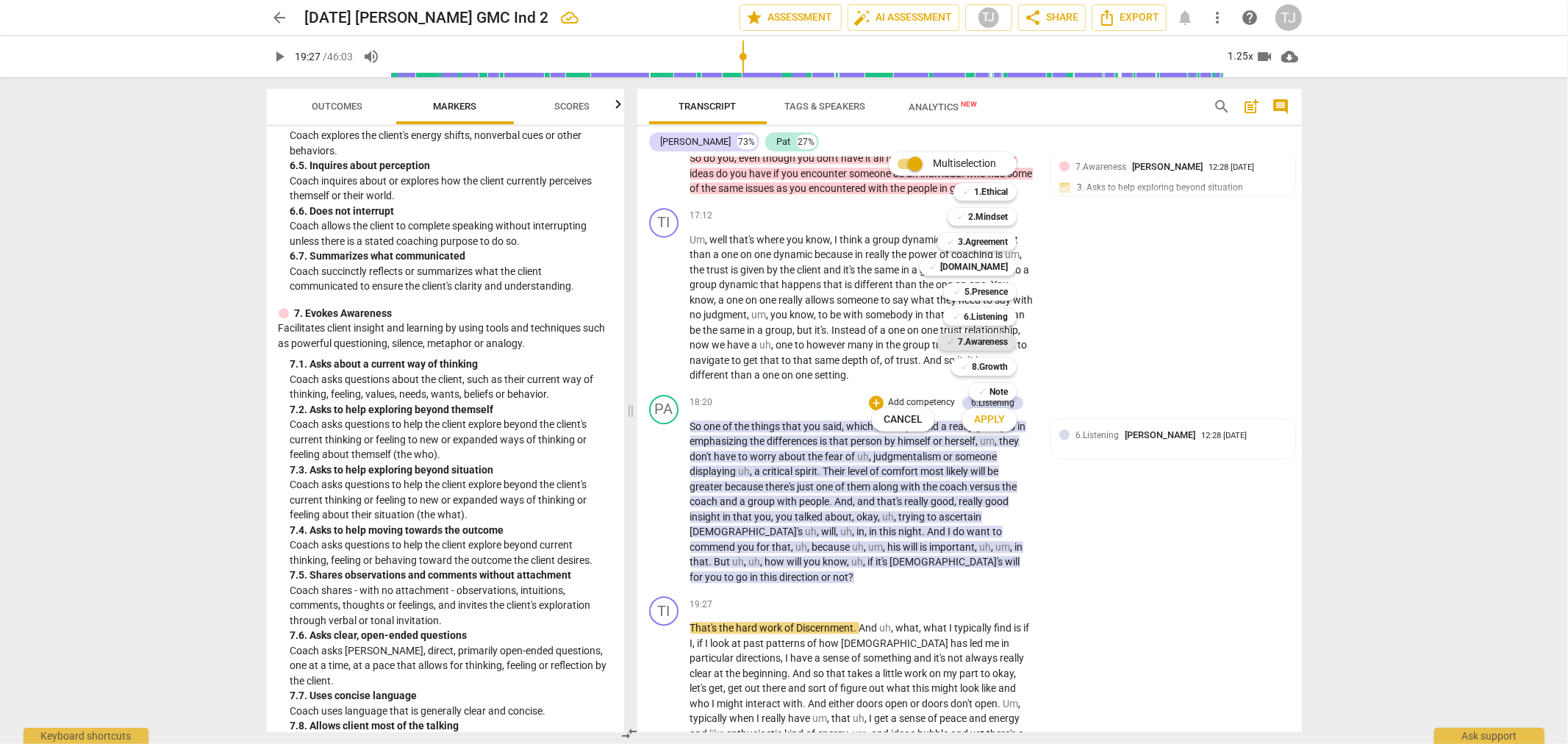 click on "7.Awareness" at bounding box center (983, 342) 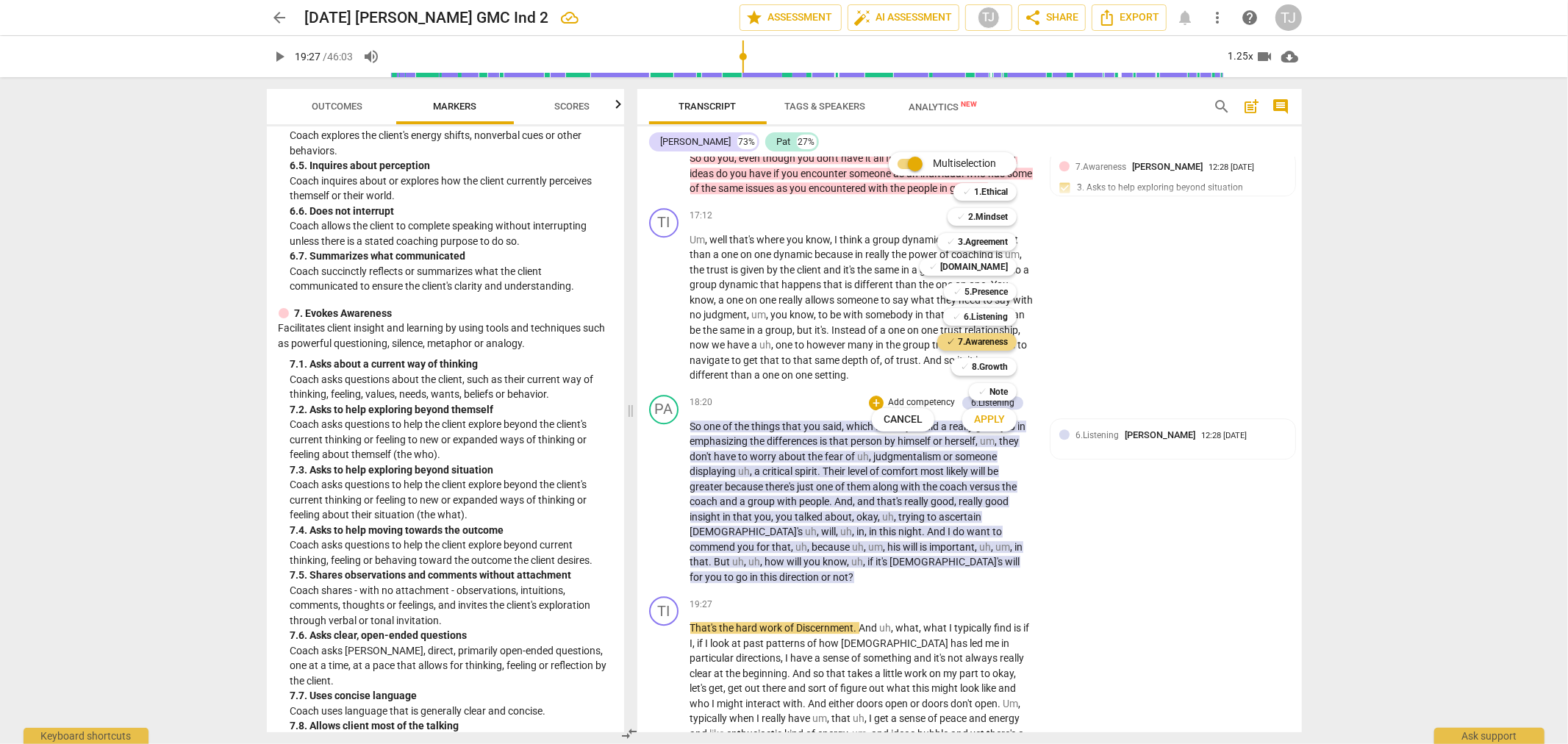 drag, startPoint x: 621, startPoint y: 510, endPoint x: 608, endPoint y: 439, distance: 72.18033 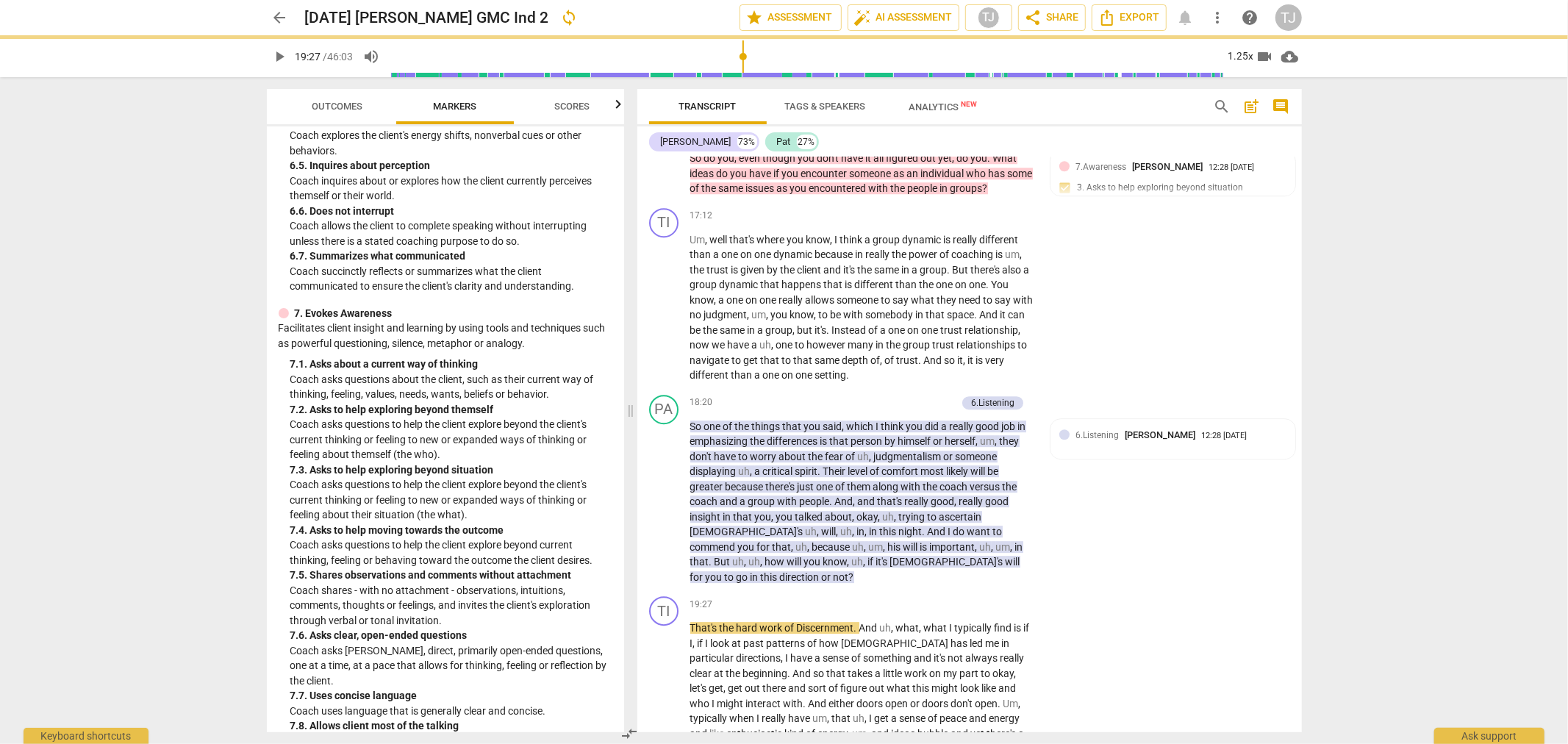 click at bounding box center (784, 372) 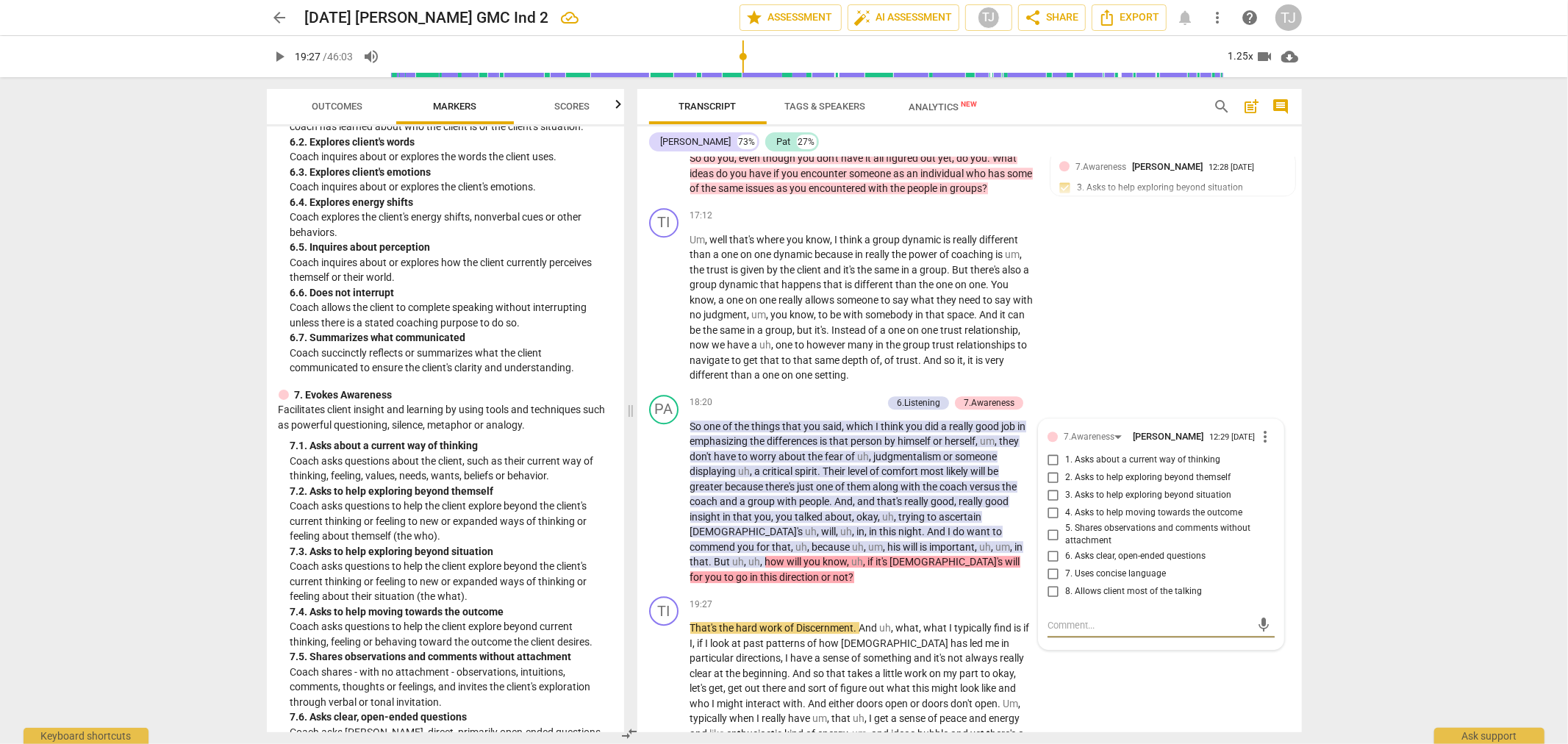 scroll, scrollTop: 1306, scrollLeft: 0, axis: vertical 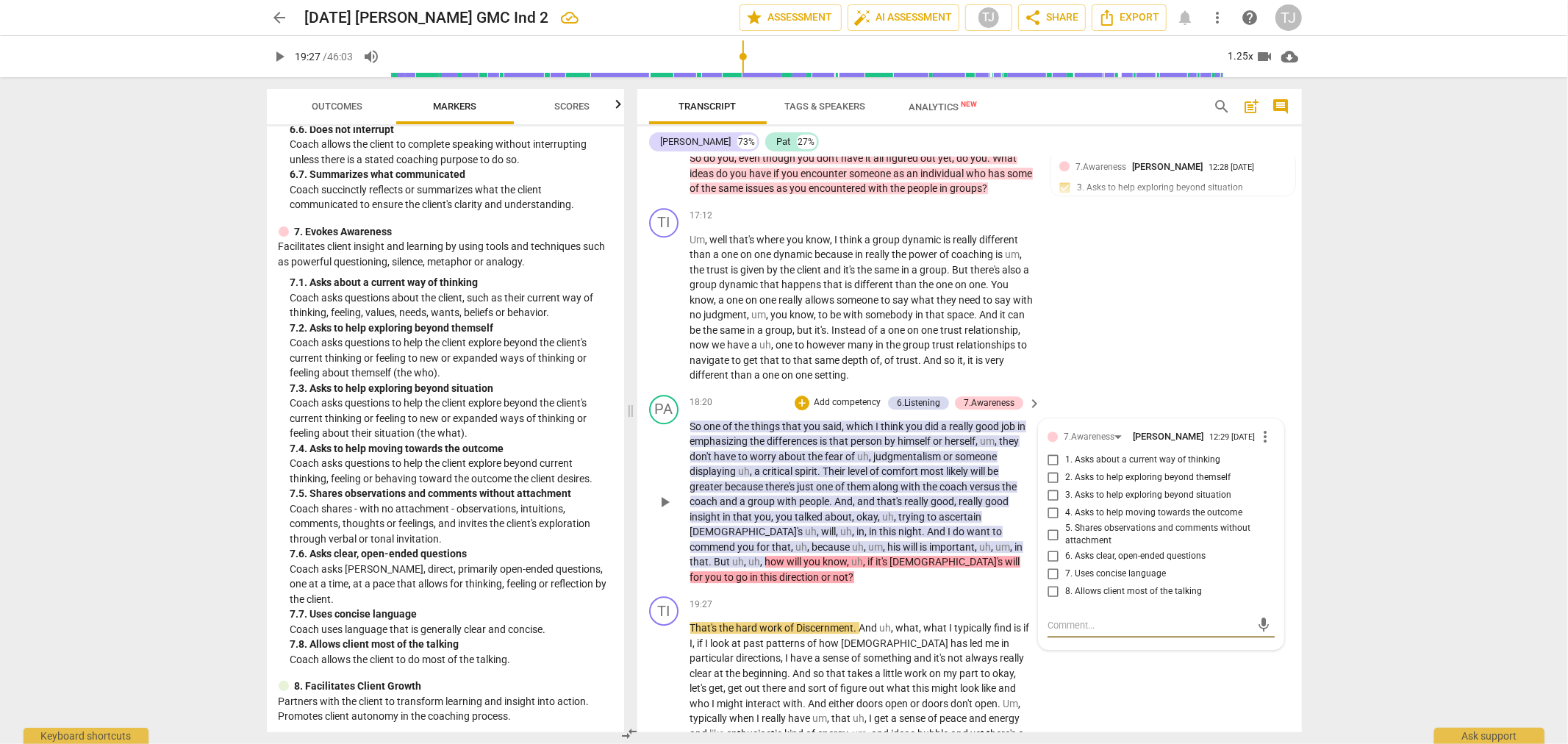 click on "2. Asks to help exploring beyond themself" at bounding box center (1053, 478) 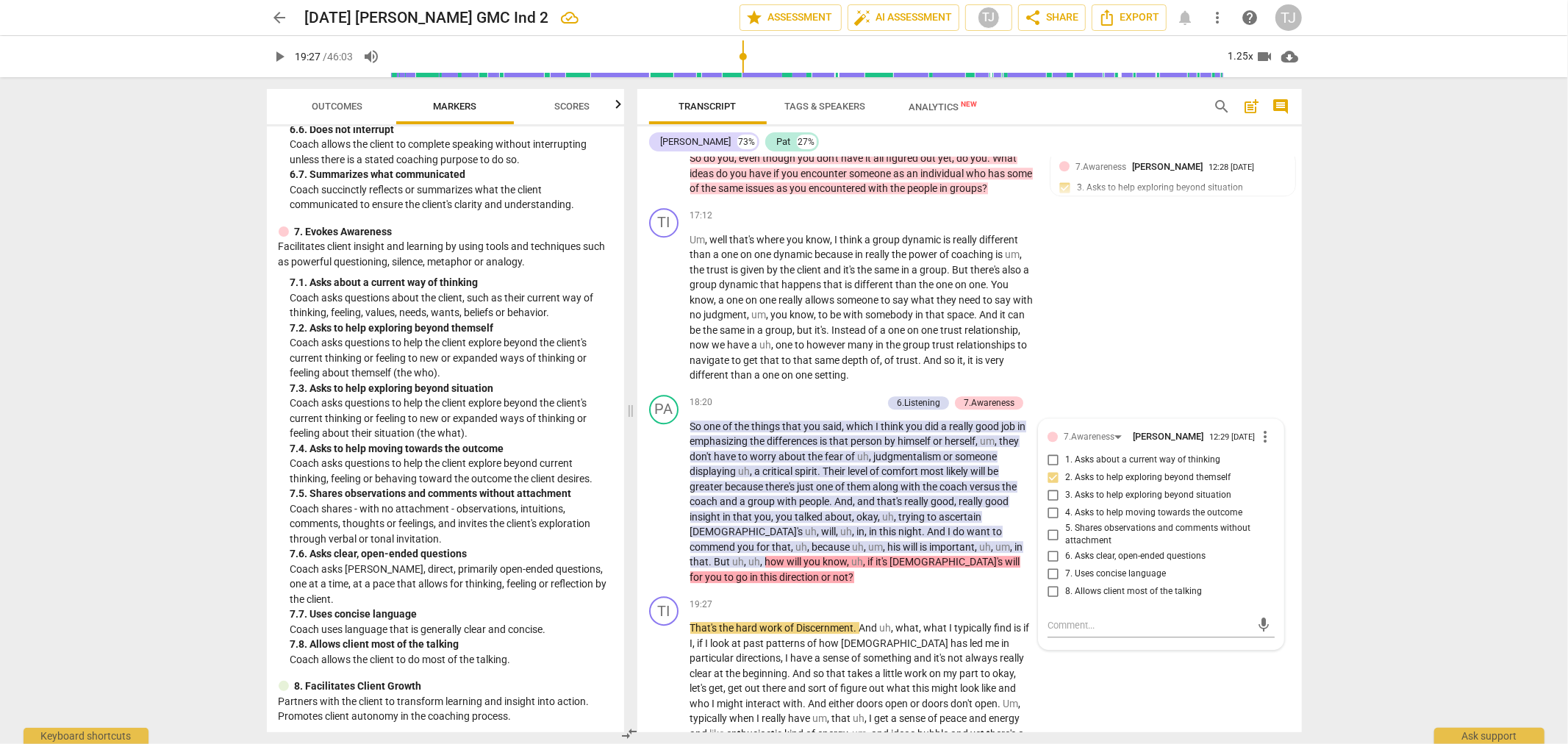 click on "arrow_back [DATE] [PERSON_NAME] GMC Ind 2 edit star    Assessment   auto_fix_high    AI Assessment TJ share    Share    Export notifications more_vert help TJ play_arrow 19:27   /  46:03 volume_up 1.25x videocam cloud_download Outcomes Markers Scores ICF PCC Markers (2020) visibility 1. Demonstrates Ethical Practice Understands and consistently applies coaching ethics and standards of coaching. 1. 1. Familiar with Code of Ethics Demonstrates familiarity with the ICF Code of Ethics and its application. 2. Embodies a Coaching Mindset Develops and maintains a mindset that is open, curious, flexible and client-centered. 2. 1. Embodies a coaching mindset Embodying a coaching mindset - a mindset that is open, curious, flexible and client-centered. 3. Establishes and Maintains Agreements 3. 1. Identifies what to accomplish Coach partners with the client to identify or reconfirm what the client wants to accomplish in this session. 3. 2. Reconfirms measures of success 3. 3. Explores what is important" at bounding box center [784, 372] 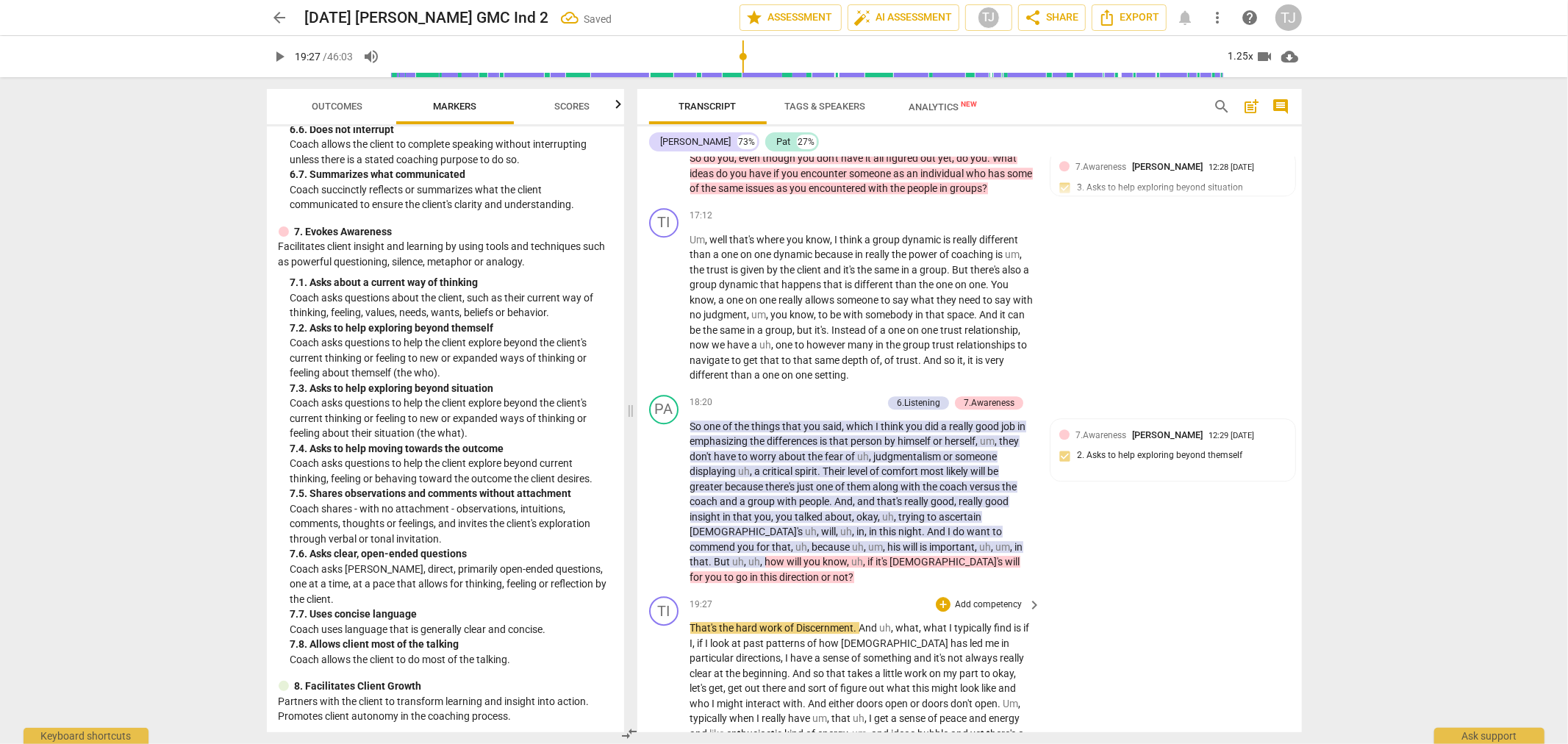 click on "play_arrow" at bounding box center [665, 764] 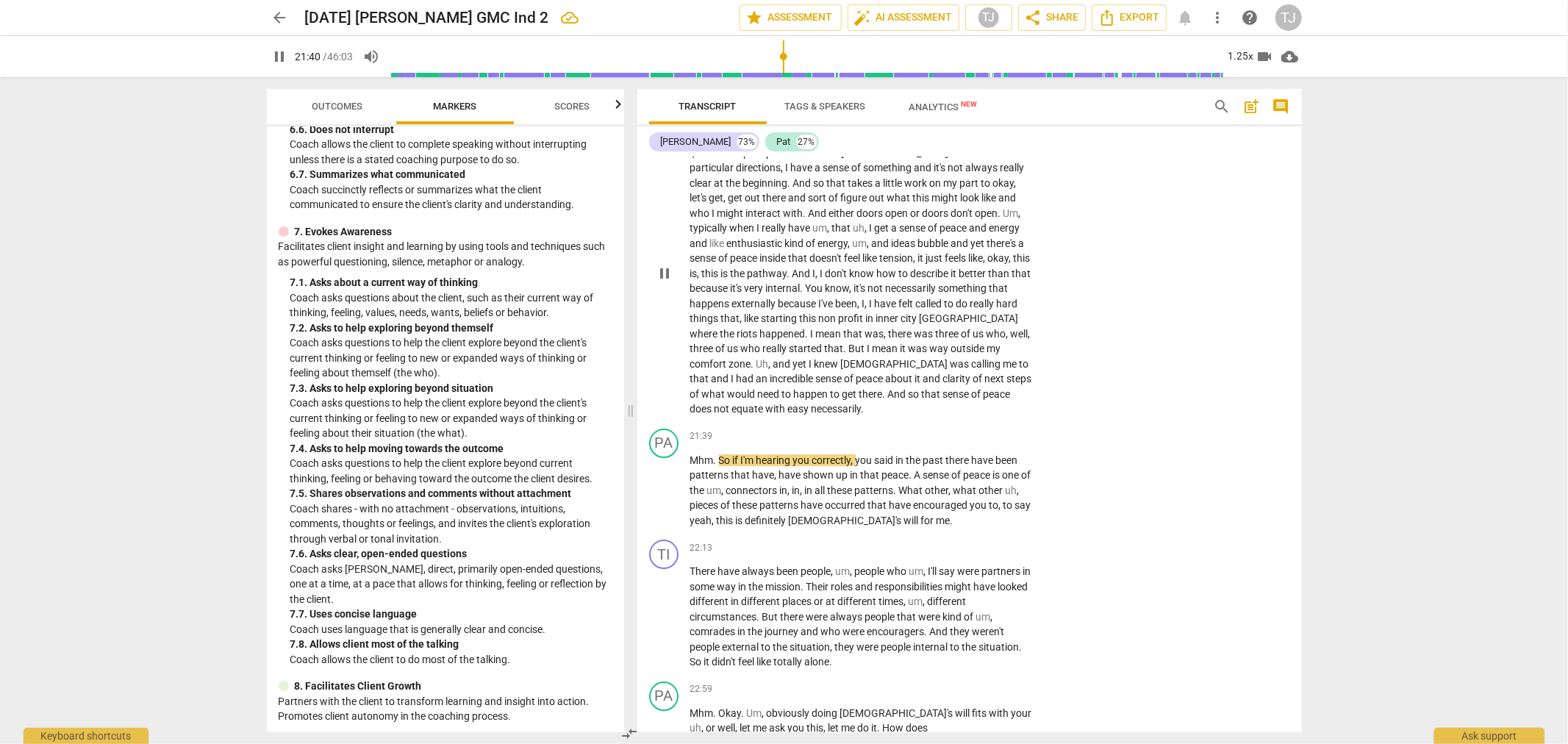 scroll, scrollTop: 4237, scrollLeft: 0, axis: vertical 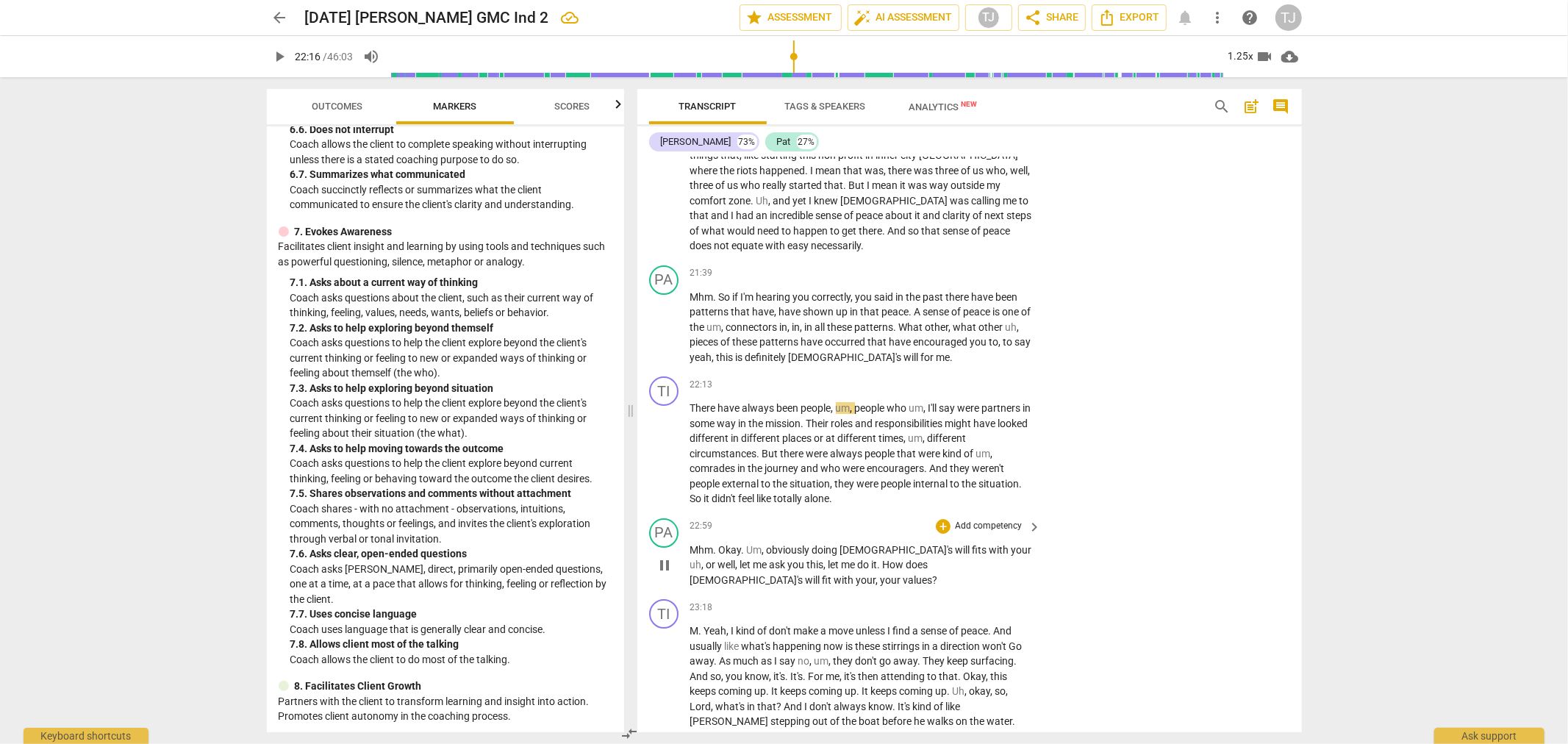 type on "1336" 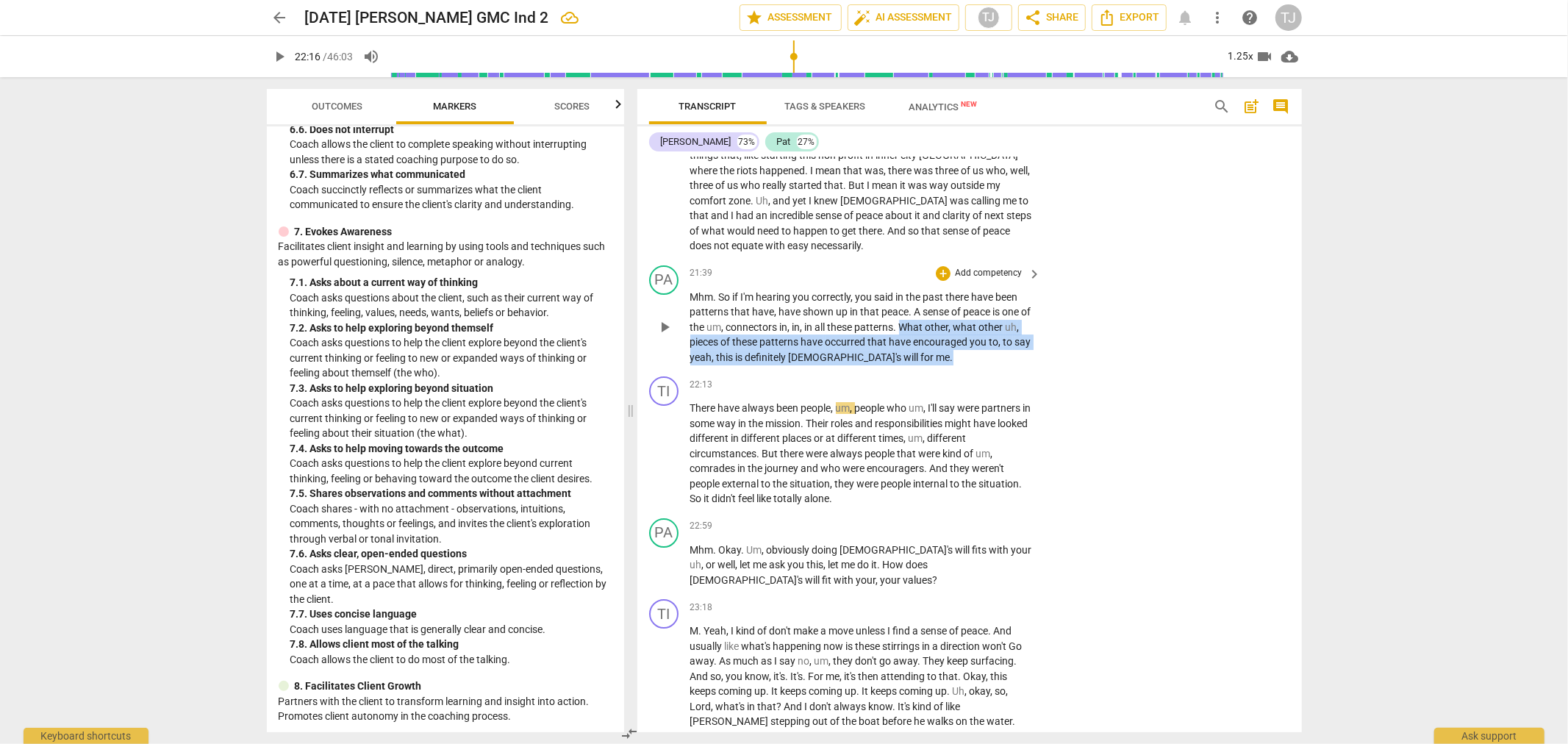 drag, startPoint x: 910, startPoint y: 201, endPoint x: 914, endPoint y: 231, distance: 30.2655 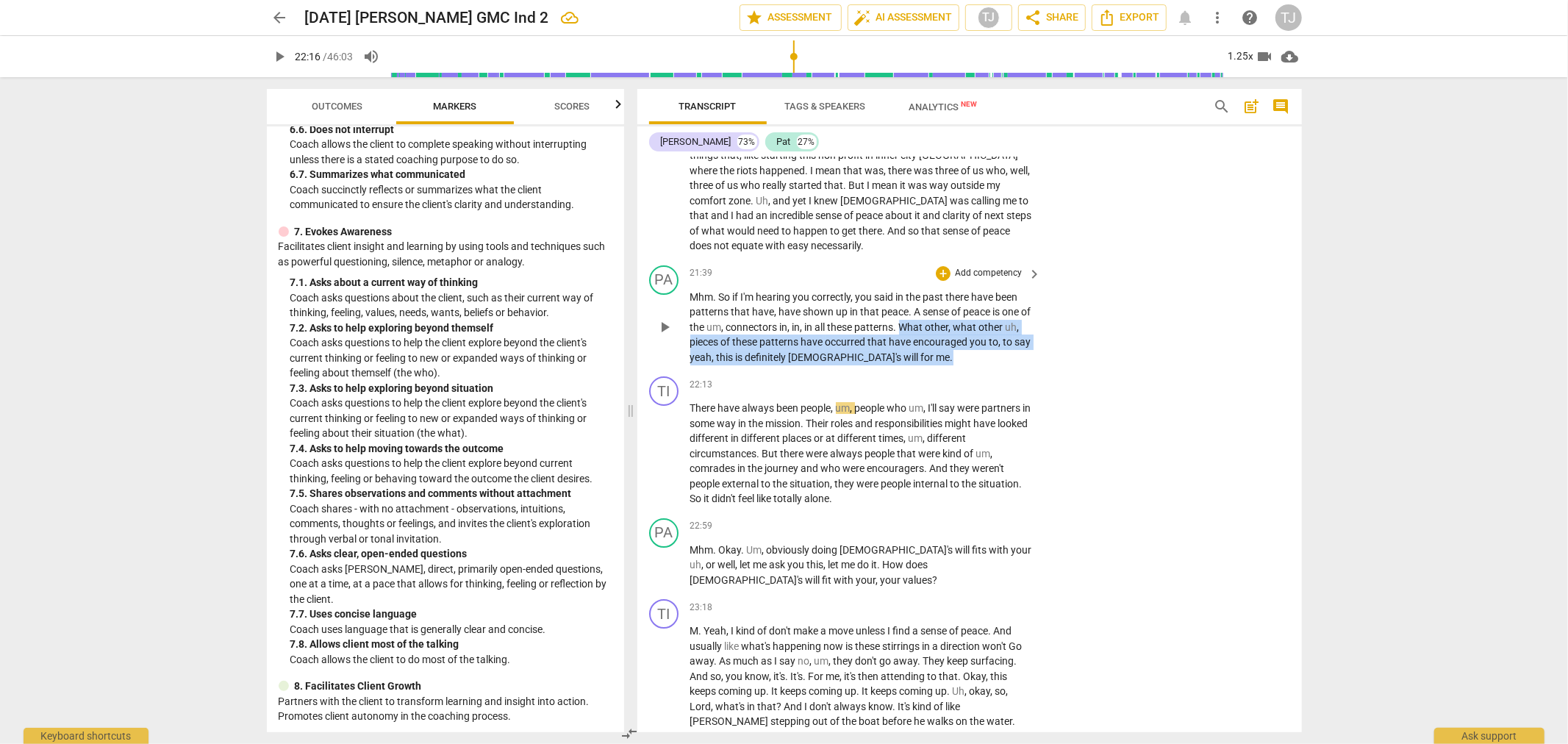 click on "Mhm .   So   if   I'm   hearing   you   correctly ,   you   said   in   the   past   there   have   been   patterns   that   have ,   have   shown   up   in   that   peace .   A   sense   of   peace   is   one   of   the   um ,   connectors   in ,   in ,   in   all   these   patterns .   What   other ,   what   other   uh ,   pieces   of   these   patterns   have   occurred   that   have   encouraged   you   to ,   to   say   yeah ,   this   is   definitely   [DEMOGRAPHIC_DATA]'s   will   for   me ." at bounding box center [862, 327] 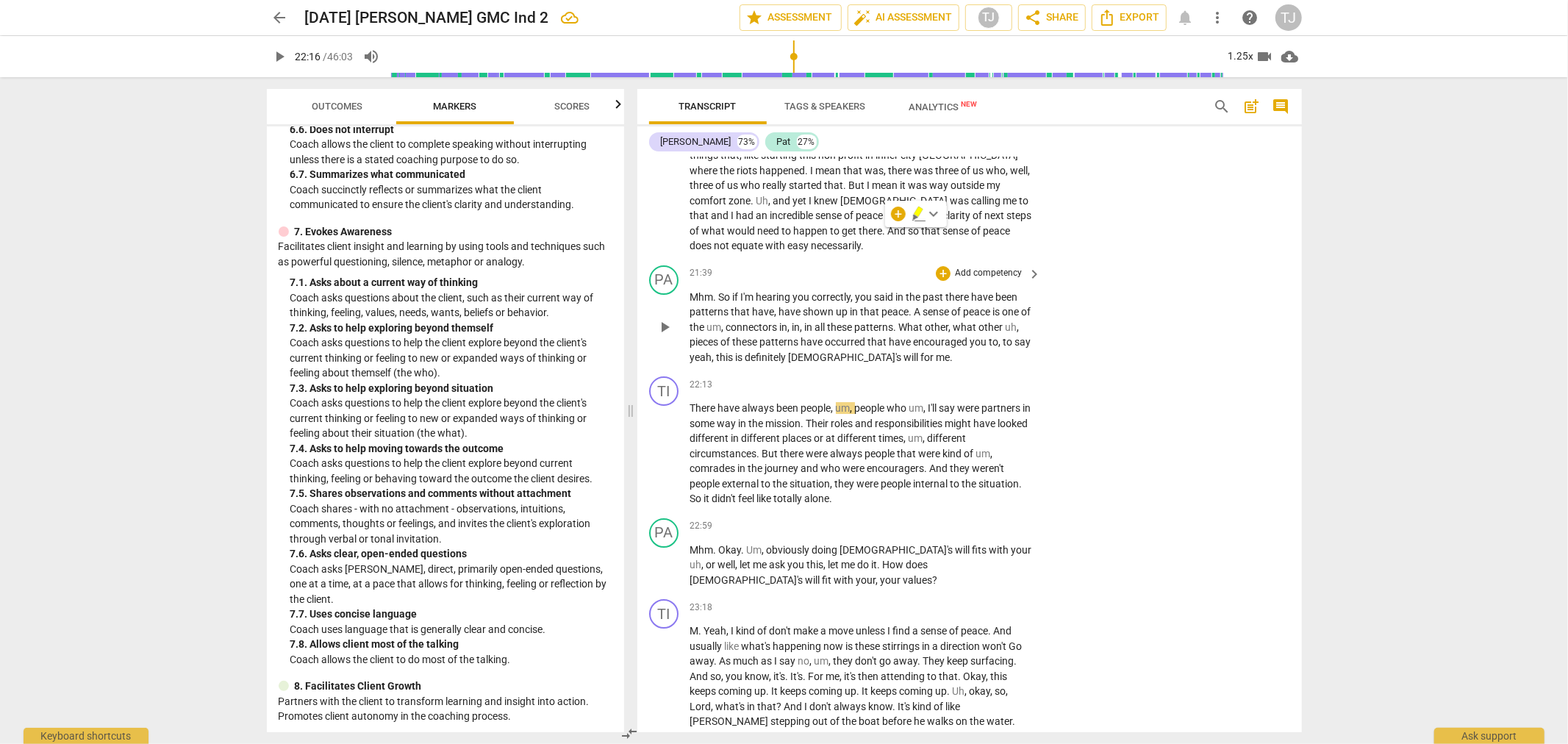 scroll, scrollTop: 4235, scrollLeft: 0, axis: vertical 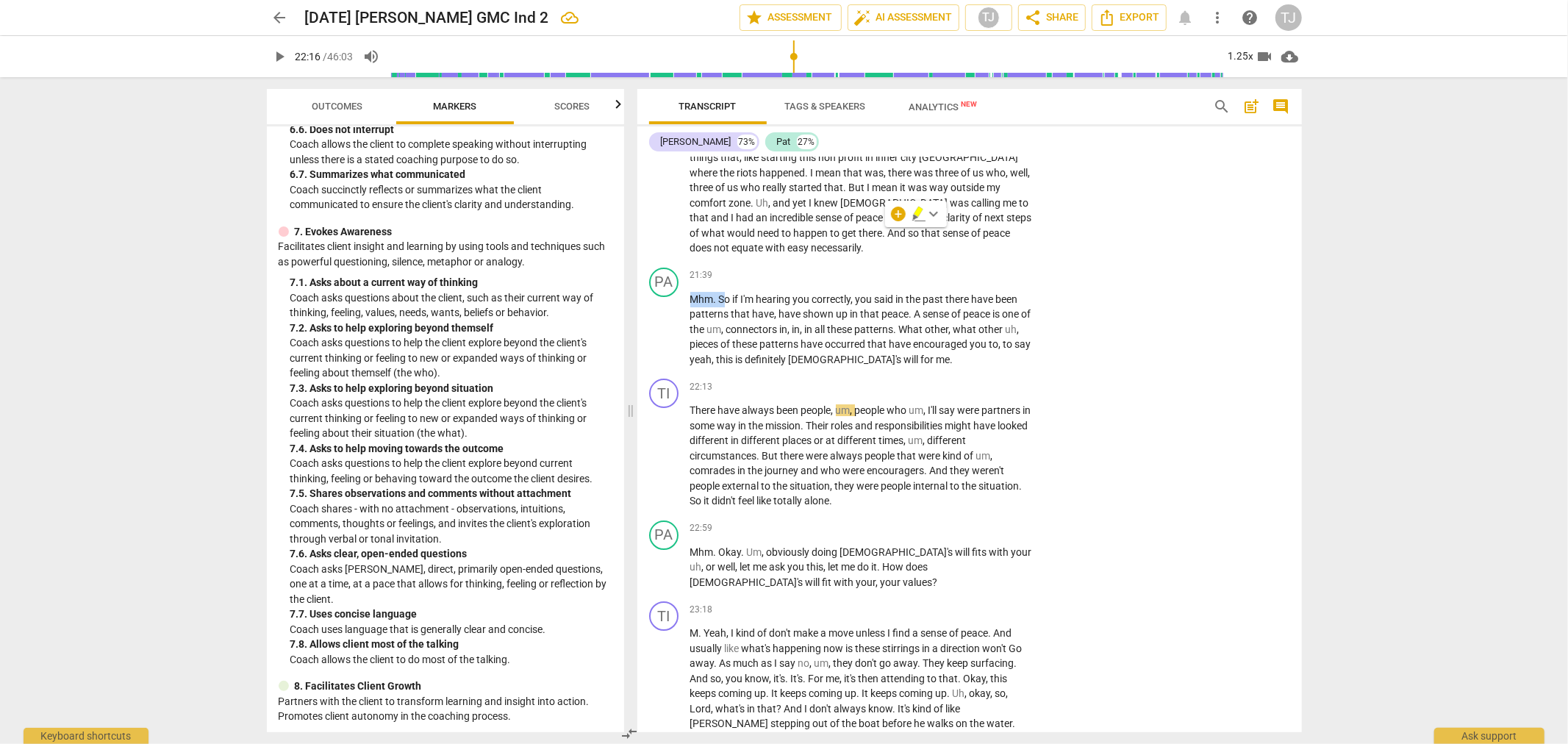 drag, startPoint x: 721, startPoint y: 169, endPoint x: 886, endPoint y: 208, distance: 169.54645 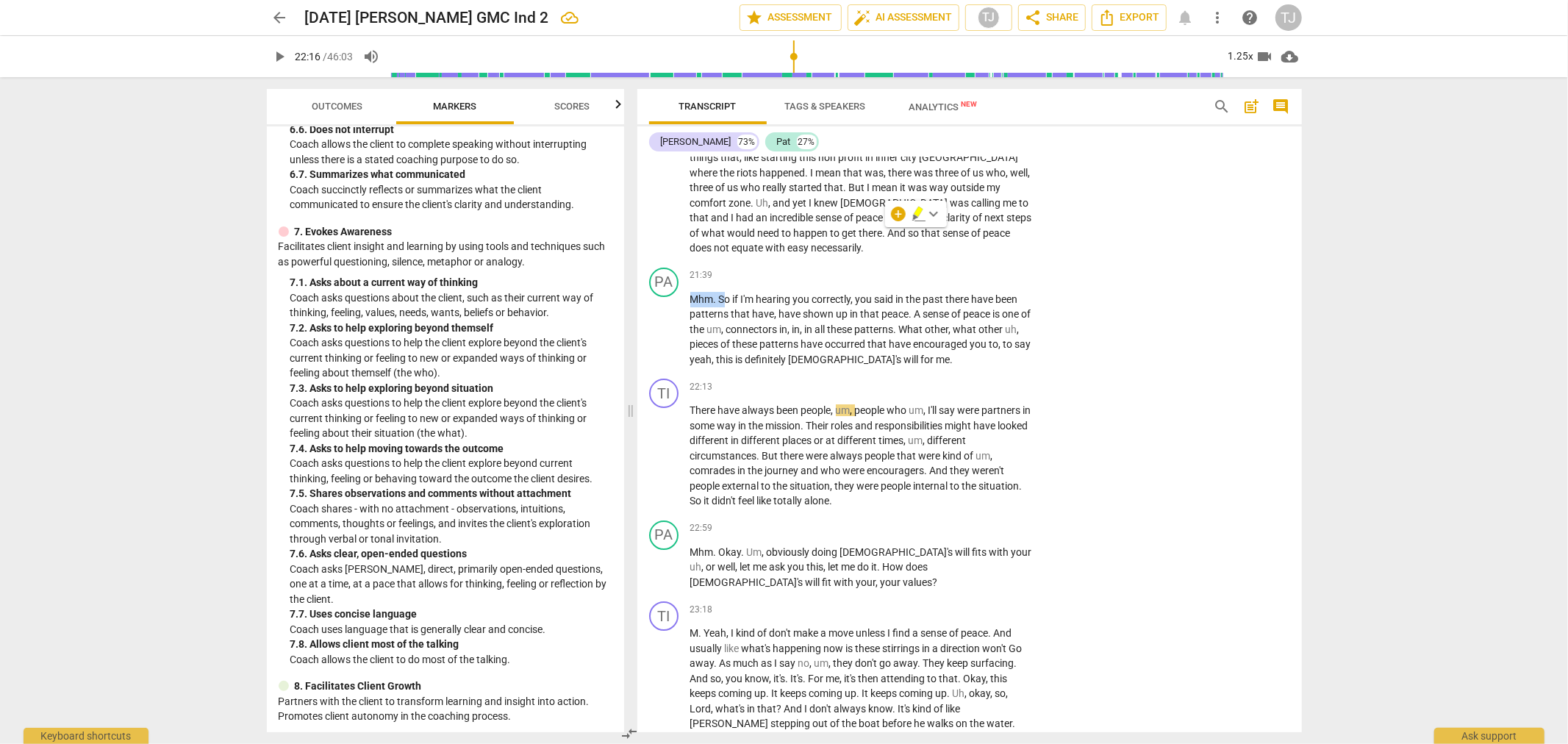click on "arrow_back [DATE] [PERSON_NAME] GMC Ind 2 edit star    Assessment   auto_fix_high    AI Assessment TJ share    Share    Export notifications more_vert help TJ play_arrow 22:16   /  46:03 volume_up 1.25x videocam cloud_download Outcomes Markers Scores ICF PCC Markers (2020) visibility 1. Demonstrates Ethical Practice Understands and consistently applies coaching ethics and standards of coaching. 1. 1. Familiar with Code of Ethics Demonstrates familiarity with the ICF Code of Ethics and its application. 2. Embodies a Coaching Mindset Develops and maintains a mindset that is open, curious, flexible and client-centered. 2. 1. Embodies a coaching mindset Embodying a coaching mindset - a mindset that is open, curious, flexible and client-centered. 3. Establishes and Maintains Agreements 3. 1. Identifies what to accomplish Coach partners with the client to identify or reconfirm what the client wants to accomplish in this session. 3. 2. Reconfirms measures of success 3. 3. 4. 4. 4. 4. 5. 5. 5." at bounding box center [784, 0] 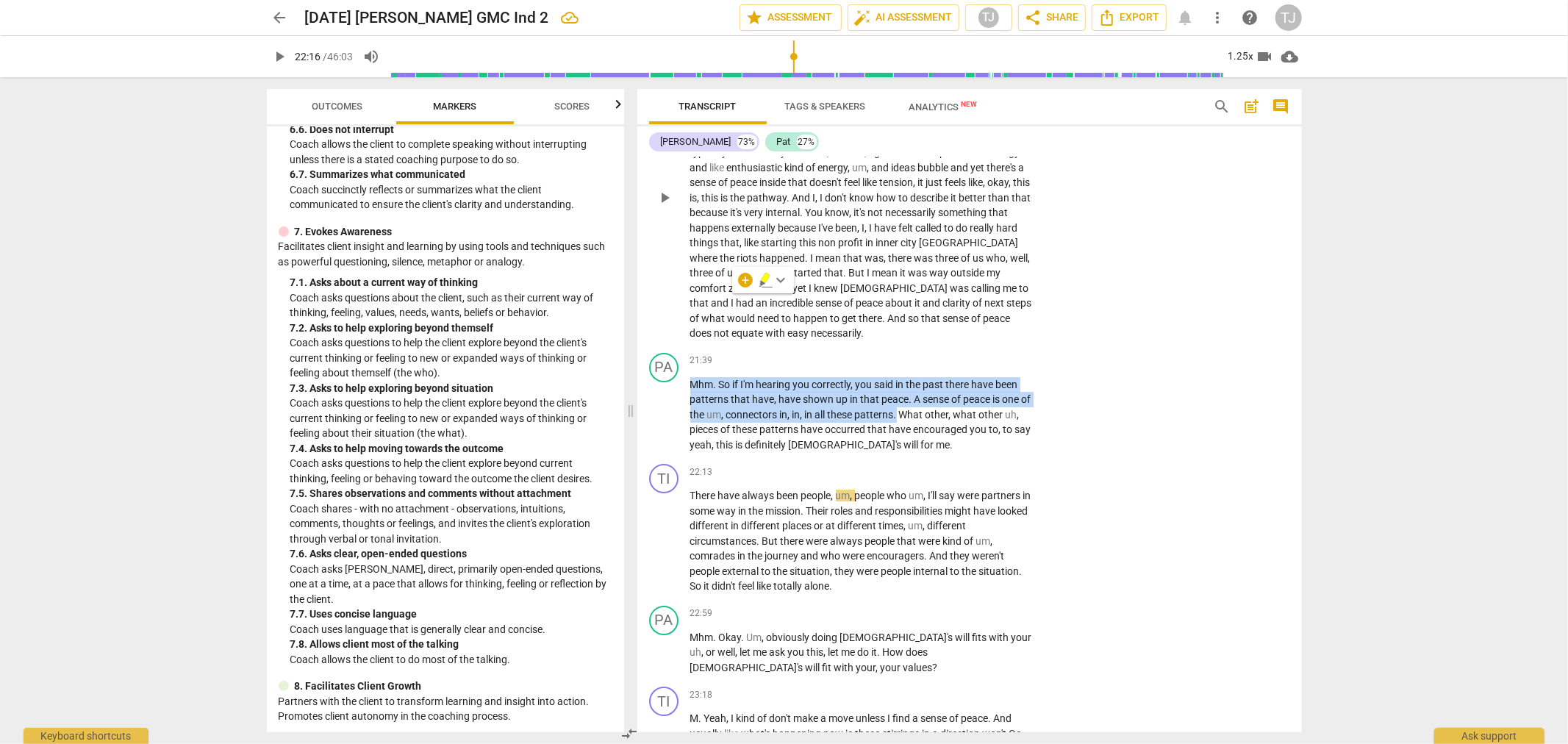 scroll, scrollTop: 4081, scrollLeft: 0, axis: vertical 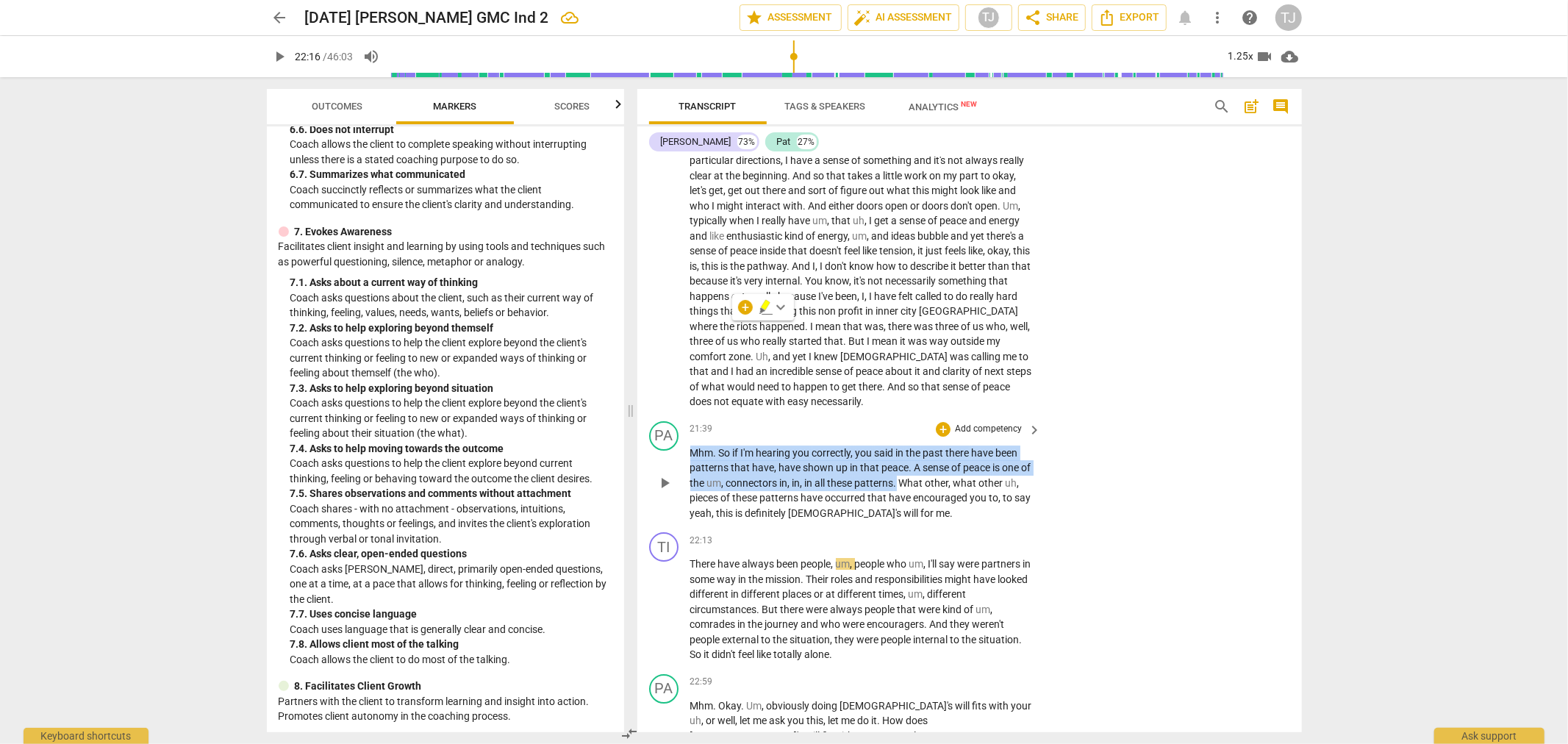 drag, startPoint x: 909, startPoint y: 204, endPoint x: 682, endPoint y: 319, distance: 254.46807 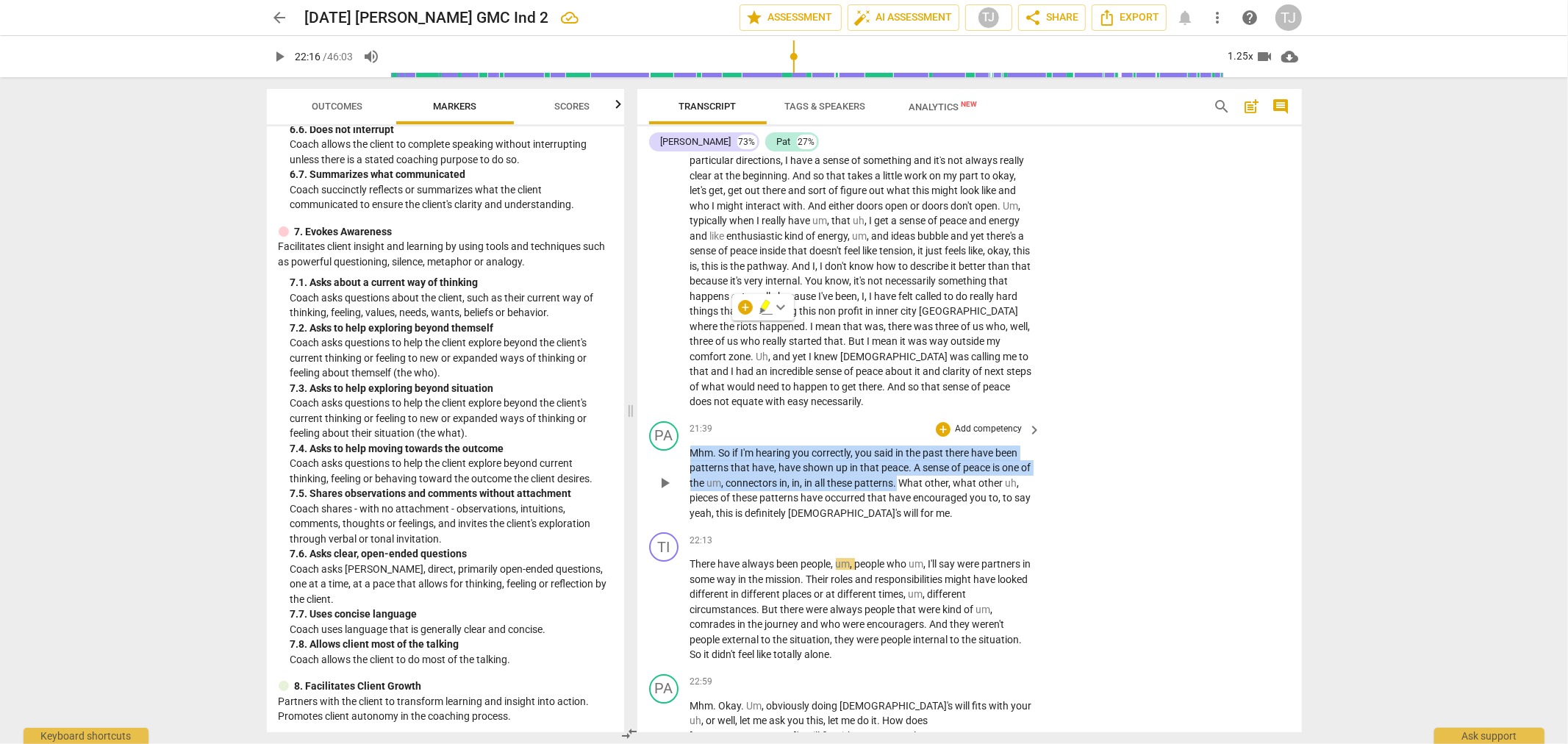 click on "PA play_arrow pause 21:39 + Add competency keyboard_arrow_right Mhm .   So   if   I'm   hearing   you   correctly ,   you   said   in   the   past   there   have   been   patterns   that   have ,   have   shown   up   in   that   peace .   A   sense   of   peace   is   one   of   the   um ,   connectors   in ,   in ,   in   all   these   patterns .   What   other ,   what   other   uh ,   pieces   of   these   patterns   have   occurred   that   have   encouraged   you   to ,   to   say   yeah ,   this   is   definitely   [DEMOGRAPHIC_DATA]'s   will   for   me ." at bounding box center [970, 471] 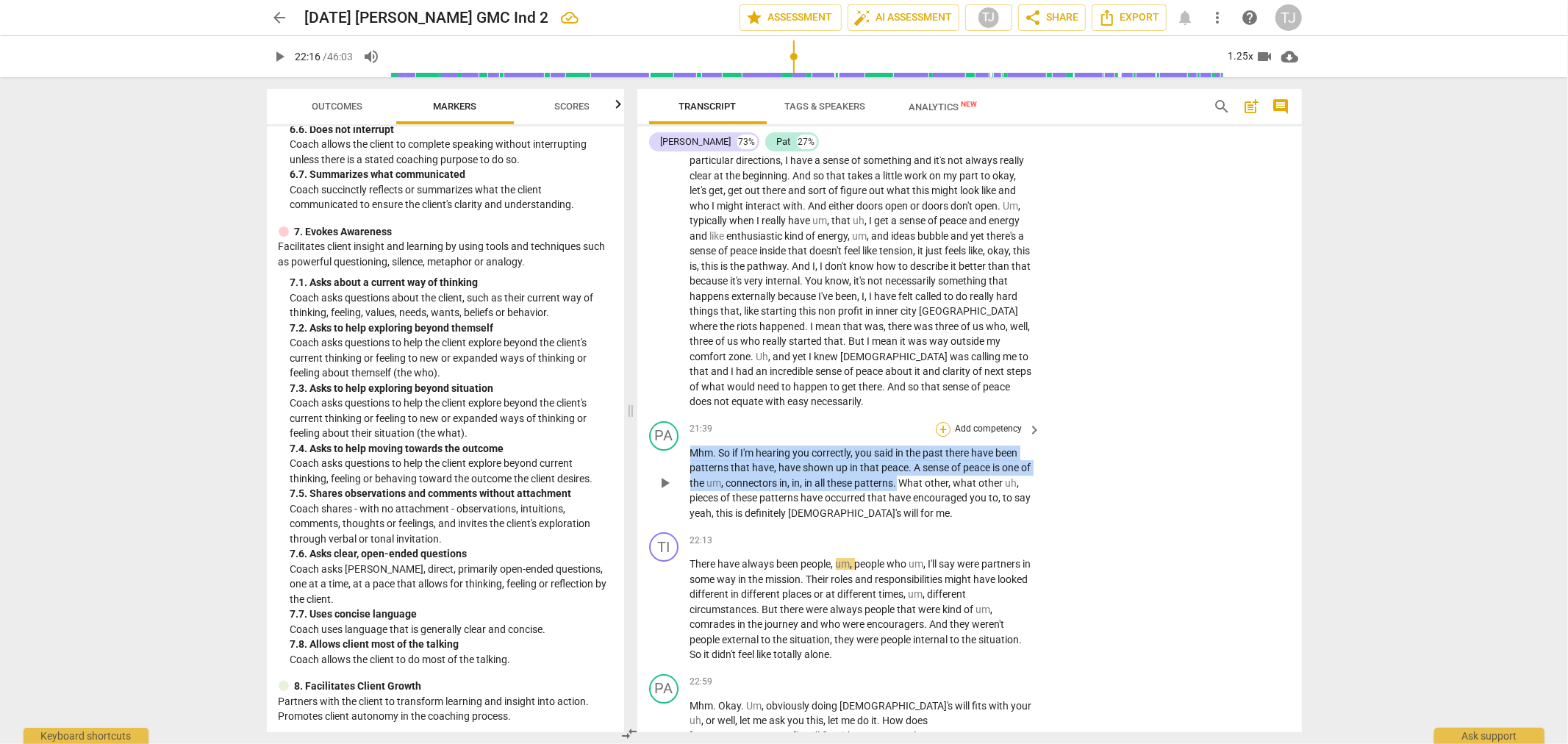 click on "+" at bounding box center (943, 429) 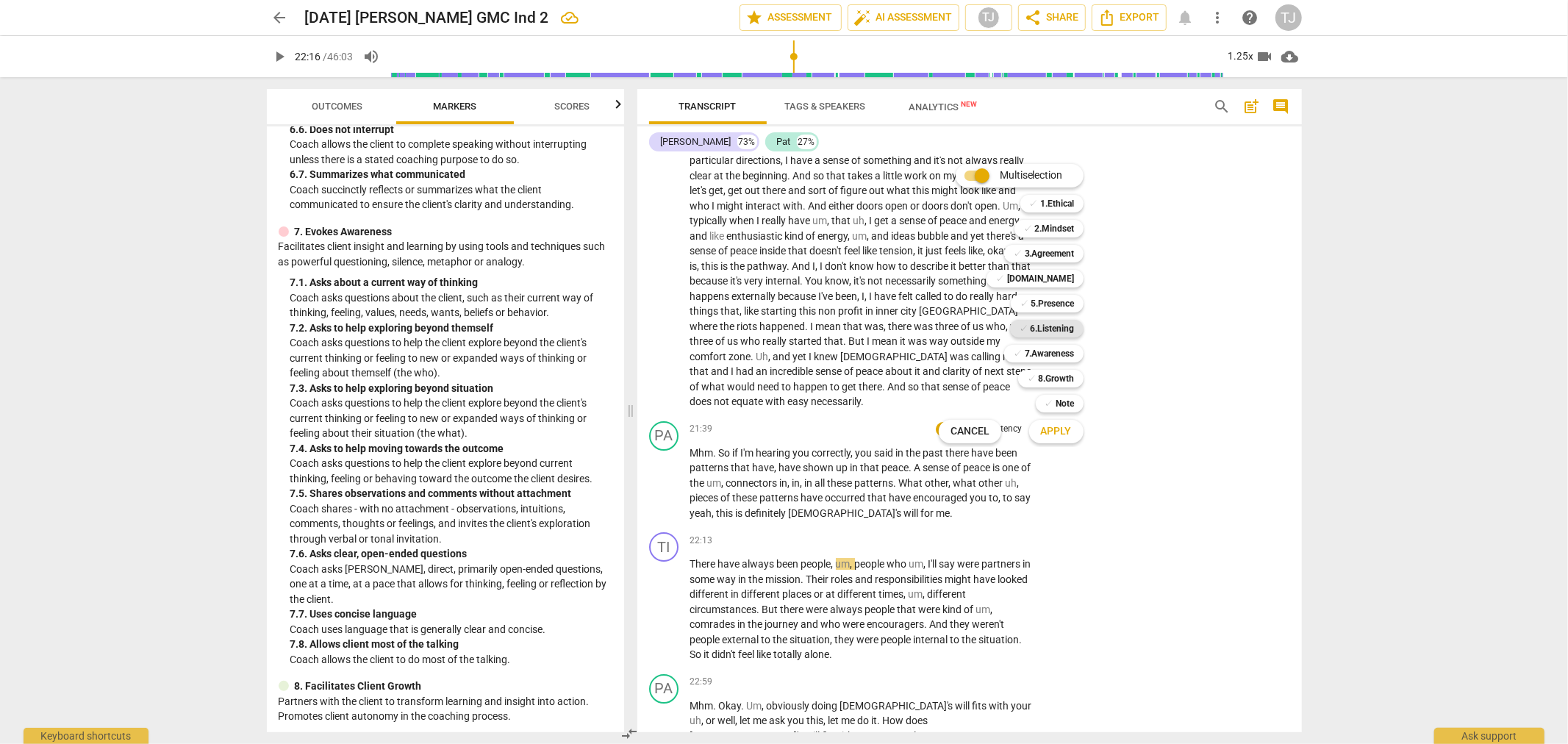 click on "6.Listening" at bounding box center (1053, 329) 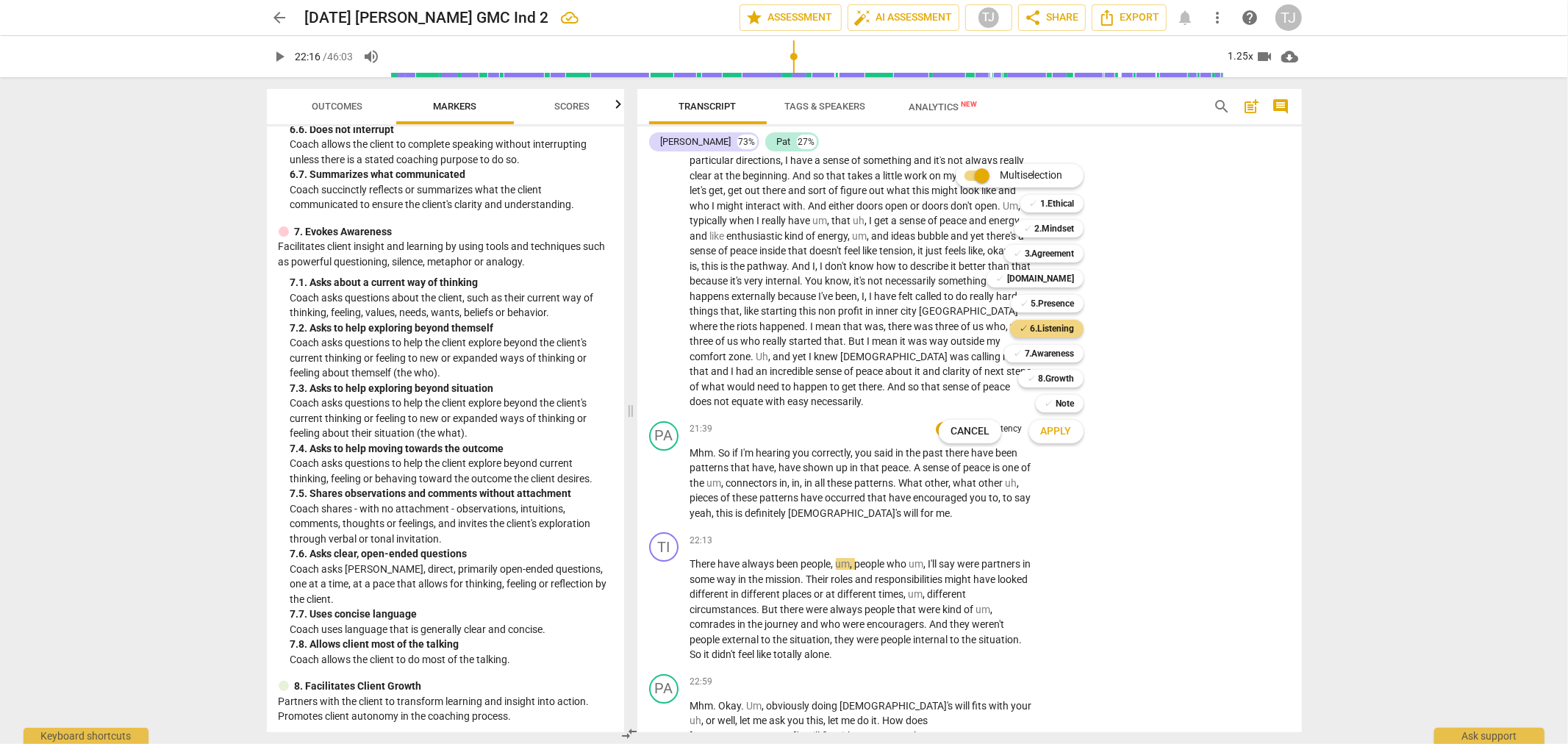 click on "Apply" at bounding box center (1056, 432) 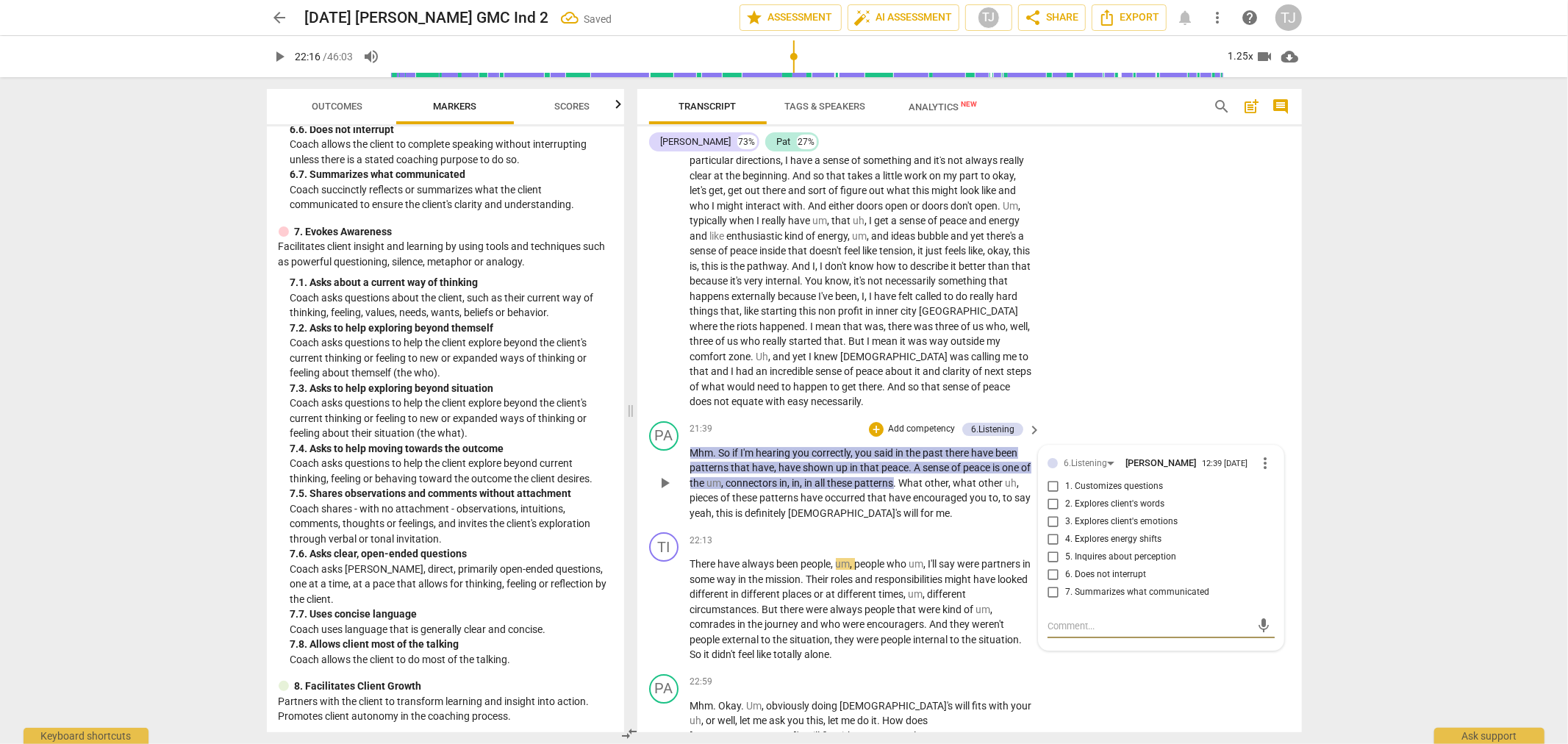 click on "7. Summarizes what communicated" at bounding box center (1053, 593) 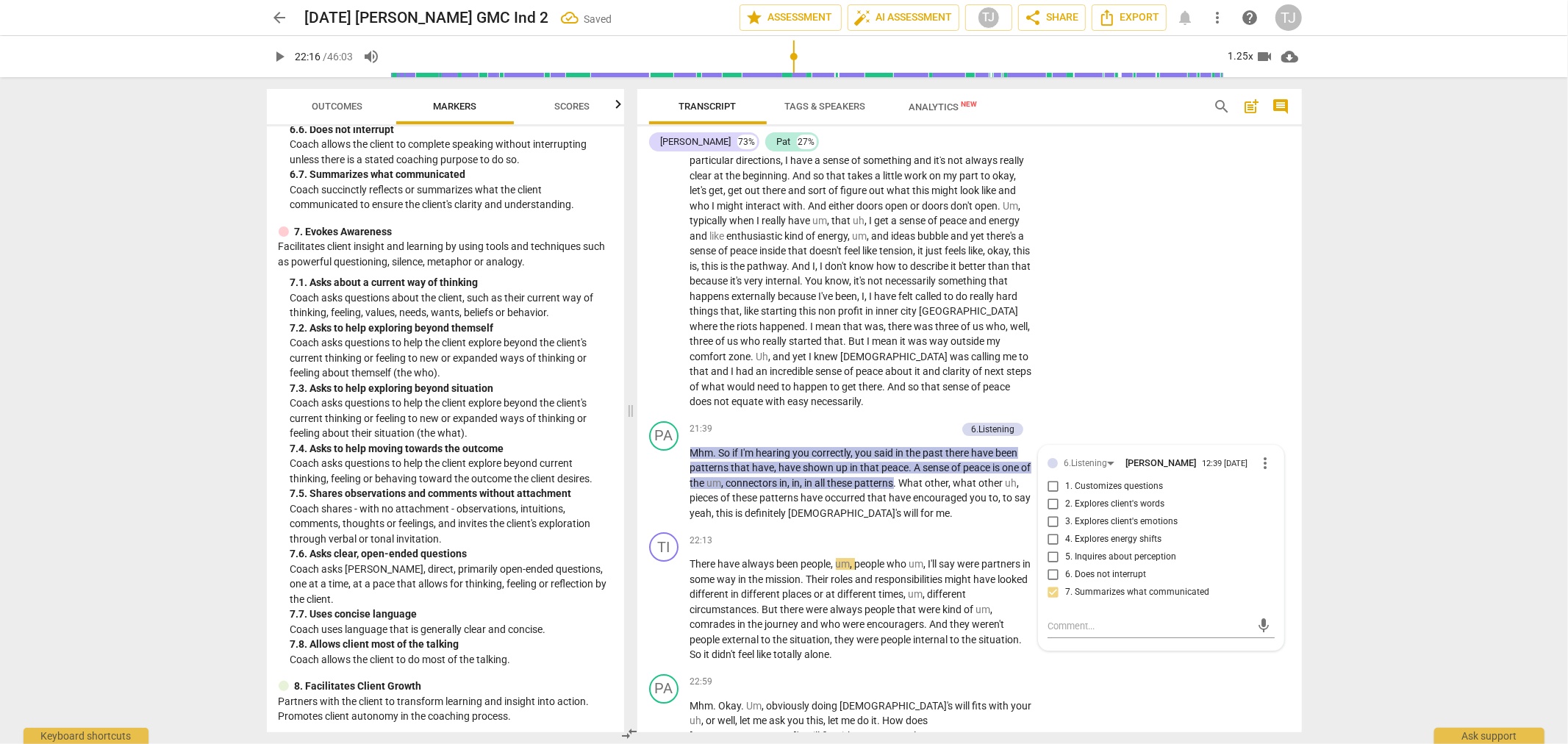 click on "arrow_back [DATE] [PERSON_NAME] GMC Ind 2 Saved edit star    Assessment   auto_fix_high    AI Assessment TJ share    Share    Export notifications more_vert help TJ play_arrow 22:16   /  46:03 volume_up 1.25x videocam cloud_download Outcomes Markers Scores ICF PCC Markers (2020) visibility 1. Demonstrates Ethical Practice Understands and consistently applies coaching ethics and standards of coaching. 1. 1. Familiar with Code of Ethics Demonstrates familiarity with the ICF Code of Ethics and its application. 2. Embodies a Coaching Mindset Develops and maintains a mindset that is open, curious, flexible and client-centered. 2. 1. Embodies a coaching mindset Embodying a coaching mindset - a mindset that is open, curious, flexible and client-centered. 3. Establishes and Maintains Agreements 3. 1. Identifies what to accomplish Coach partners with the client to identify or reconfirm what the client wants to accomplish in this session. 3. 2. Reconfirms measures of success 3. 3. 4. 4. 4. 4. 5. 5. 5." at bounding box center [784, 372] 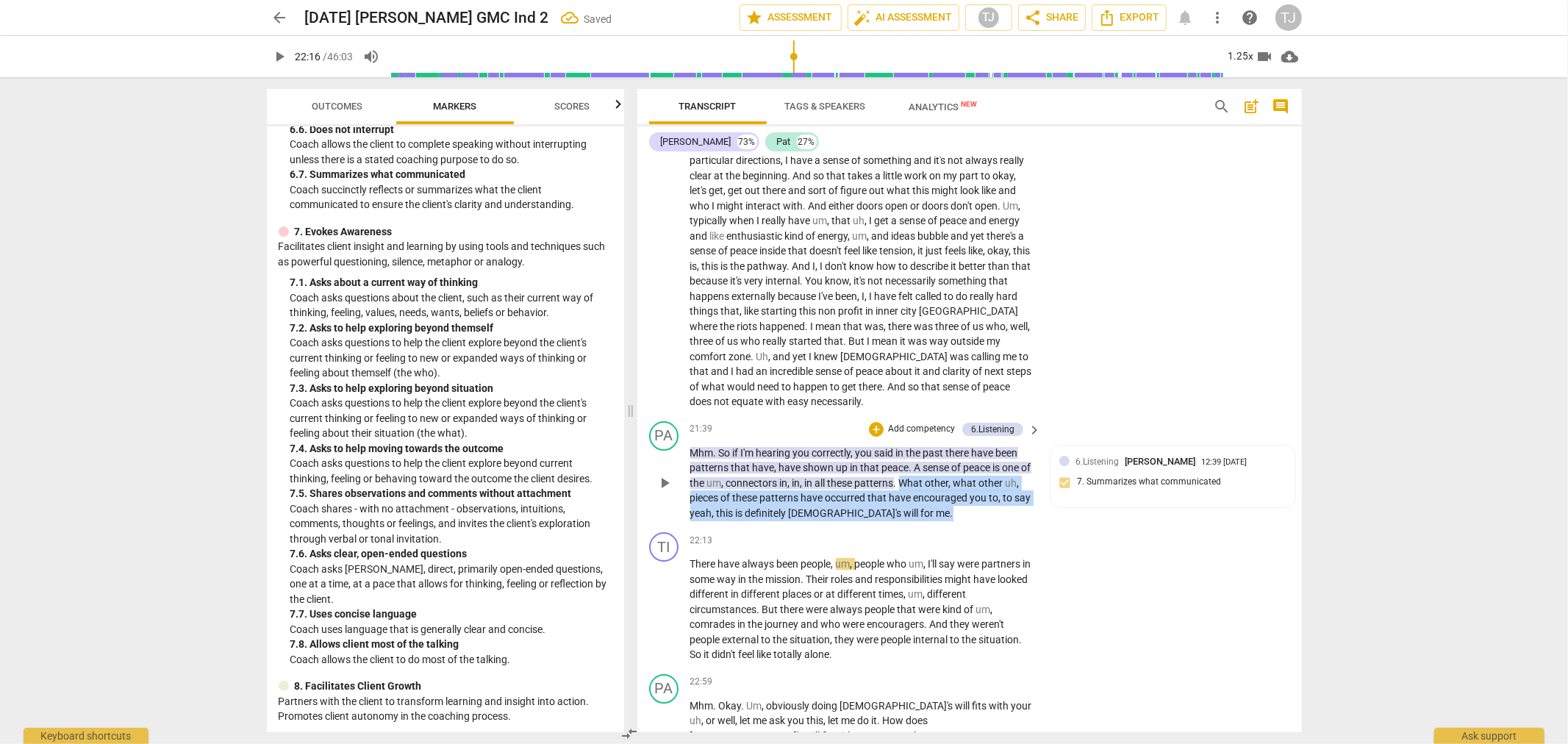 drag, startPoint x: 913, startPoint y: 356, endPoint x: 915, endPoint y: 385, distance: 29.068884 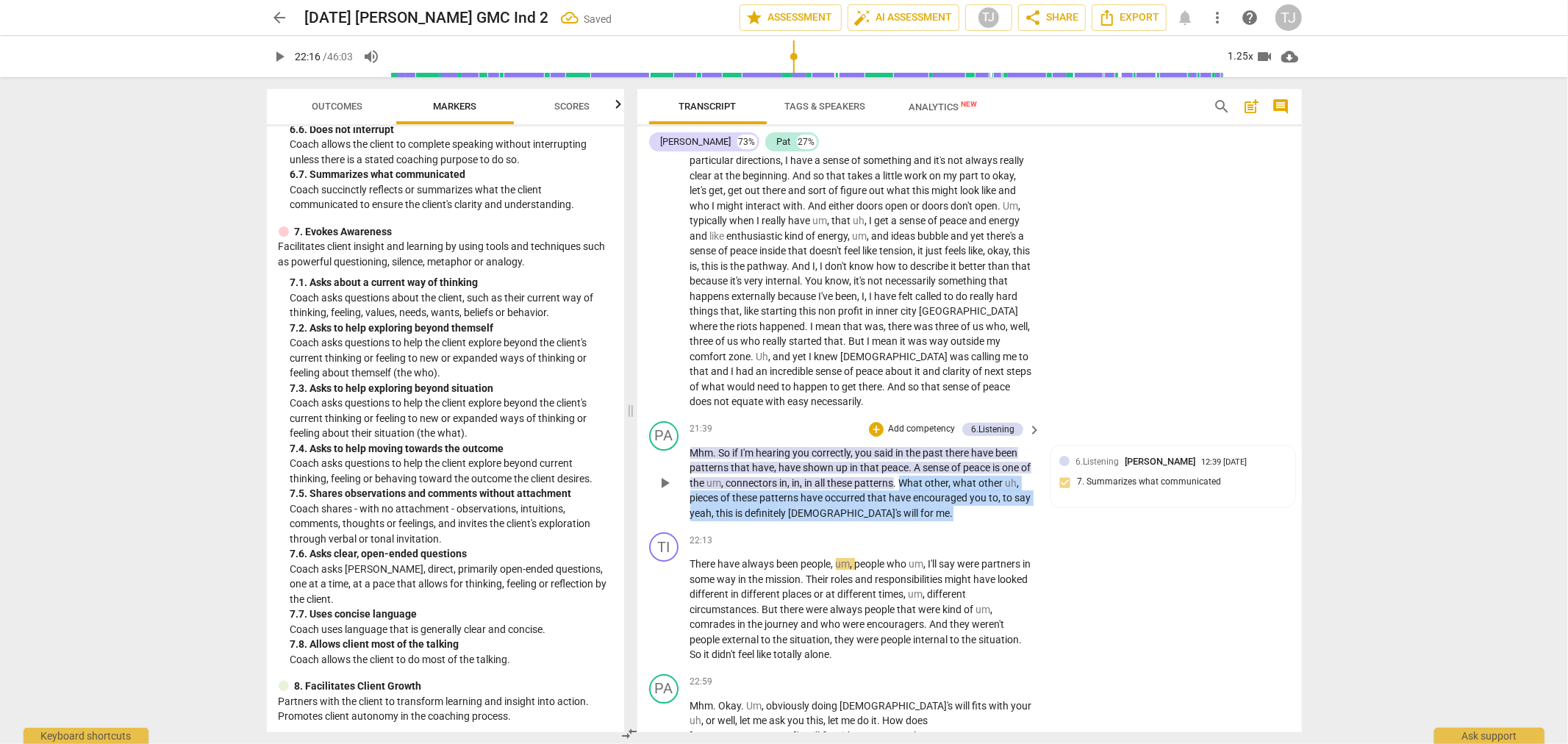 click on "Mhm .   So   if   I'm   hearing   you   correctly ,   you   said   in   the   past   there   have   been   patterns   that   have ,   have   shown   up   in   that   peace .   A   sense   of   peace   is   one   of   the   um ,   connectors   in ,   in ,   in   all   these   patterns .   What   other ,   what   other   uh ,   pieces   of   these   patterns   have   occurred   that   have   encouraged   you   to ,   to   say   yeah ,   this   is   definitely   [DEMOGRAPHIC_DATA]'s   will   for   me ." at bounding box center (862, 483) 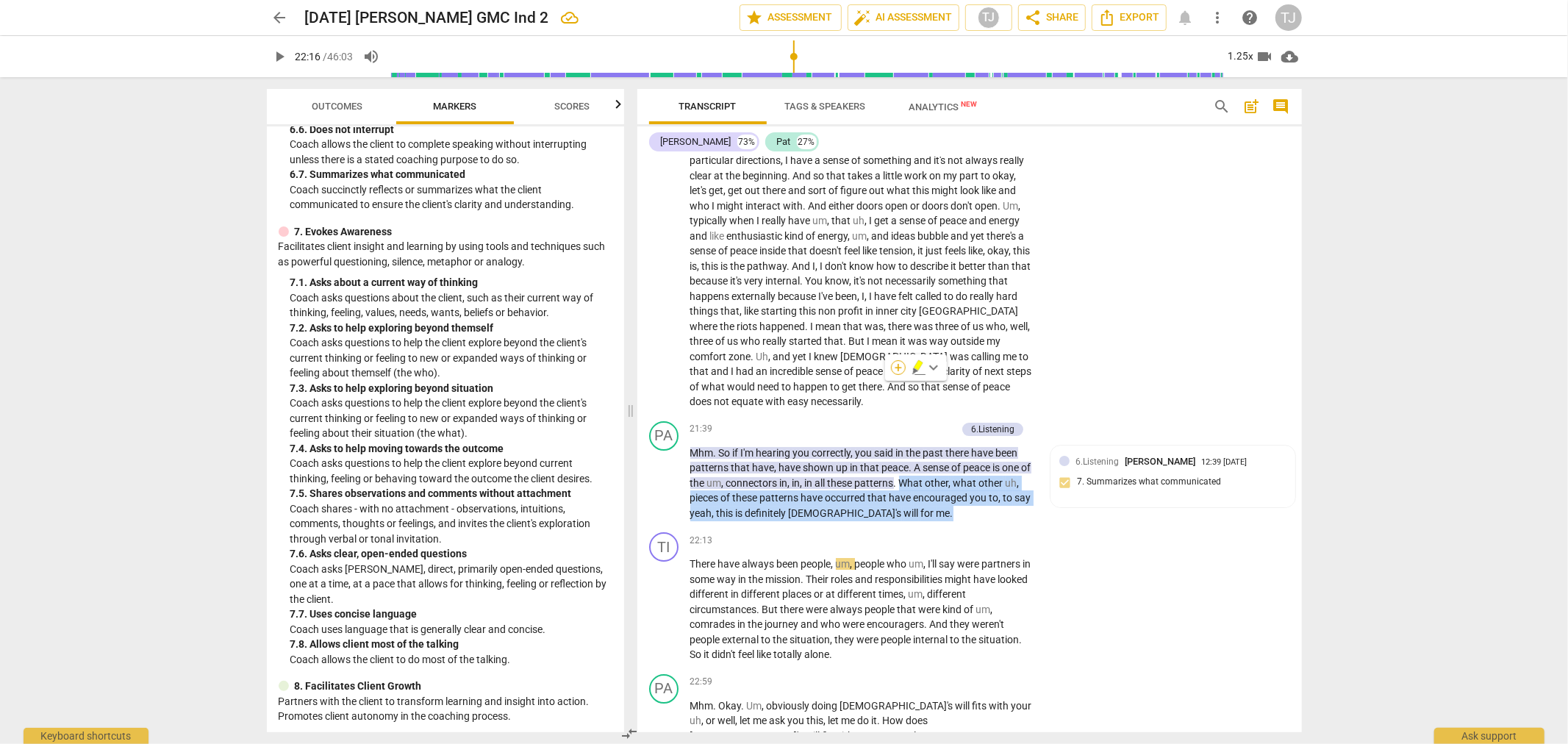 click on "+" at bounding box center [898, 368] 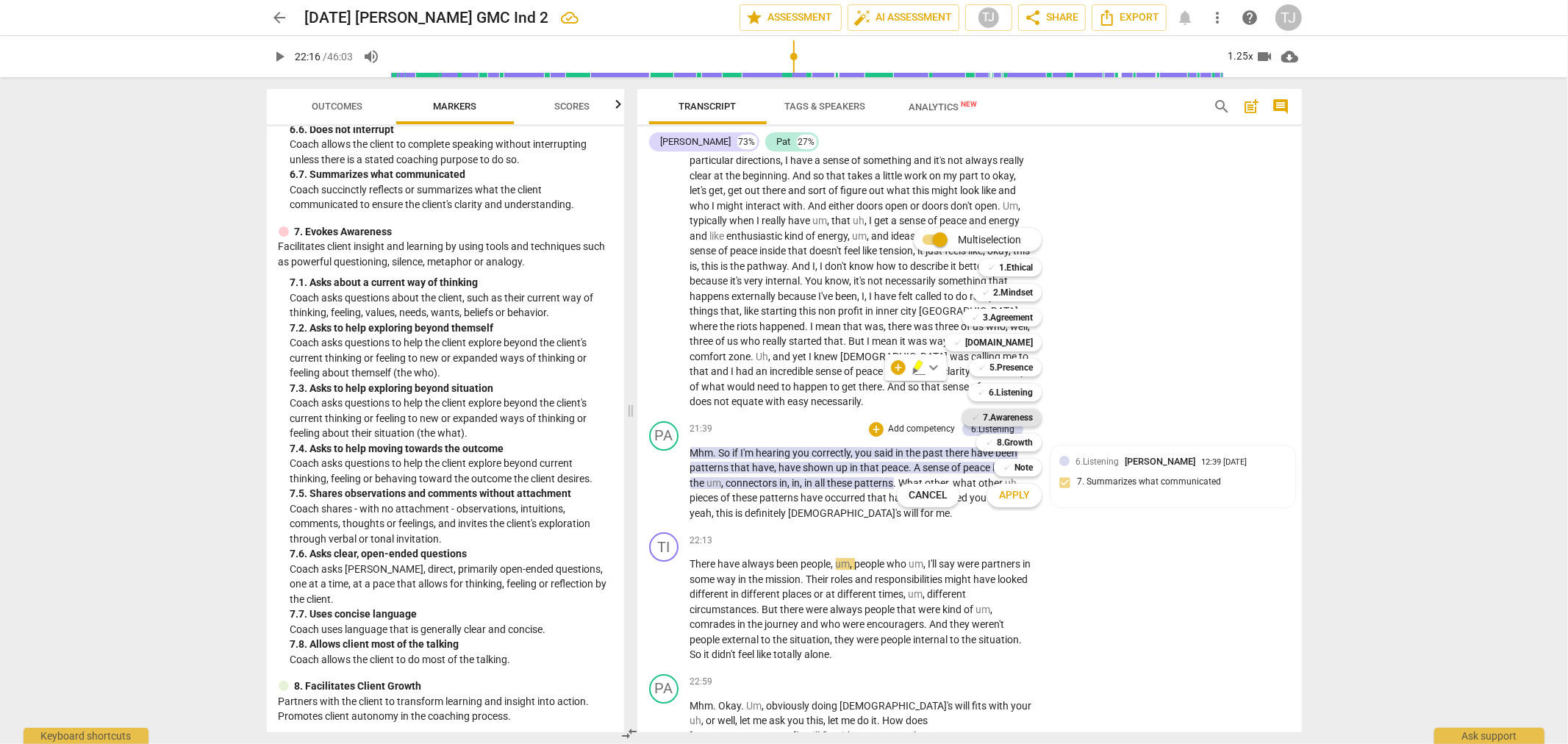 click on "7.Awareness" at bounding box center (1008, 418) 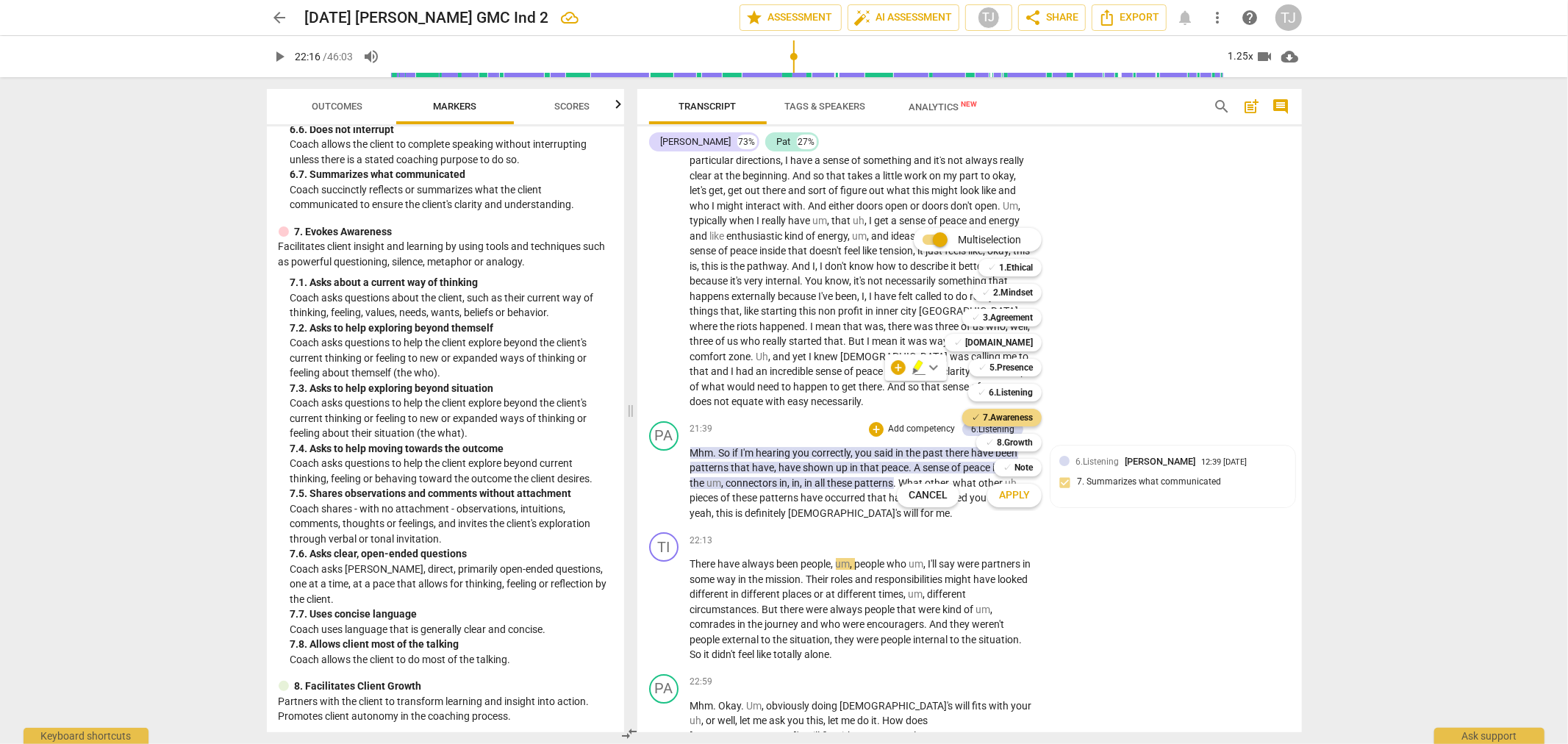 click on "Apply" at bounding box center (1014, 496) 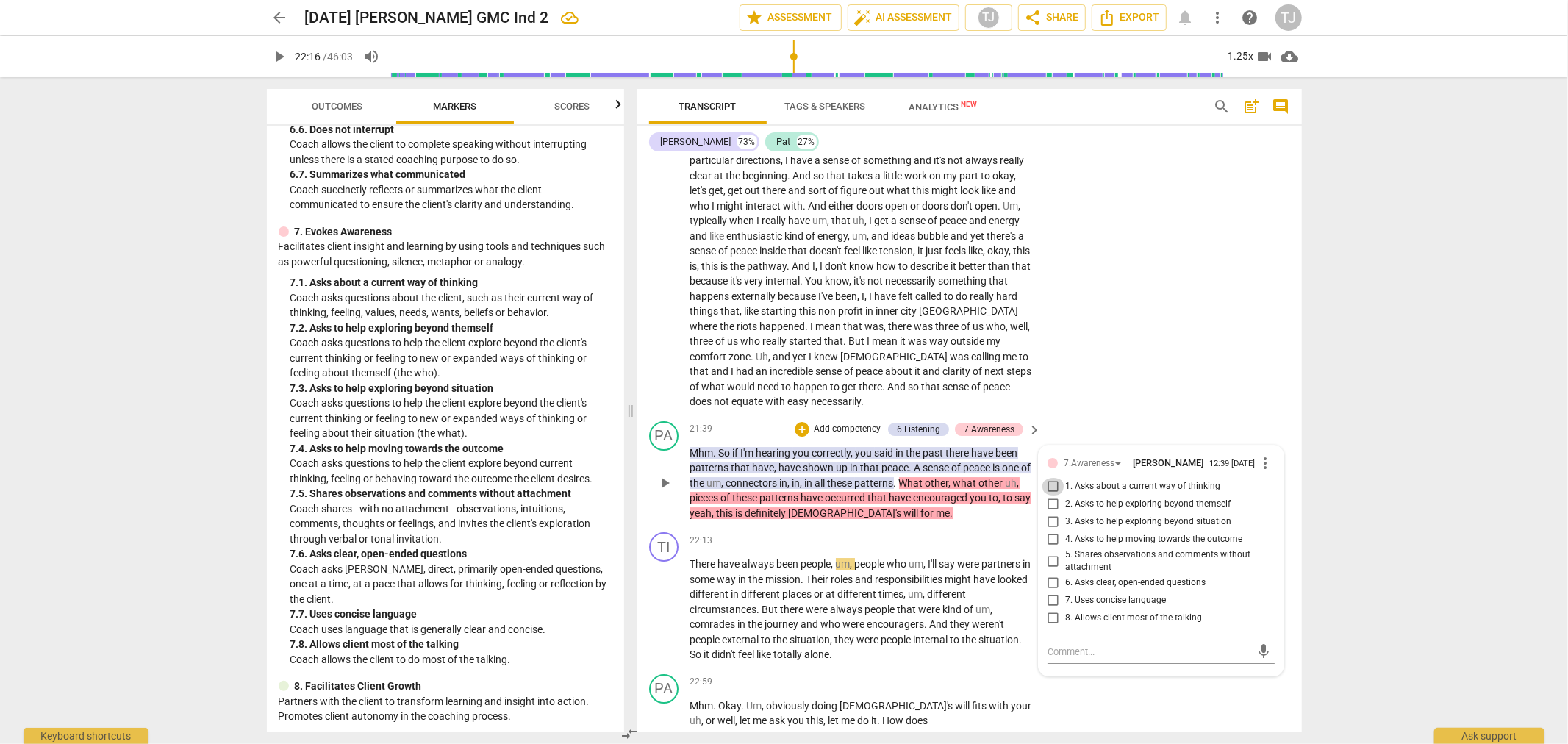 click on "1. Asks about a current way of thinking" at bounding box center (1053, 487) 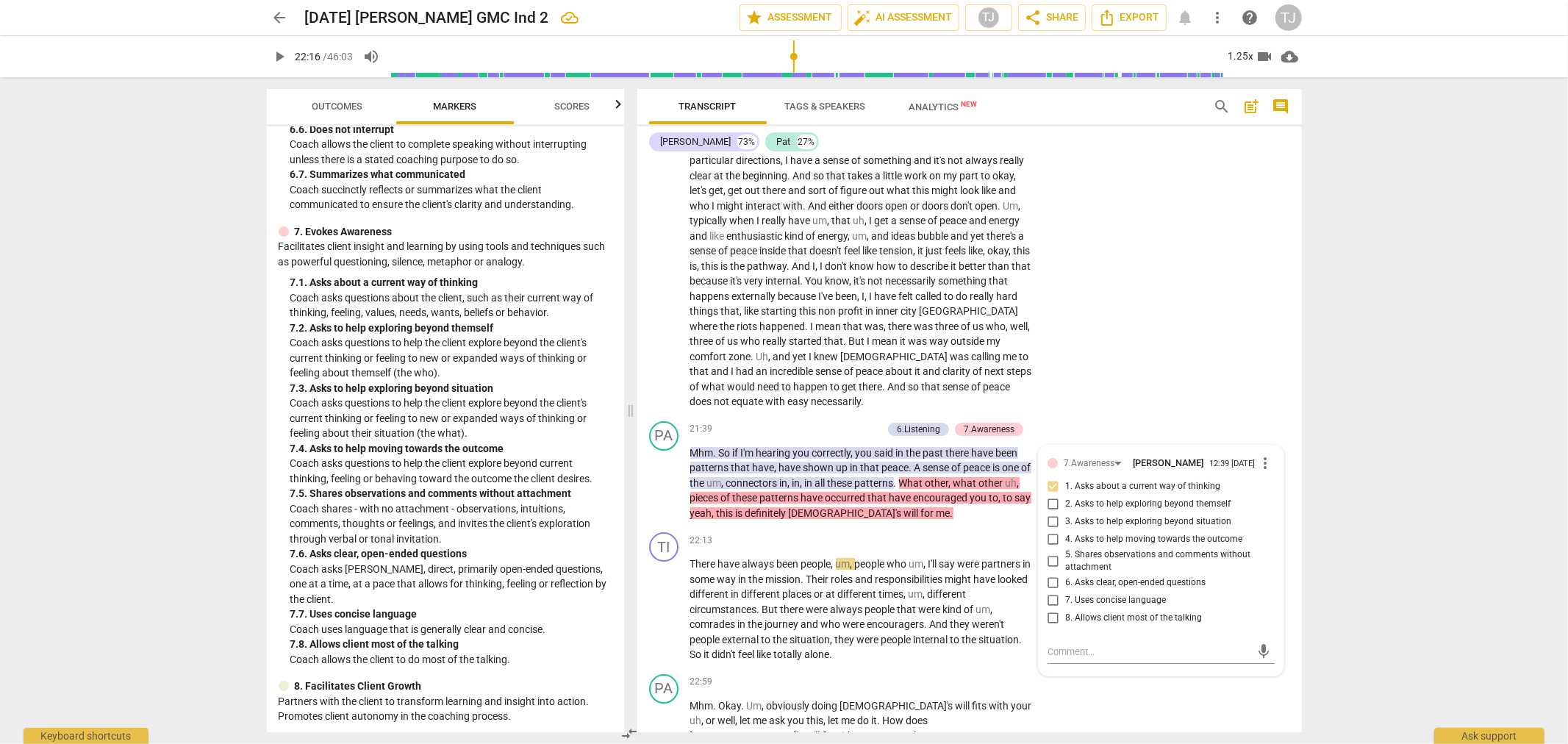 click on "arrow_back [DATE] [PERSON_NAME] GMC Ind 2 edit star    Assessment   auto_fix_high    AI Assessment TJ share    Share    Export notifications more_vert help TJ play_arrow 22:16   /  46:03 volume_up 1.25x videocam cloud_download Outcomes Markers Scores ICF PCC Markers (2020) visibility 1. Demonstrates Ethical Practice Understands and consistently applies coaching ethics and standards of coaching. 1. 1. Familiar with Code of Ethics Demonstrates familiarity with the ICF Code of Ethics and its application. 2. Embodies a Coaching Mindset Develops and maintains a mindset that is open, curious, flexible and client-centered. 2. 1. Embodies a coaching mindset Embodying a coaching mindset - a mindset that is open, curious, flexible and client-centered. 3. Establishes and Maintains Agreements 3. 1. Identifies what to accomplish Coach partners with the client to identify or reconfirm what the client wants to accomplish in this session. 3. 2. Reconfirms measures of success 3. 3. Explores what is important" at bounding box center (784, 372) 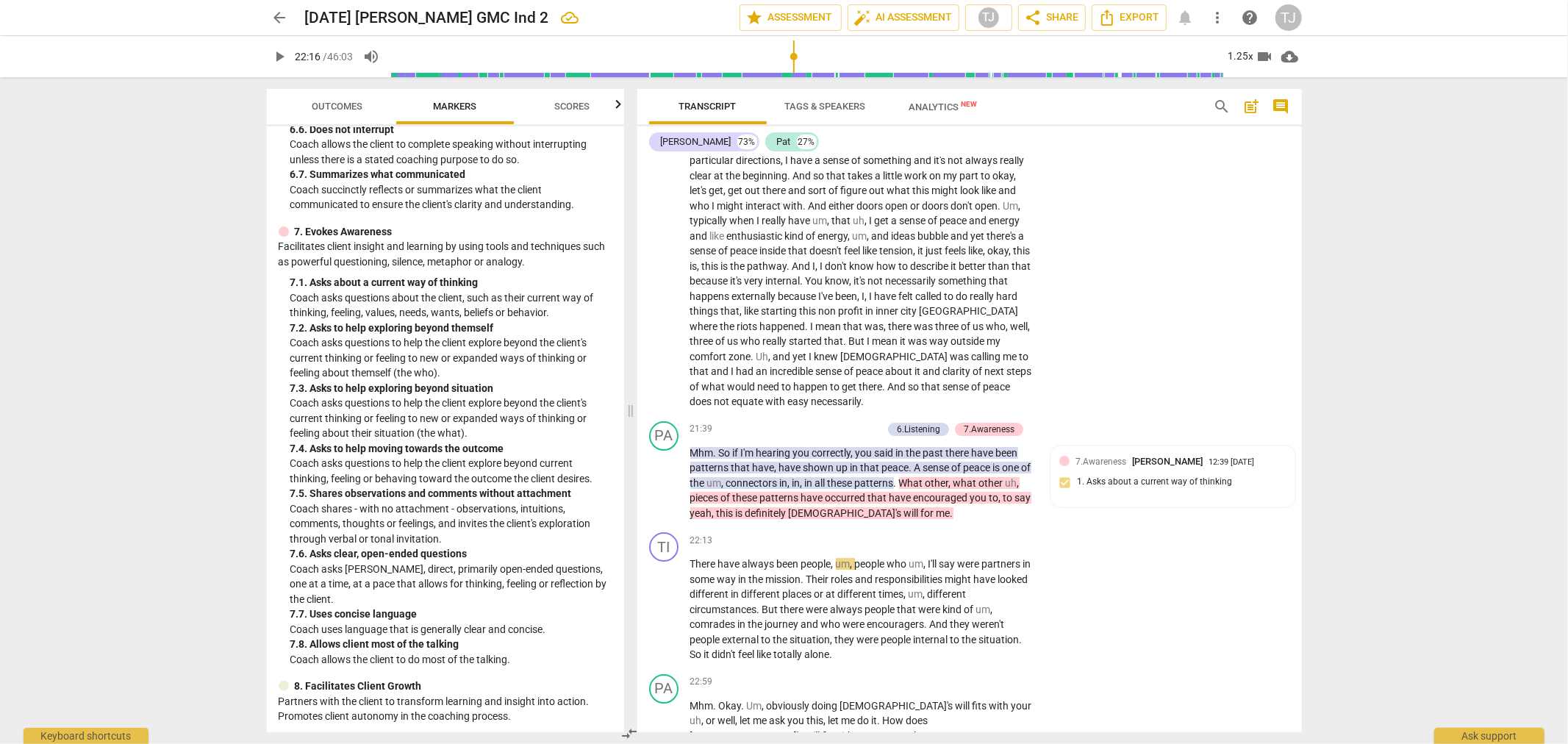type on "1336" 